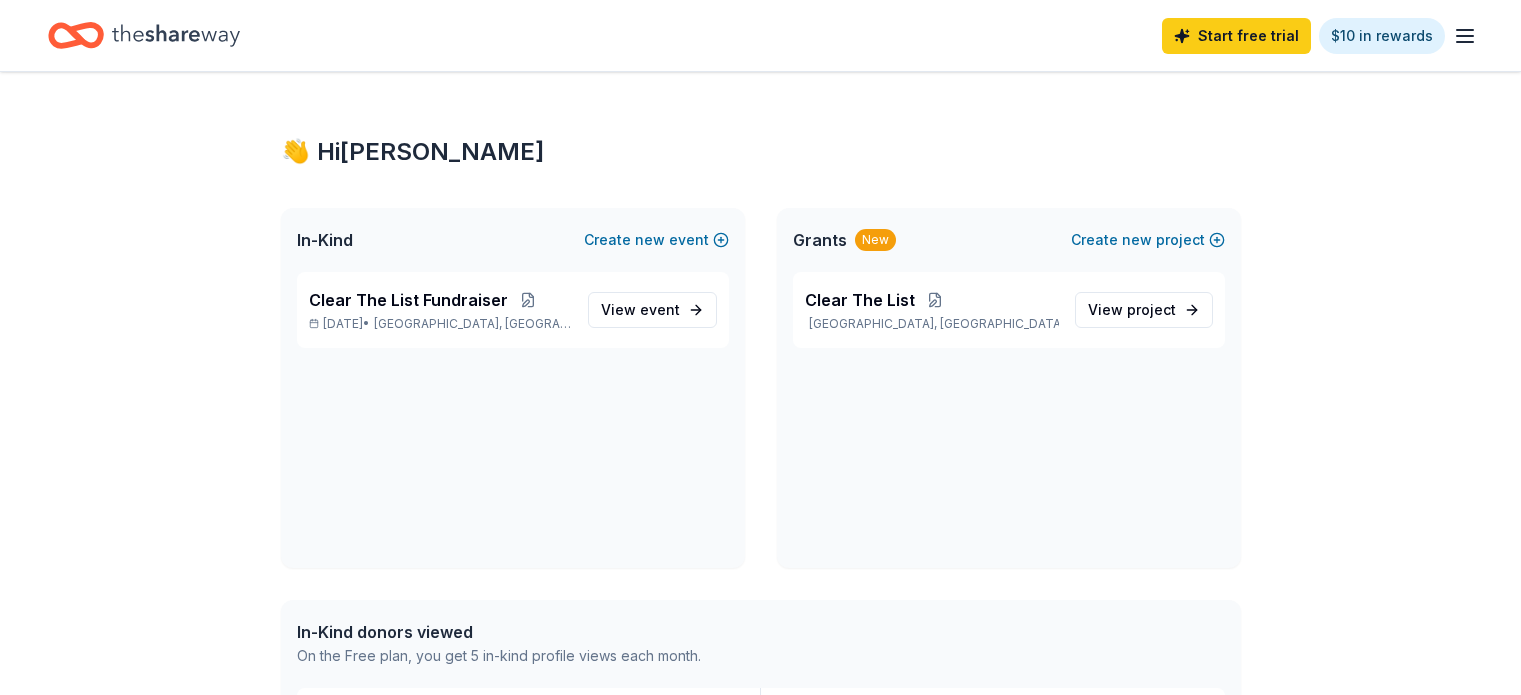 scroll, scrollTop: 0, scrollLeft: 0, axis: both 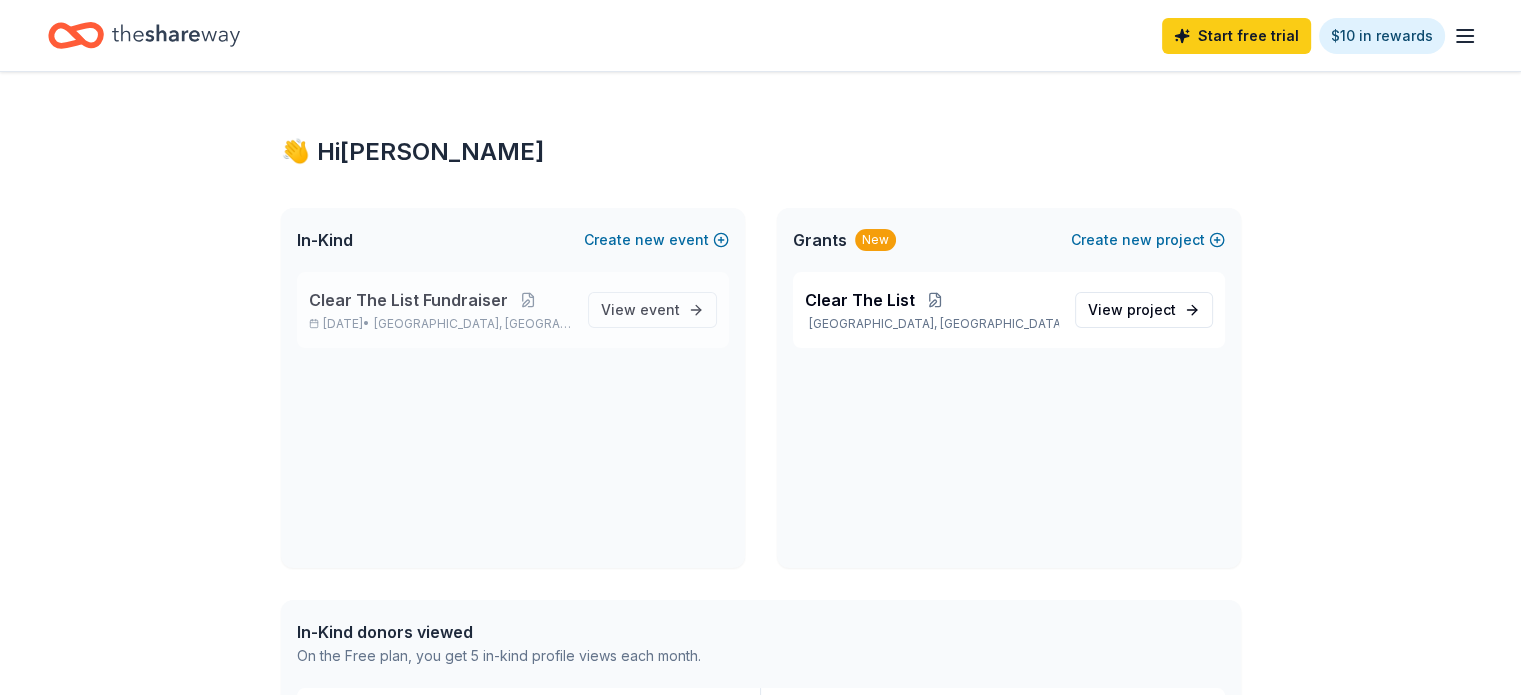 click on "Clear The List Fundraiser" at bounding box center (408, 300) 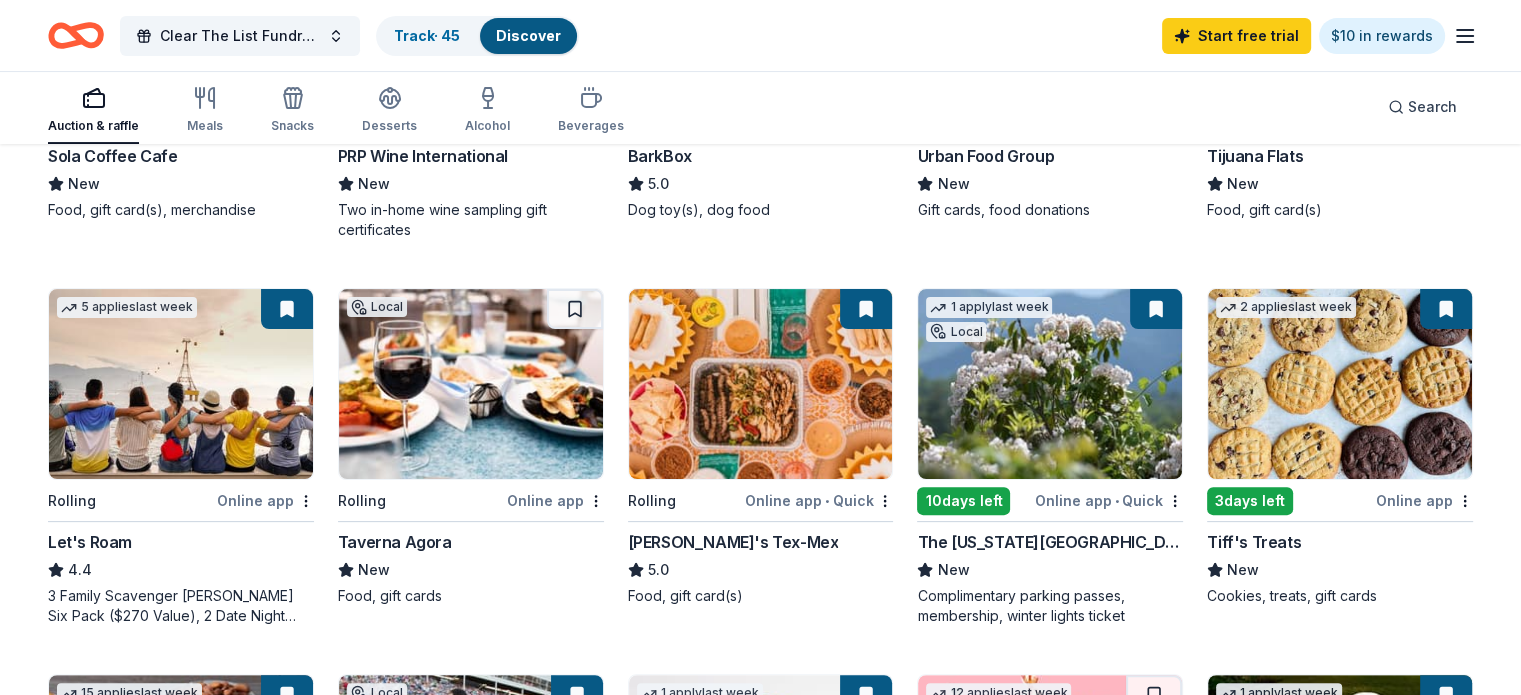 scroll, scrollTop: 500, scrollLeft: 0, axis: vertical 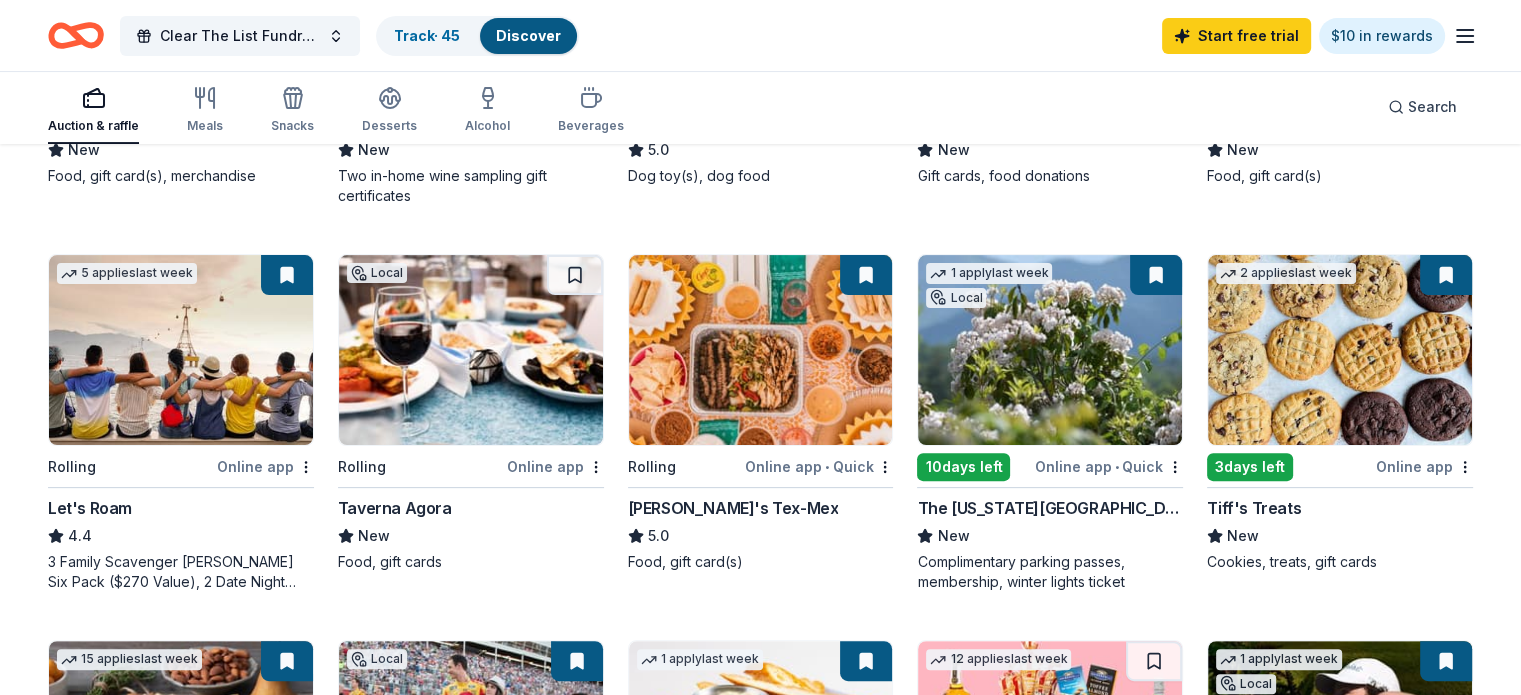 click at bounding box center (1050, 350) 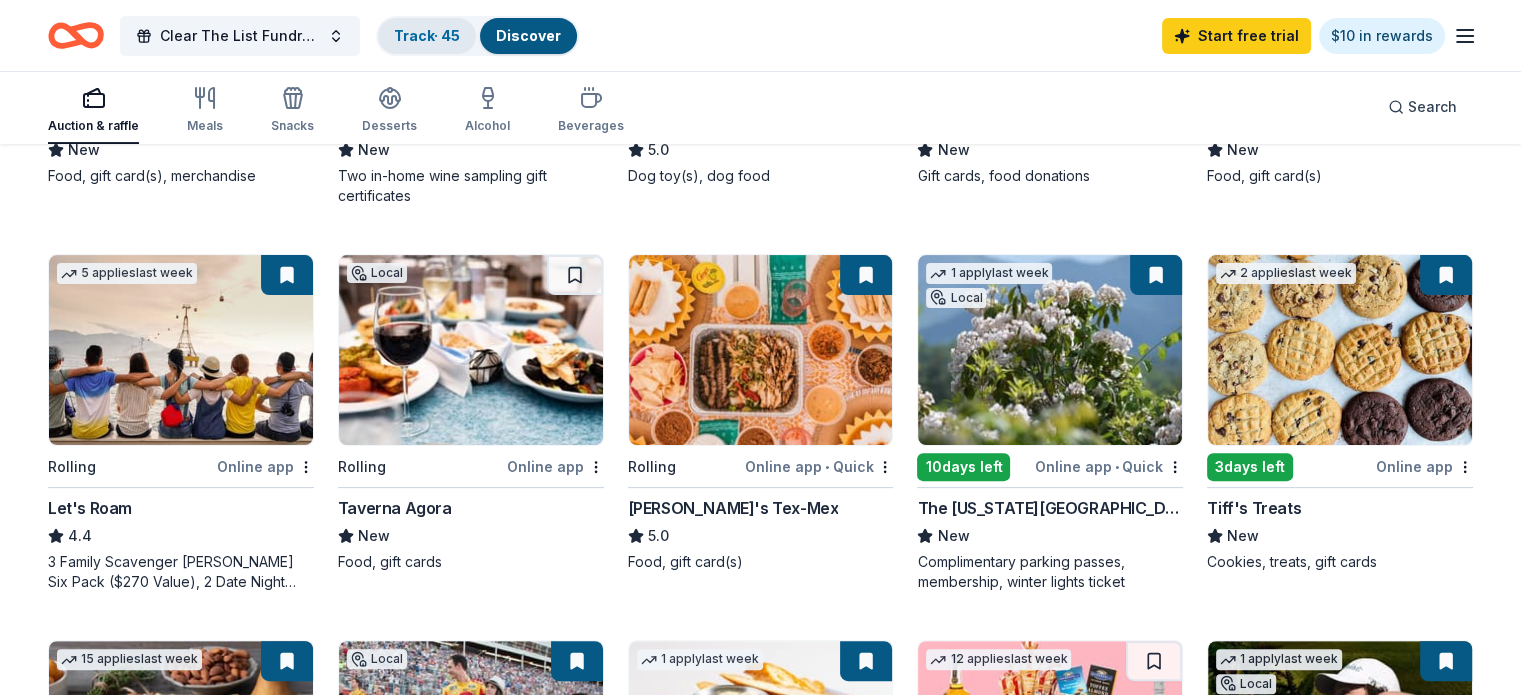 click on "Track  · 45" at bounding box center [427, 35] 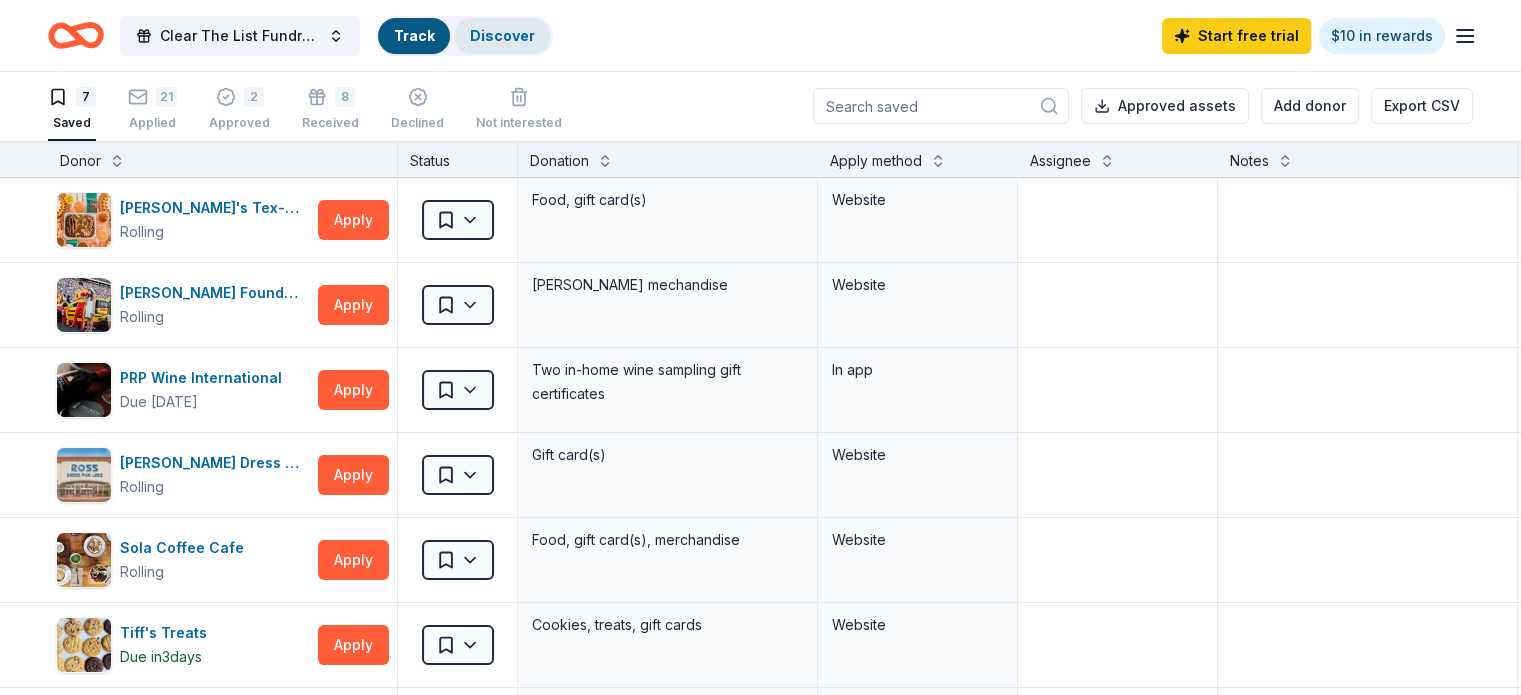 click on "Discover" at bounding box center [502, 36] 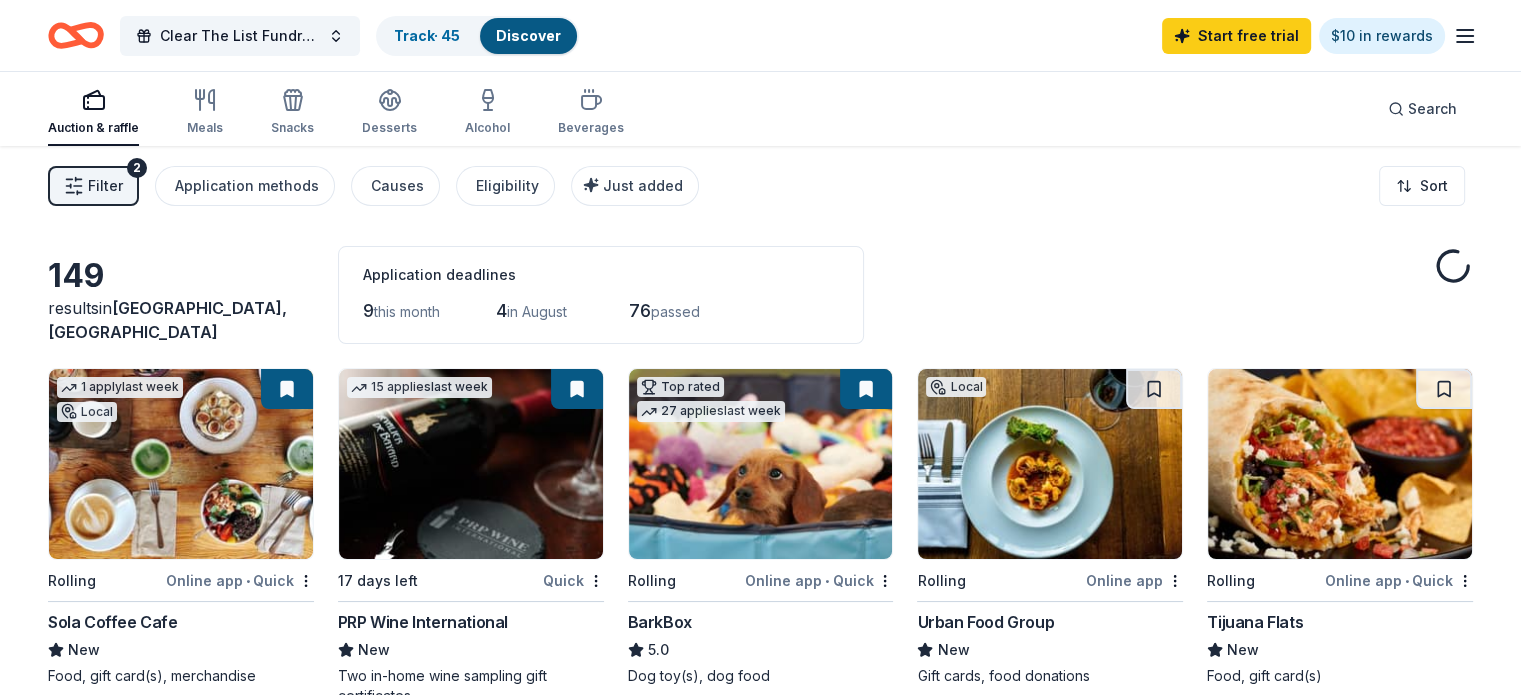 scroll, scrollTop: 0, scrollLeft: 0, axis: both 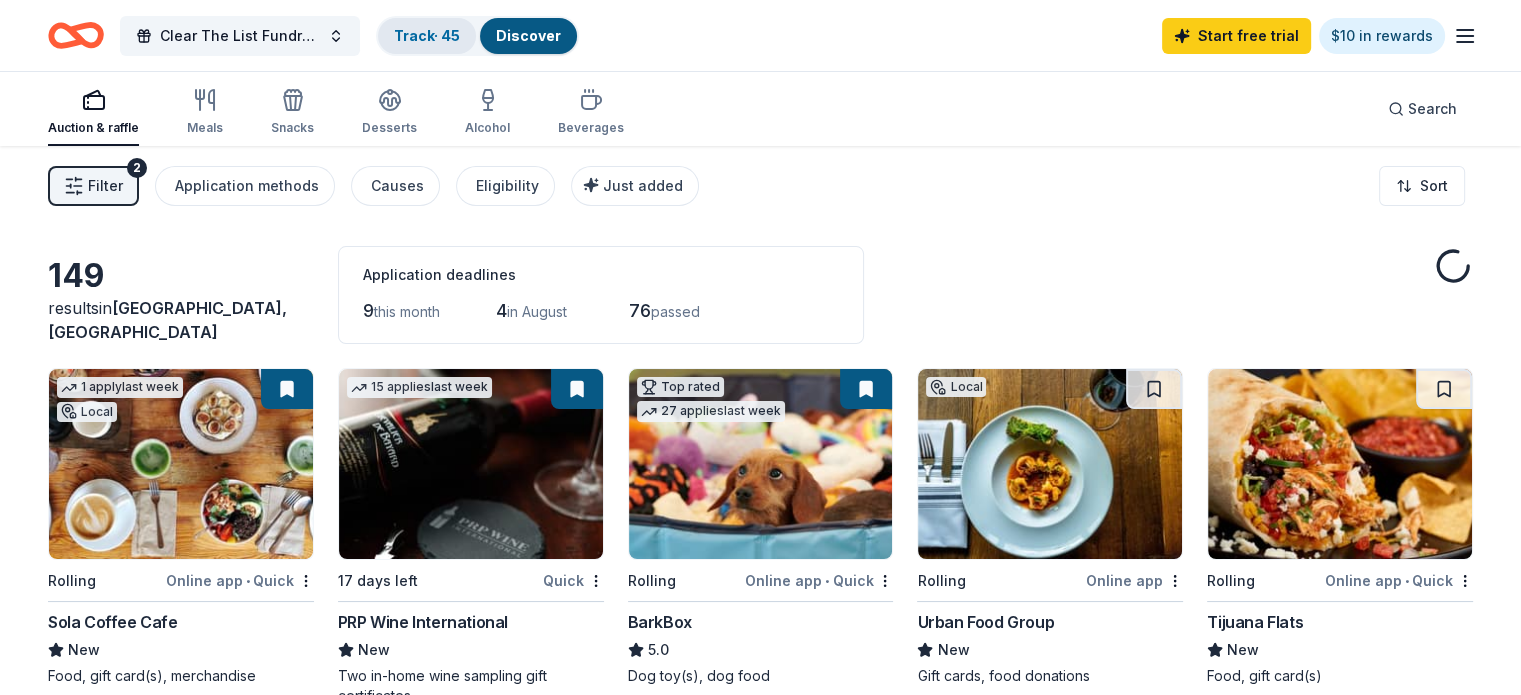 click on "Track  · 45" at bounding box center [427, 36] 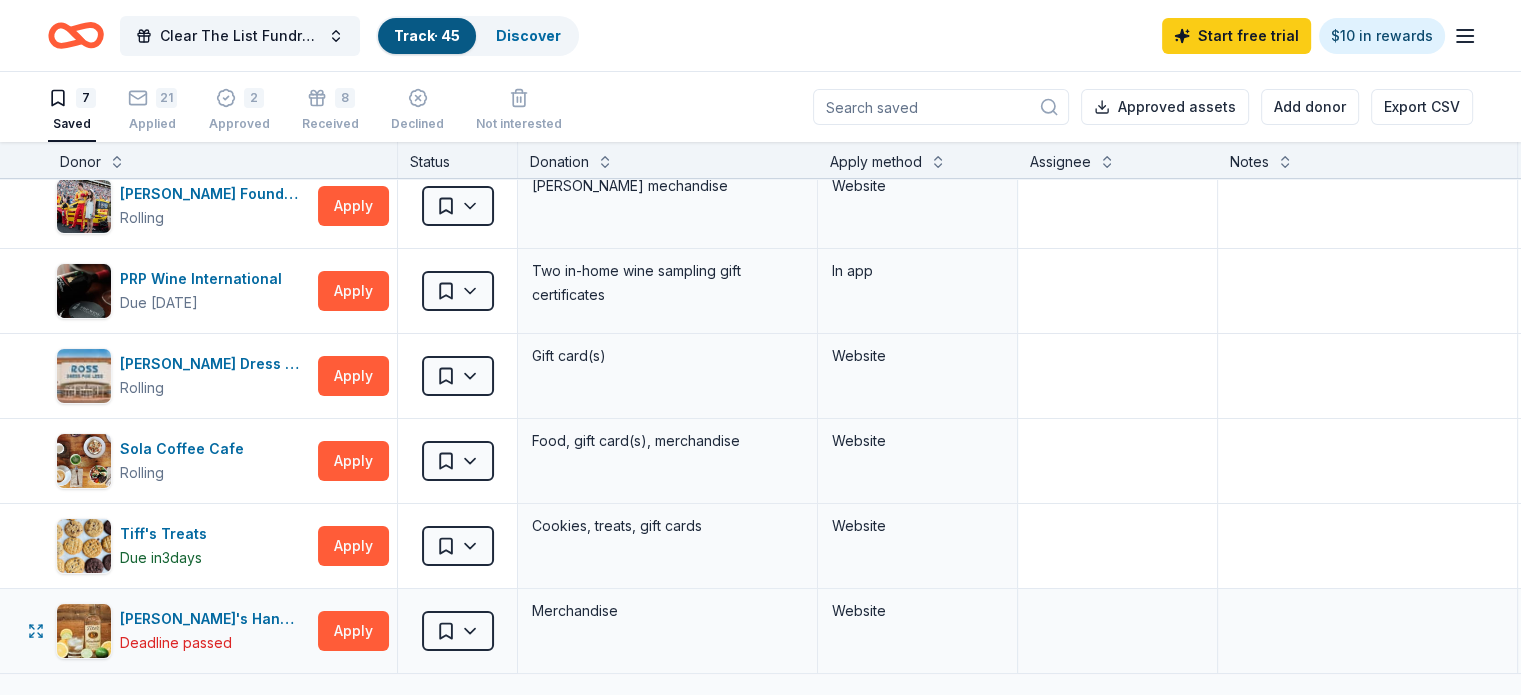 scroll, scrollTop: 0, scrollLeft: 0, axis: both 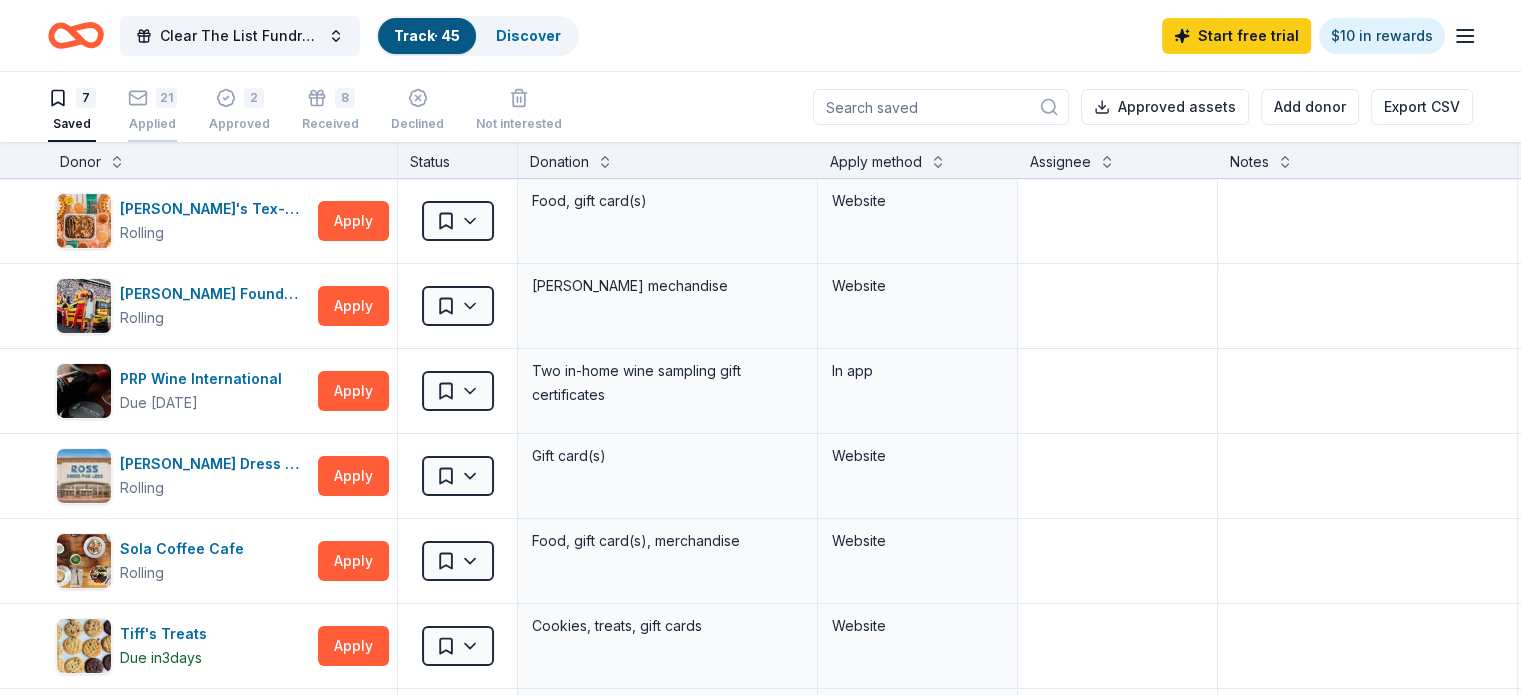 click on "21" at bounding box center (152, 98) 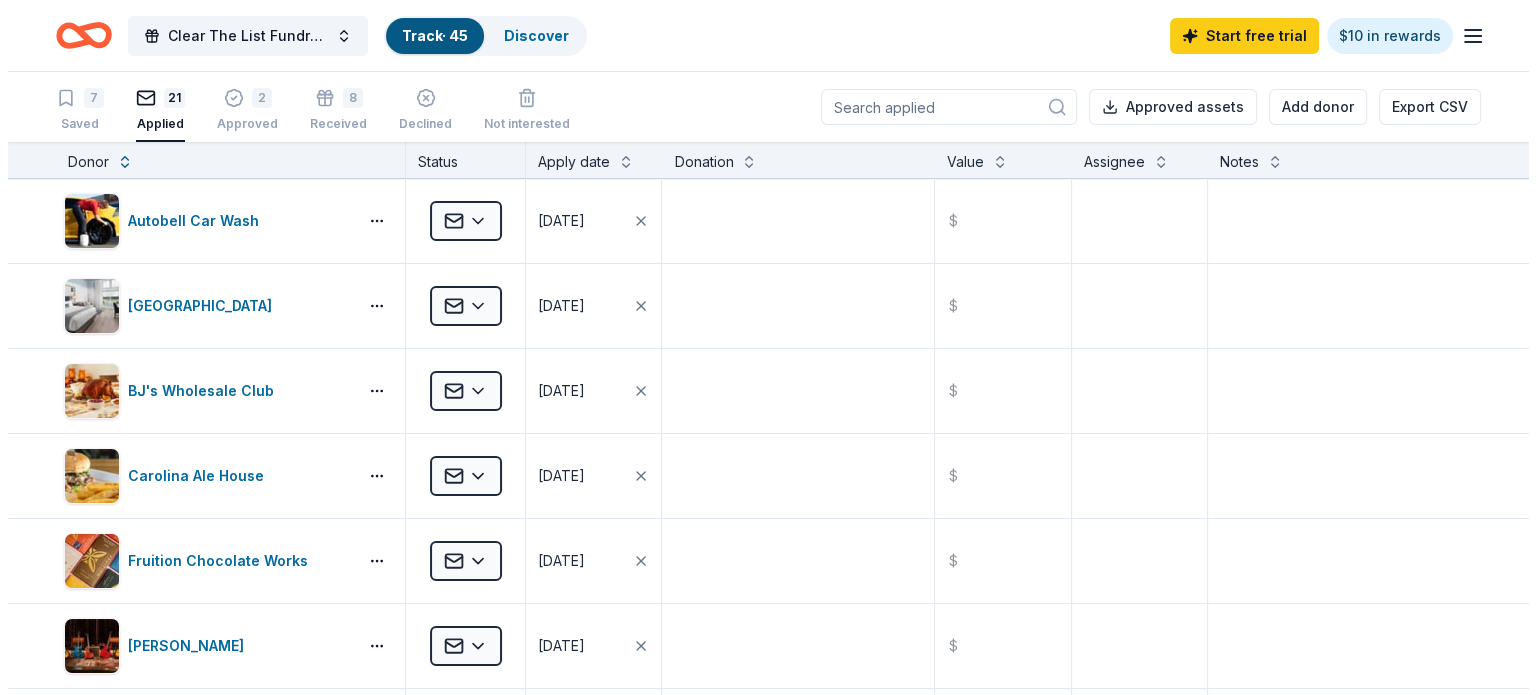 scroll, scrollTop: 0, scrollLeft: 0, axis: both 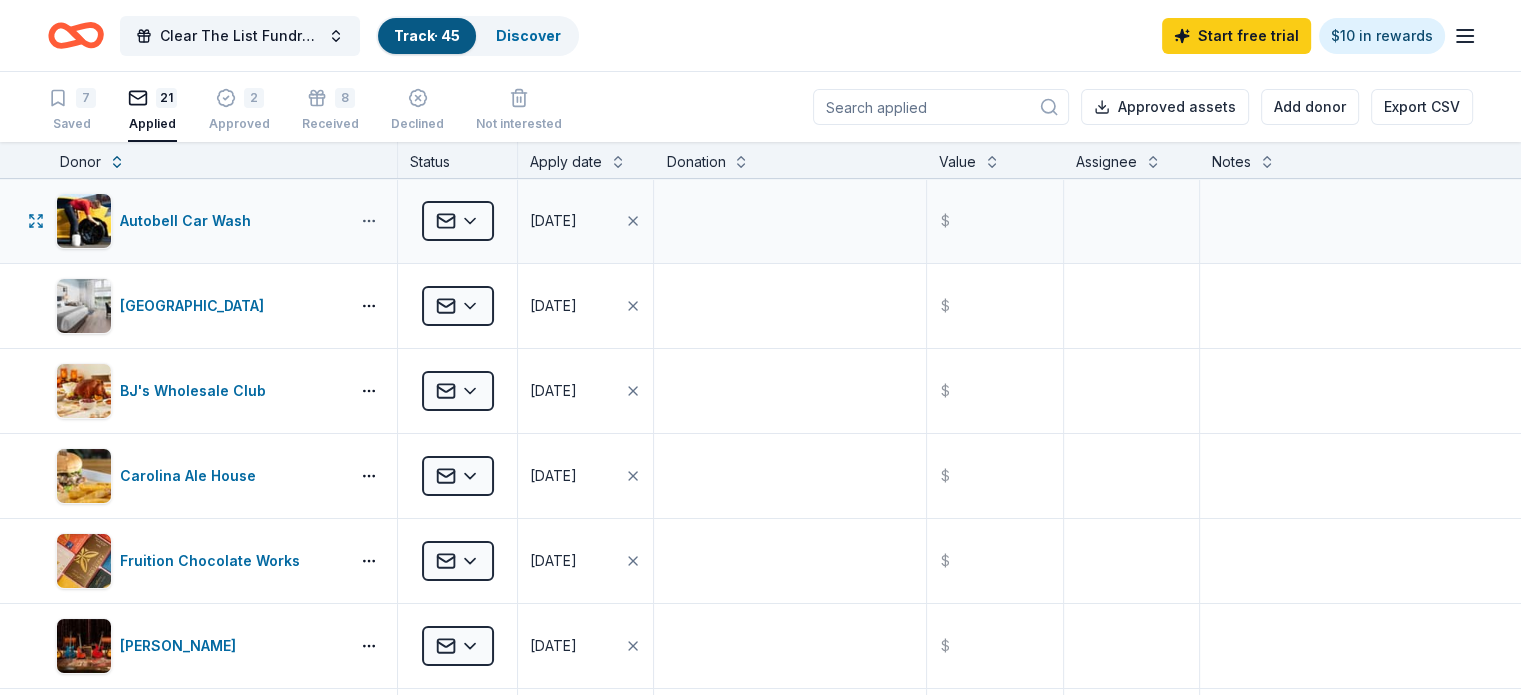 click on "Clear The List Fundraiser Track  · 45 Discover Start free  trial $10 in rewards 7 Saved 21 Applied 2 Approved 8 Received Declined Not interested  Approved assets Add donor Export CSV Donor Status Apply date Donation Value Assignee Notes Autobell Car Wash Applied 04/10/2025 $ Beaufort Hotel Applied 05/07/2025 $ BJ's Wholesale Club Applied 03/31/2025 $ Carolina Ale House Applied 04/01/2025 $ Fruition Chocolate Works Applied 03/31/2025 $ Gibson Applied 04/01/2025 $ Go Ape Applied 05/26/2025 $ GoGo Squeez Applied 04/01/2025 $ Goo Goo Cluster Applied 03/31/2025 $ Heaven Hill Brands Applied 03/27/2025 $ Jason's Deli Applied 04/01/2025 $ Longhorn Steakhouse Applied 03/31/2025 $ Oriental Trading Applied 03/27/2025 $ Project Glimmer Applied 04/01/2025 $ Rusty Bucket Applied 04/01/2025 $ Ted's Montana Grill Applied 04/01/2025 $ The Carolina Inn Applied 05/07/2025 $ Tidal Wave Auto Spa Applied 03/28/2025 $ Uncle Julio's Applied 03/31/2025 $ UnReal Candy Applied 03/31/2025 $ Wondercide Applied 04/10/2025 $   Saved" at bounding box center [760, 347] 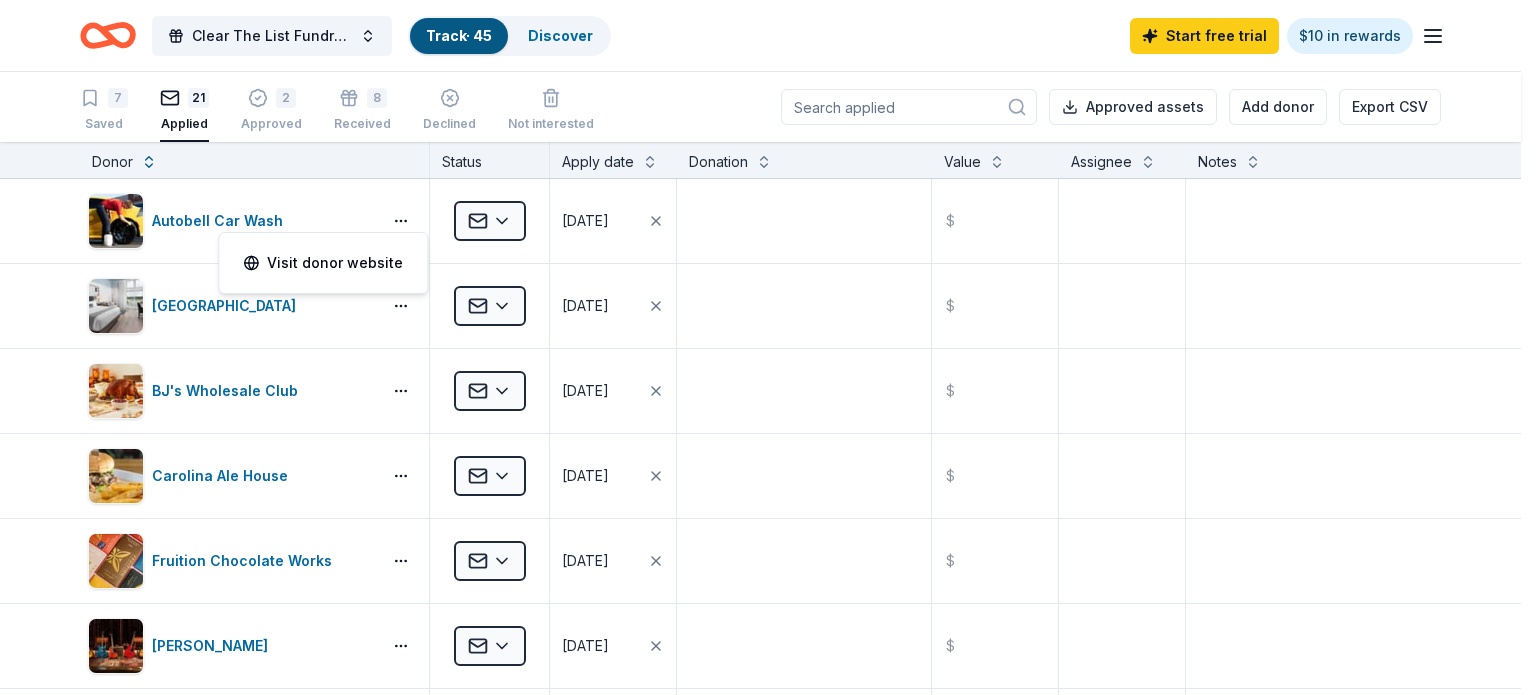 click on "Clear The List Fundraiser Track  · 45 Discover Start free  trial $10 in rewards 7 Saved 21 Applied 2 Approved 8 Received Declined Not interested  Approved assets Add donor Export CSV Donor Status Apply date Donation Value Assignee Notes Autobell Car Wash Applied 04/10/2025 $ Beaufort Hotel Applied 05/07/2025 $ BJ's Wholesale Club Applied 03/31/2025 $ Carolina Ale House Applied 04/01/2025 $ Fruition Chocolate Works Applied 03/31/2025 $ Gibson Applied 04/01/2025 $ Go Ape Applied 05/26/2025 $ GoGo Squeez Applied 04/01/2025 $ Goo Goo Cluster Applied 03/31/2025 $ Heaven Hill Brands Applied 03/27/2025 $ Jason's Deli Applied 04/01/2025 $ Longhorn Steakhouse Applied 03/31/2025 $ Oriental Trading Applied 03/27/2025 $ Project Glimmer Applied 04/01/2025 $ Rusty Bucket Applied 04/01/2025 $ Ted's Montana Grill Applied 04/01/2025 $ The Carolina Inn Applied 05/07/2025 $ Tidal Wave Auto Spa Applied 03/28/2025 $ Uncle Julio's Applied 03/31/2025 $ UnReal Candy Applied 03/31/2025 $ Wondercide Applied 04/10/2025 $   Saved" at bounding box center (768, 347) 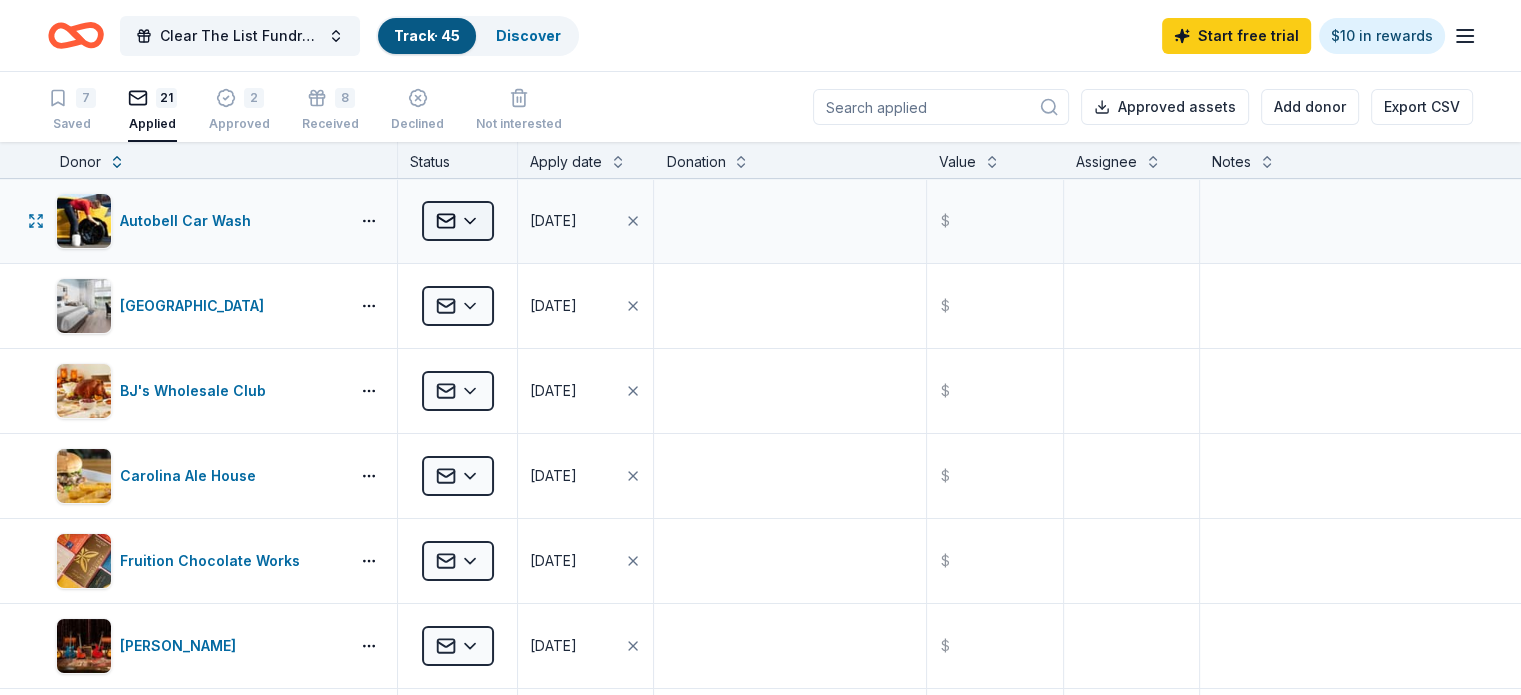 click on "Clear The List Fundraiser Track  · 45 Discover Start free  trial $10 in rewards 7 Saved 21 Applied 2 Approved 8 Received Declined Not interested  Approved assets Add donor Export CSV Donor Status Apply date Donation Value Assignee Notes Autobell Car Wash Applied 04/10/2025 $ Beaufort Hotel Applied 05/07/2025 $ BJ's Wholesale Club Applied 03/31/2025 $ Carolina Ale House Applied 04/01/2025 $ Fruition Chocolate Works Applied 03/31/2025 $ Gibson Applied 04/01/2025 $ Go Ape Applied 05/26/2025 $ GoGo Squeez Applied 04/01/2025 $ Goo Goo Cluster Applied 03/31/2025 $ Heaven Hill Brands Applied 03/27/2025 $ Jason's Deli Applied 04/01/2025 $ Longhorn Steakhouse Applied 03/31/2025 $ Oriental Trading Applied 03/27/2025 $ Project Glimmer Applied 04/01/2025 $ Rusty Bucket Applied 04/01/2025 $ Ted's Montana Grill Applied 04/01/2025 $ The Carolina Inn Applied 05/07/2025 $ Tidal Wave Auto Spa Applied 03/28/2025 $ Uncle Julio's Applied 03/31/2025 $ UnReal Candy Applied 03/31/2025 $ Wondercide Applied 04/10/2025 $   Saved" at bounding box center (760, 347) 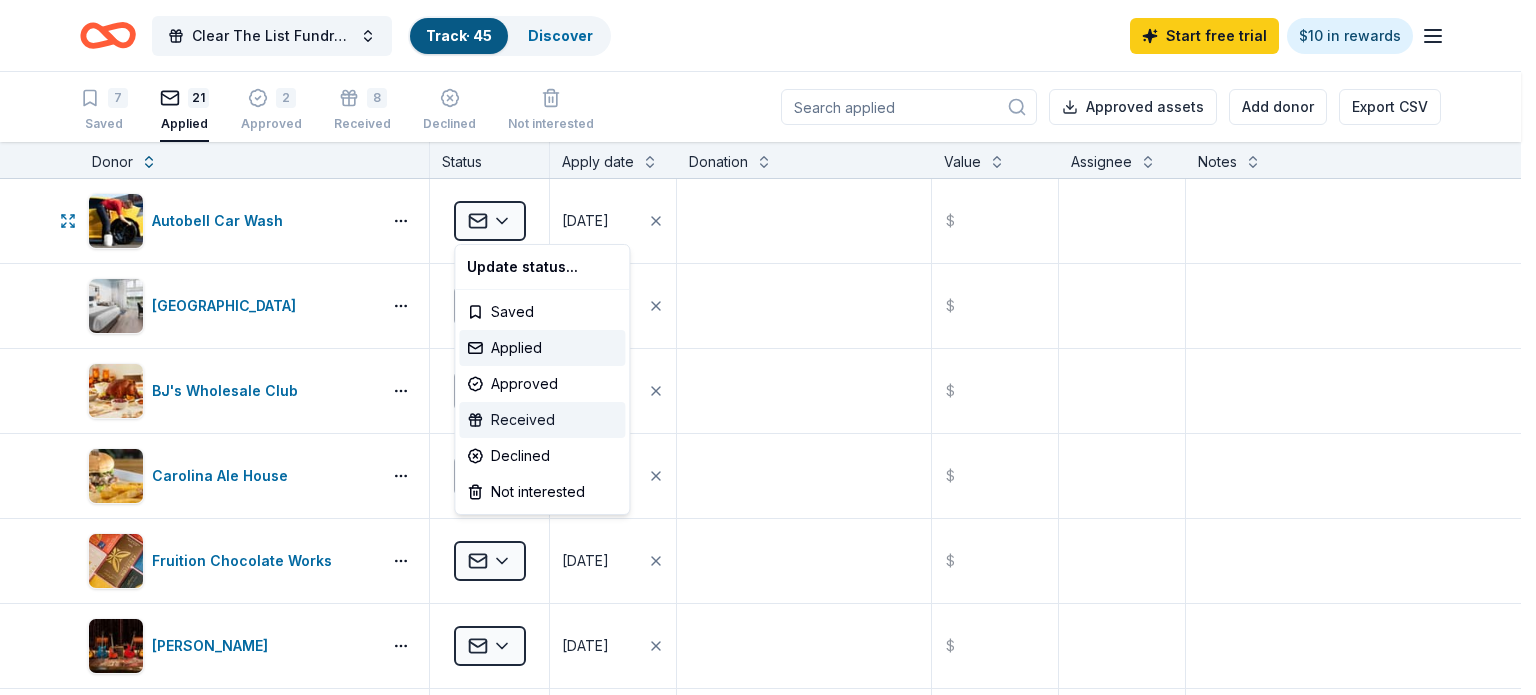 click on "Received" at bounding box center (542, 420) 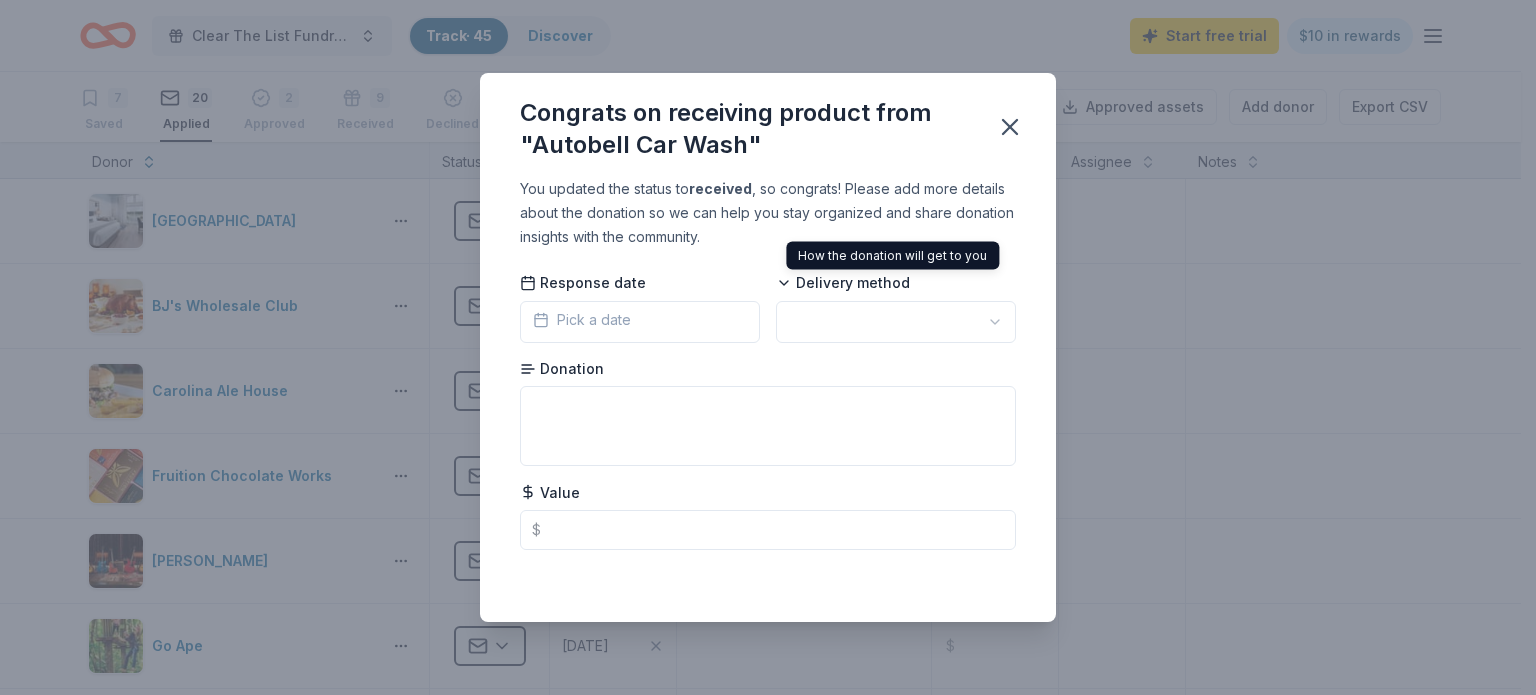 click on "Delivery method" at bounding box center (843, 283) 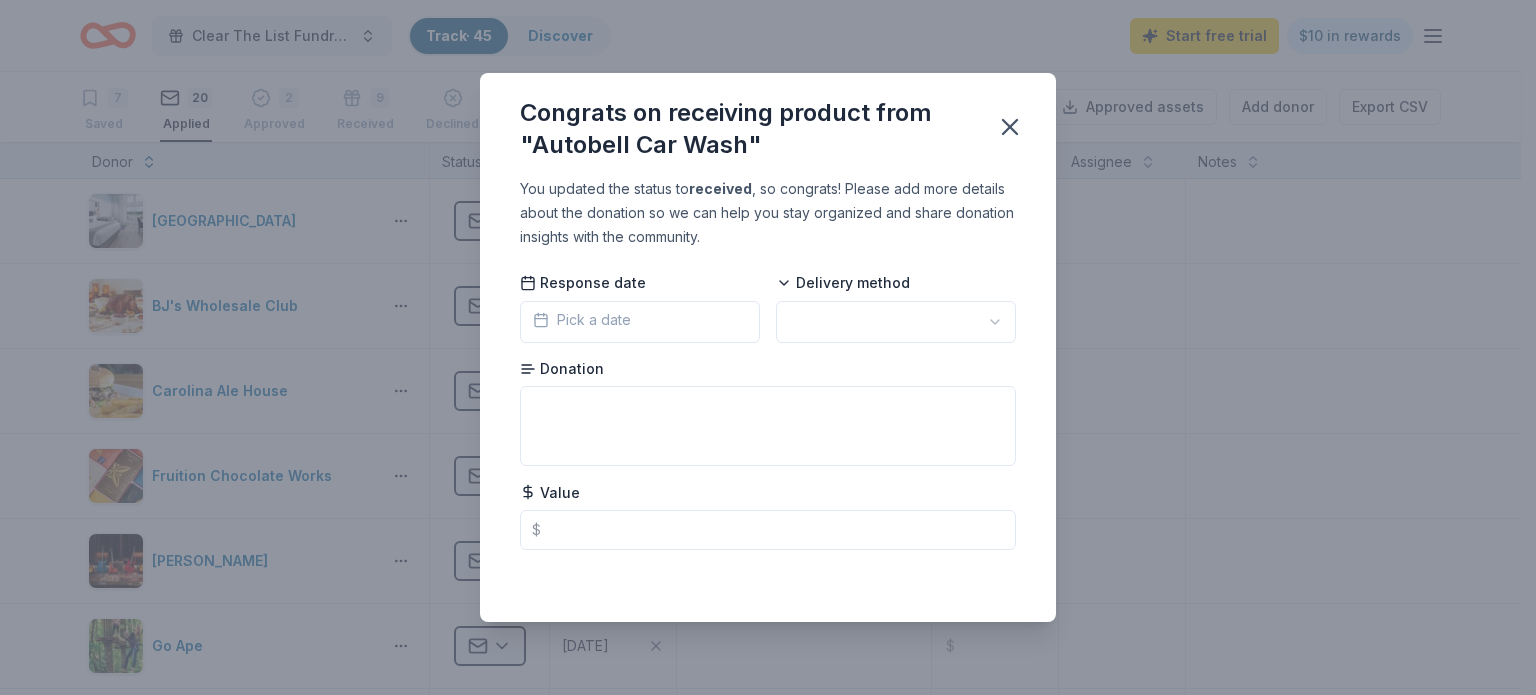 click on "Delivery method" at bounding box center [843, 283] 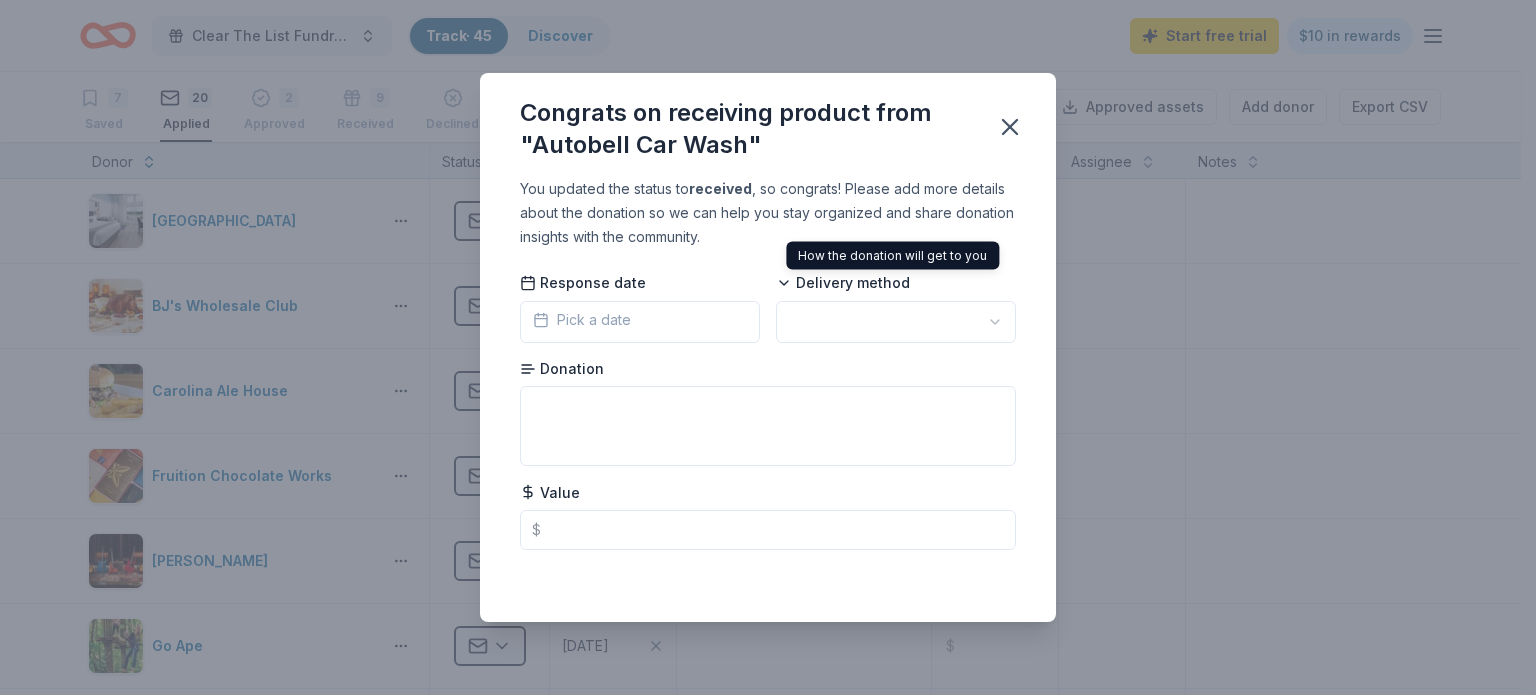 click on "Delivery method" at bounding box center [843, 283] 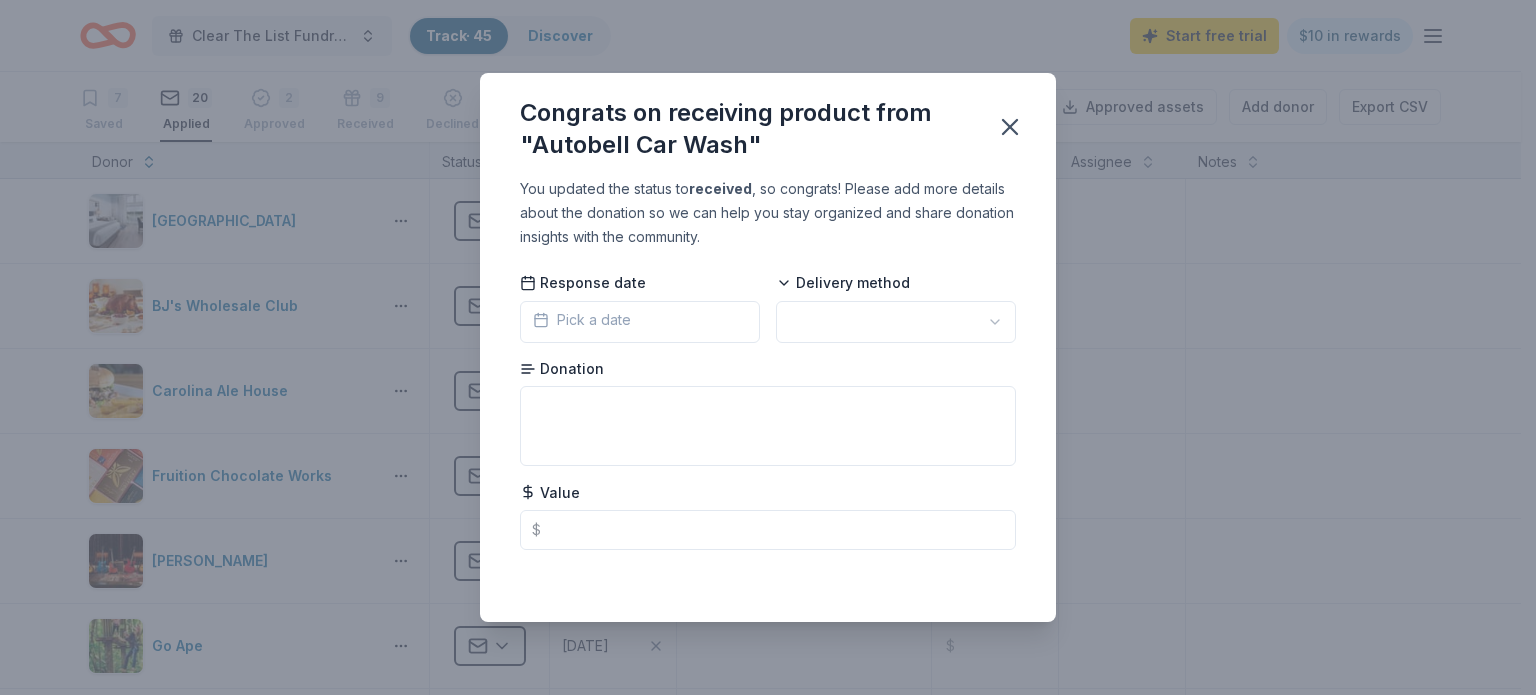 click on "Clear The List Fundraiser Track  · 45 Discover Start free  trial $10 in rewards 7 Saved 20 Applied 2 Approved 9 Received Declined Not interested  Approved assets Add donor Export CSV Donor Status Apply date Donation Value Assignee Notes Beaufort Hotel Applied 05/07/2025 $ BJ's Wholesale Club Applied 03/31/2025 $ Carolina Ale House Applied 04/01/2025 $ Fruition Chocolate Works Applied 03/31/2025 $ Gibson Applied 04/01/2025 $ Go Ape Applied 05/26/2025 $ GoGo Squeez Applied 04/01/2025 $ Goo Goo Cluster Applied 03/31/2025 $ Heaven Hill Brands Applied 03/27/2025 $ Jason's Deli Applied 04/01/2025 $ Longhorn Steakhouse Applied 03/31/2025 $ Oriental Trading Applied 03/27/2025 $ Project Glimmer Applied 04/01/2025 $ Rusty Bucket Applied 04/01/2025 $ Ted's Montana Grill Applied 04/01/2025 $ The Carolina Inn Applied 05/07/2025 $ Tidal Wave Auto Spa Applied 03/28/2025 $ Uncle Julio's Applied 03/31/2025 $ UnReal Candy Applied 03/31/2025 $ Wondercide Applied 04/10/2025 $   Discover more donors Saved received Response date" at bounding box center [768, 347] 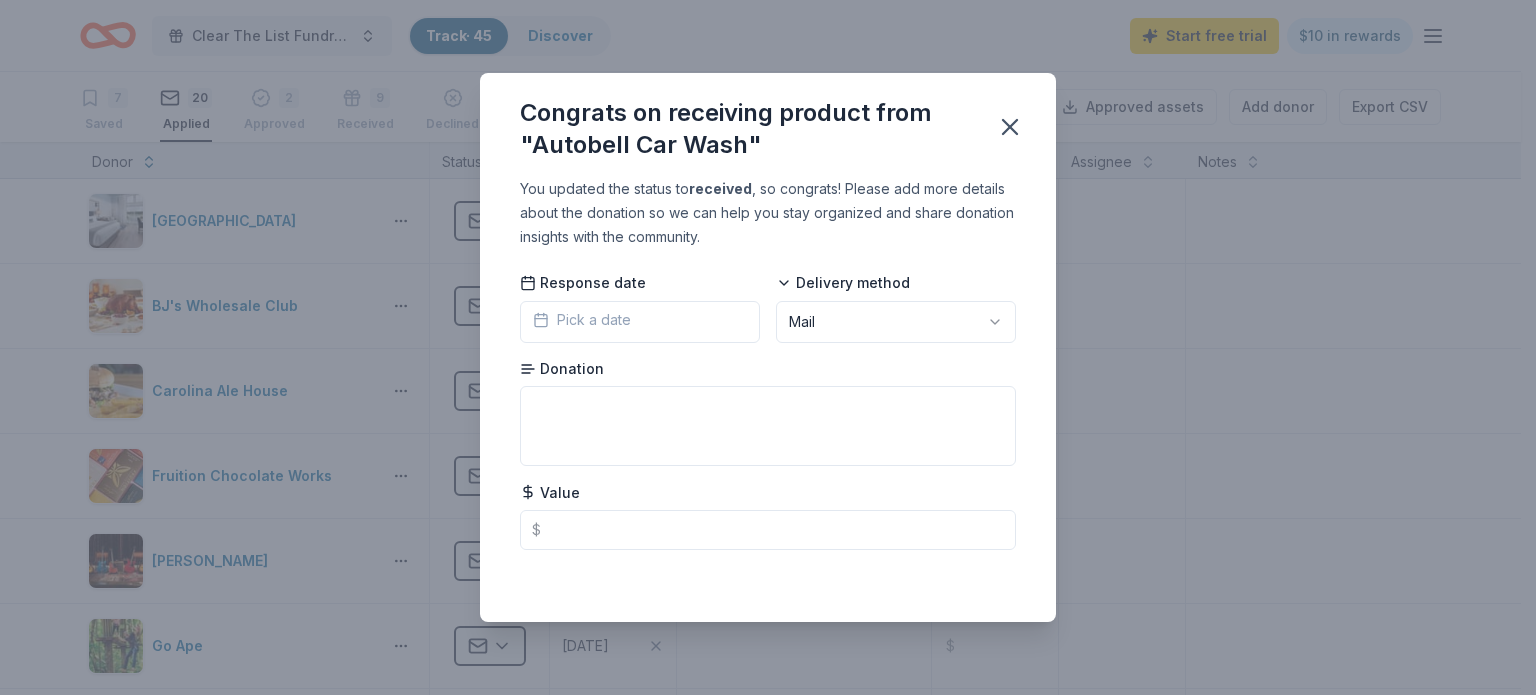 click on "Pick a date" at bounding box center [582, 320] 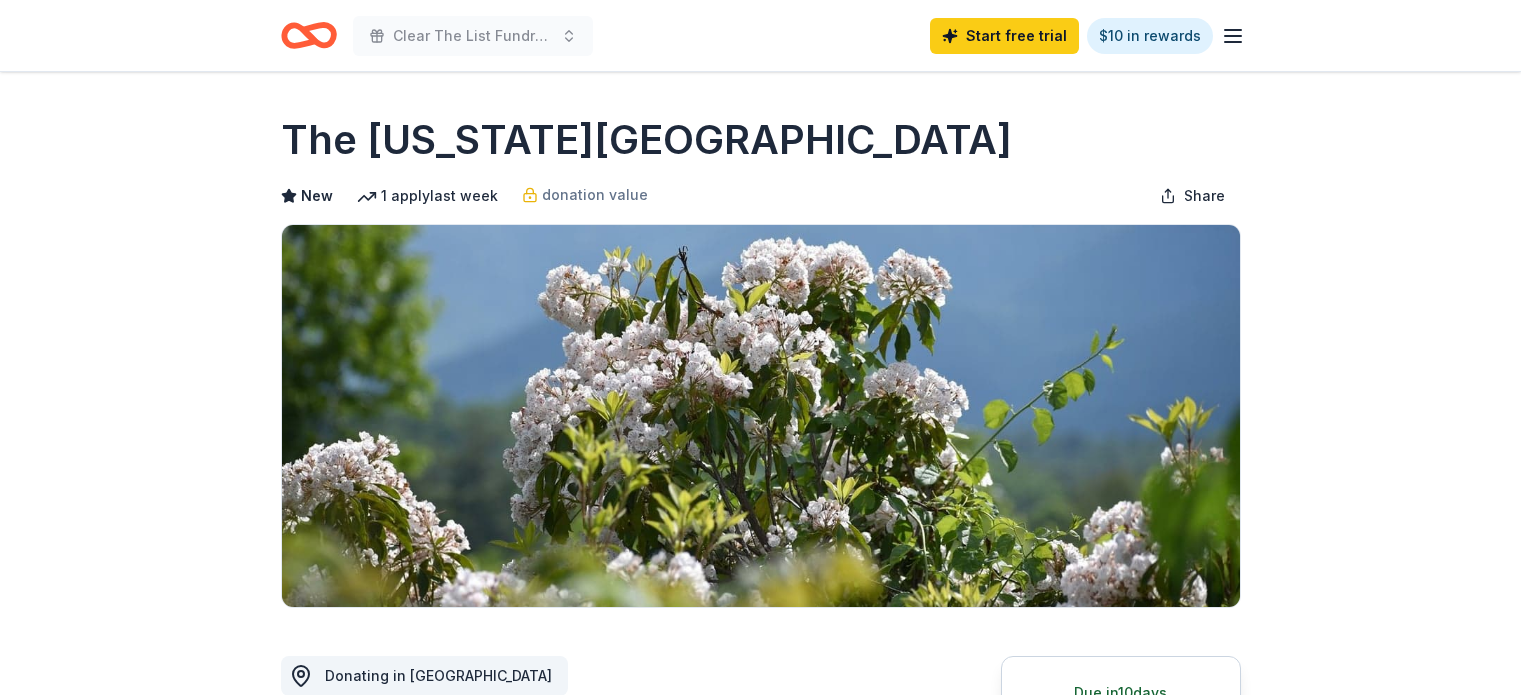 scroll, scrollTop: 0, scrollLeft: 0, axis: both 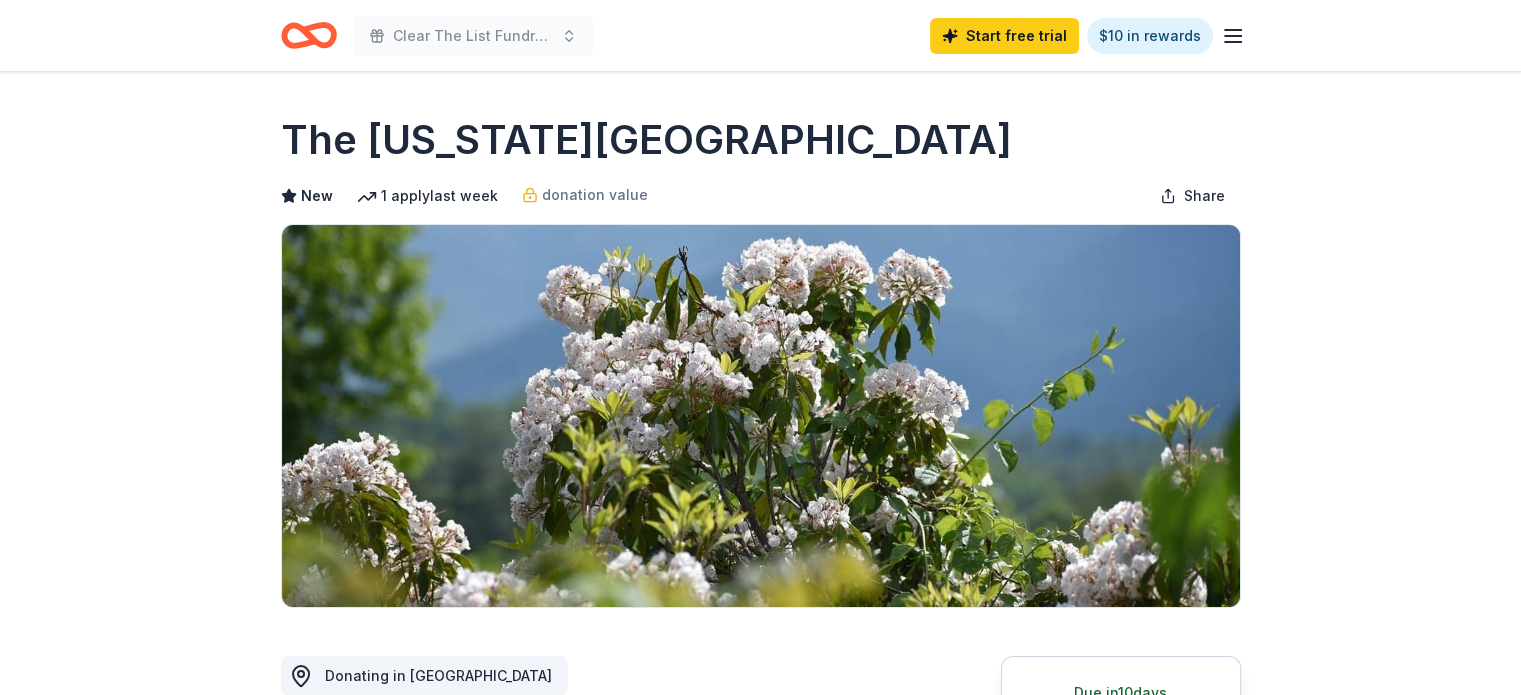 click 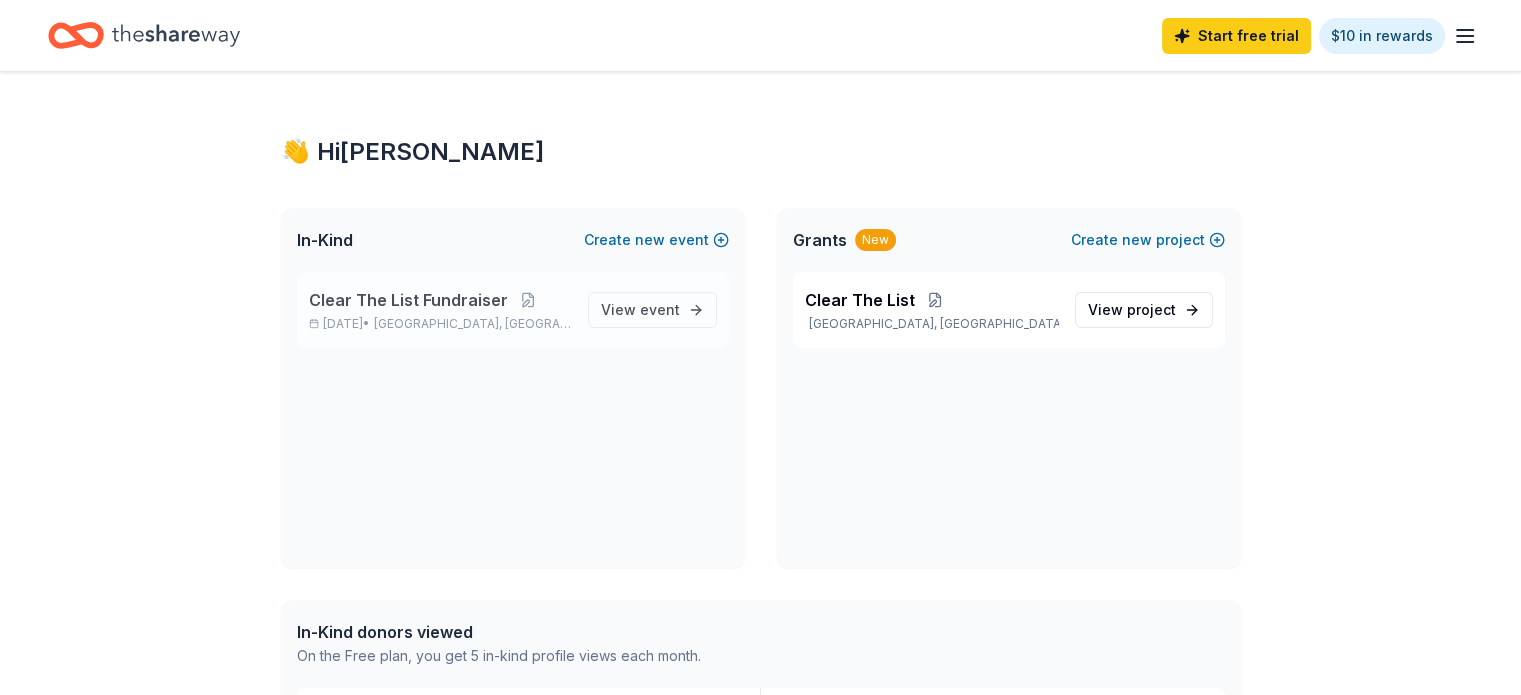 click on "Clear The List Fundraiser" at bounding box center (408, 300) 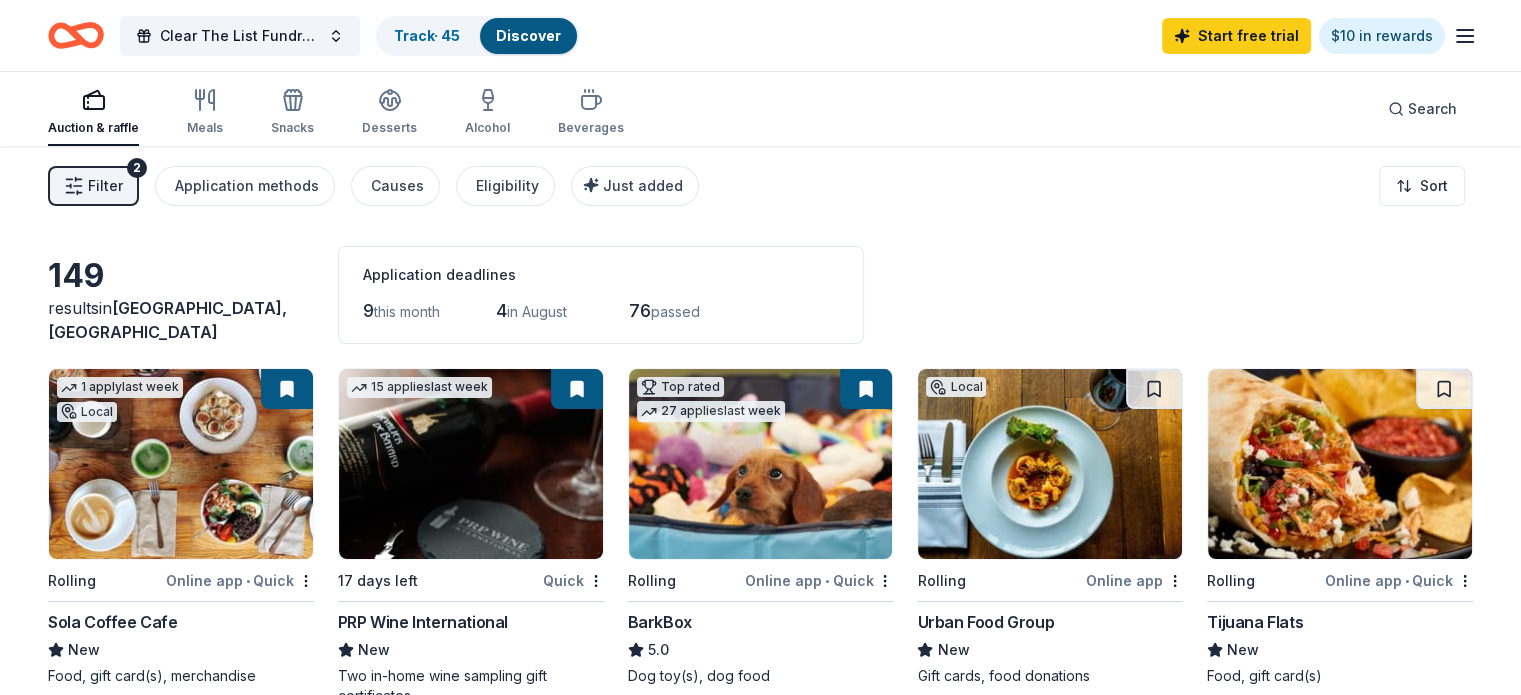 drag, startPoint x: 490, startPoint y: 39, endPoint x: 456, endPoint y: 11, distance: 44.04543 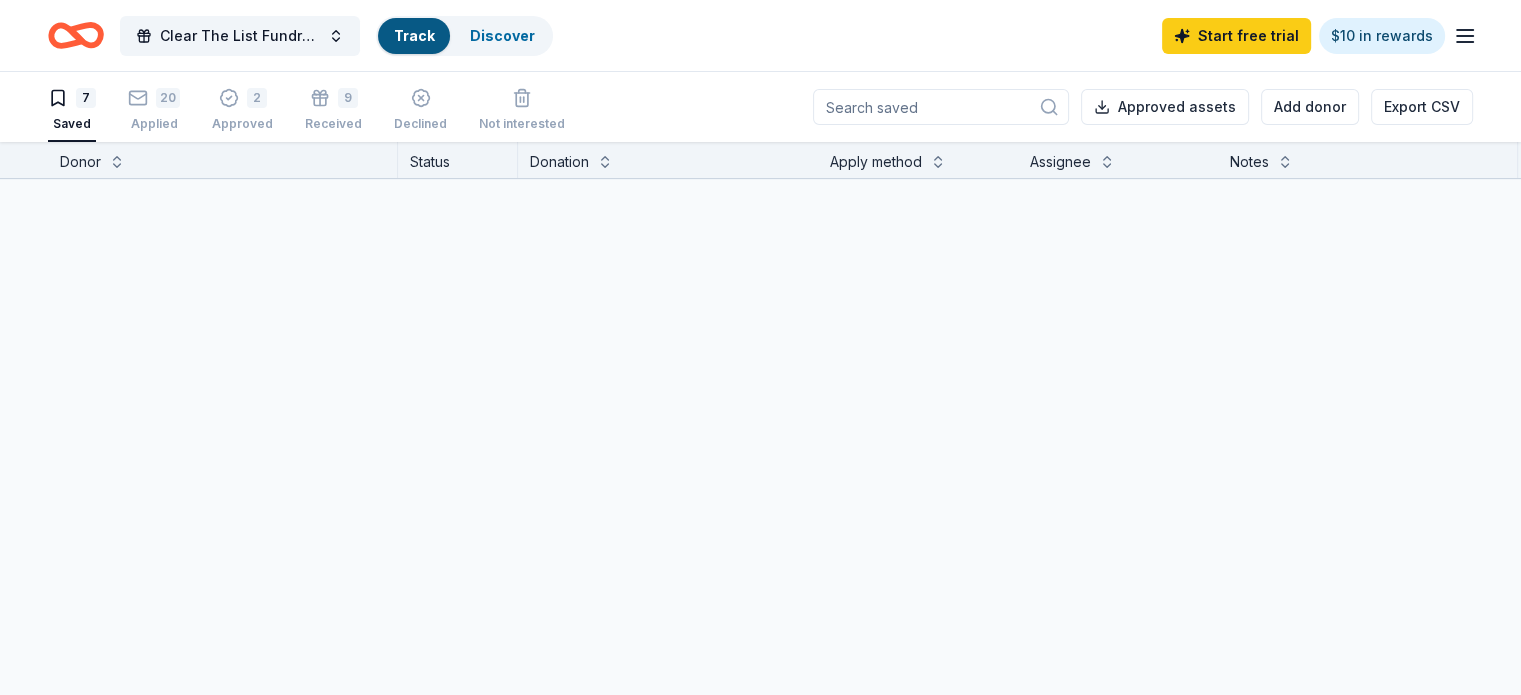 scroll, scrollTop: 0, scrollLeft: 0, axis: both 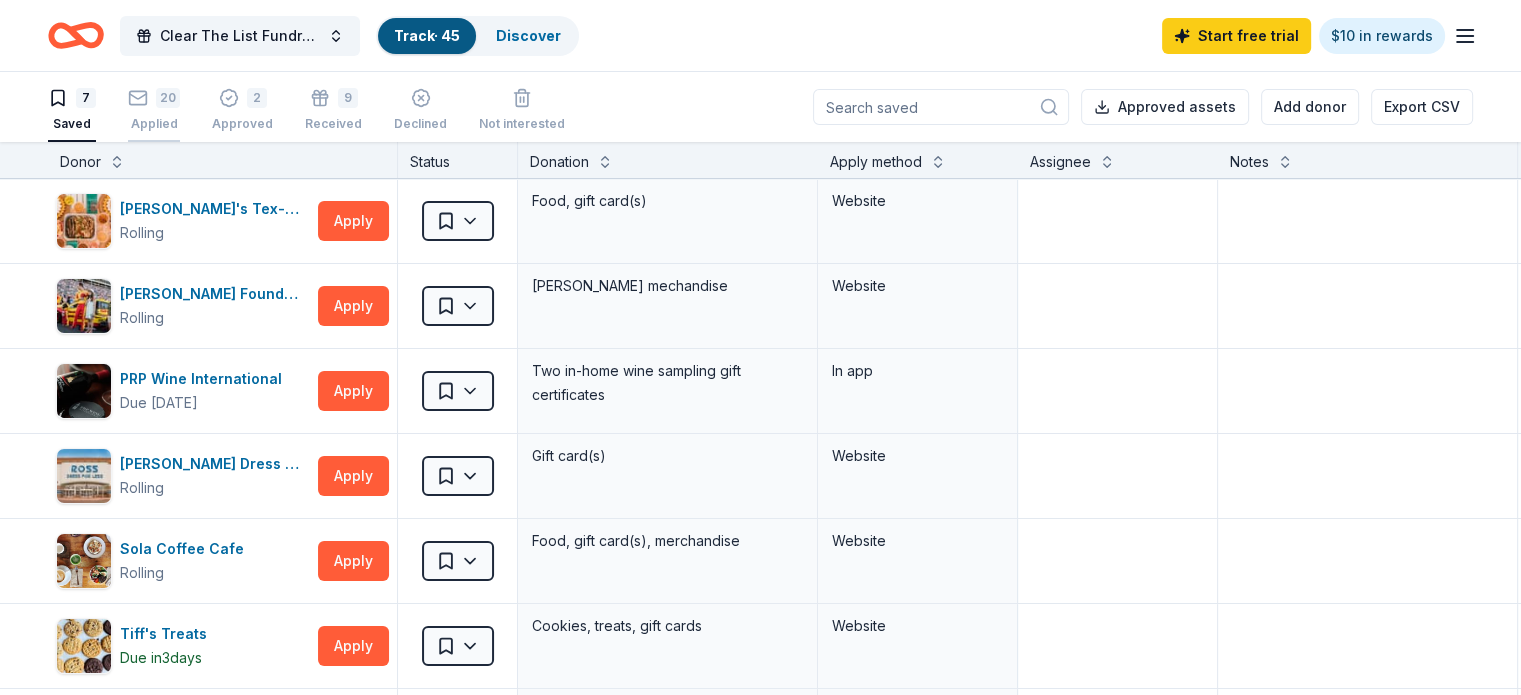 click on "20 Applied" at bounding box center [154, 111] 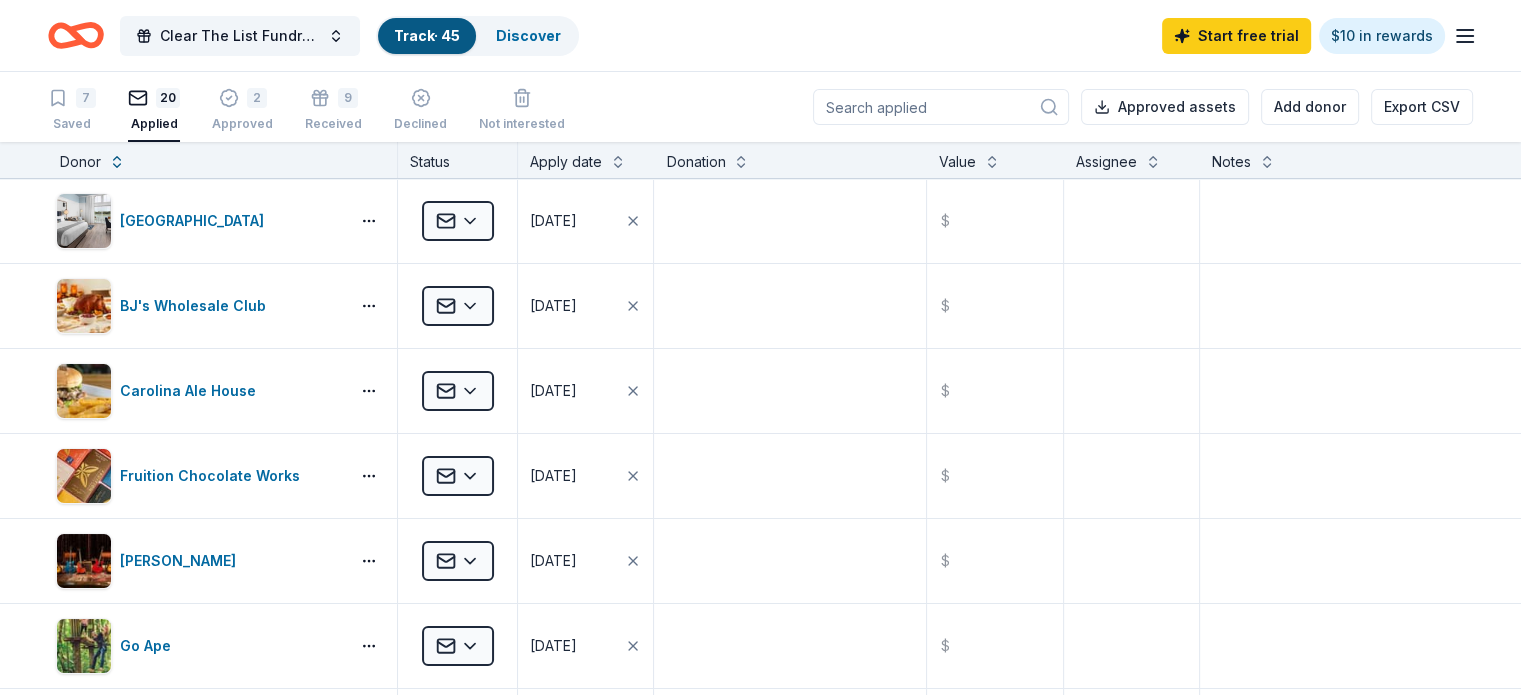 scroll, scrollTop: 0, scrollLeft: 0, axis: both 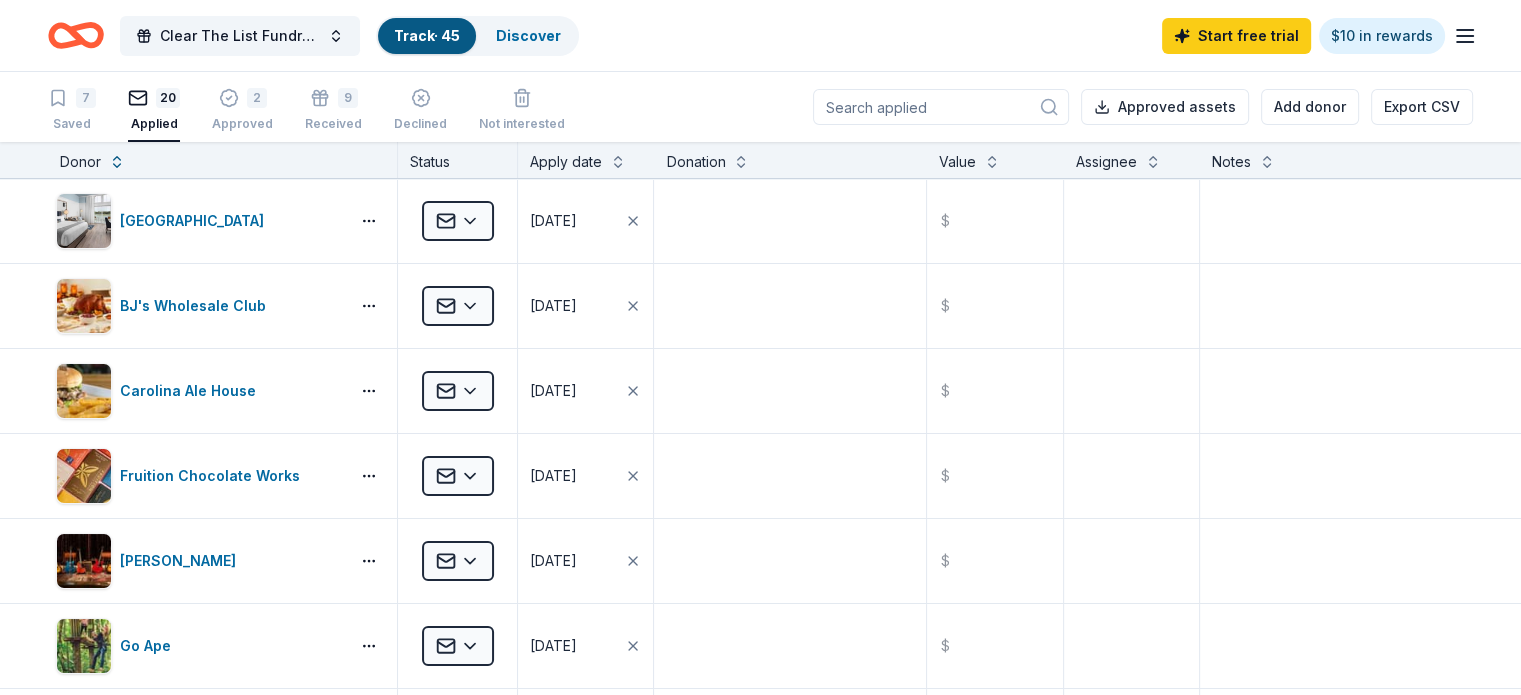 click on "7 Saved 20 Applied 2 Approved 9 Received Declined Not interested" at bounding box center (306, 111) 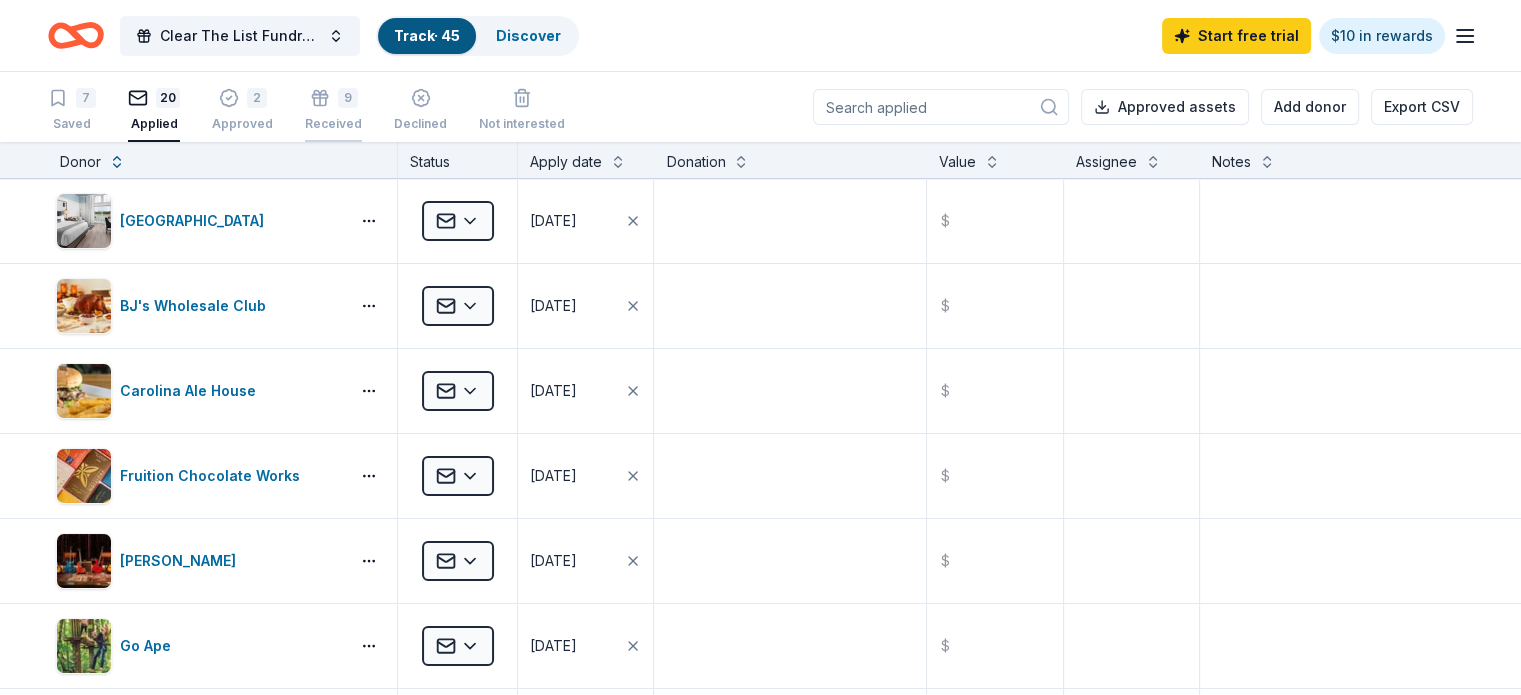 click on "9" at bounding box center [348, 98] 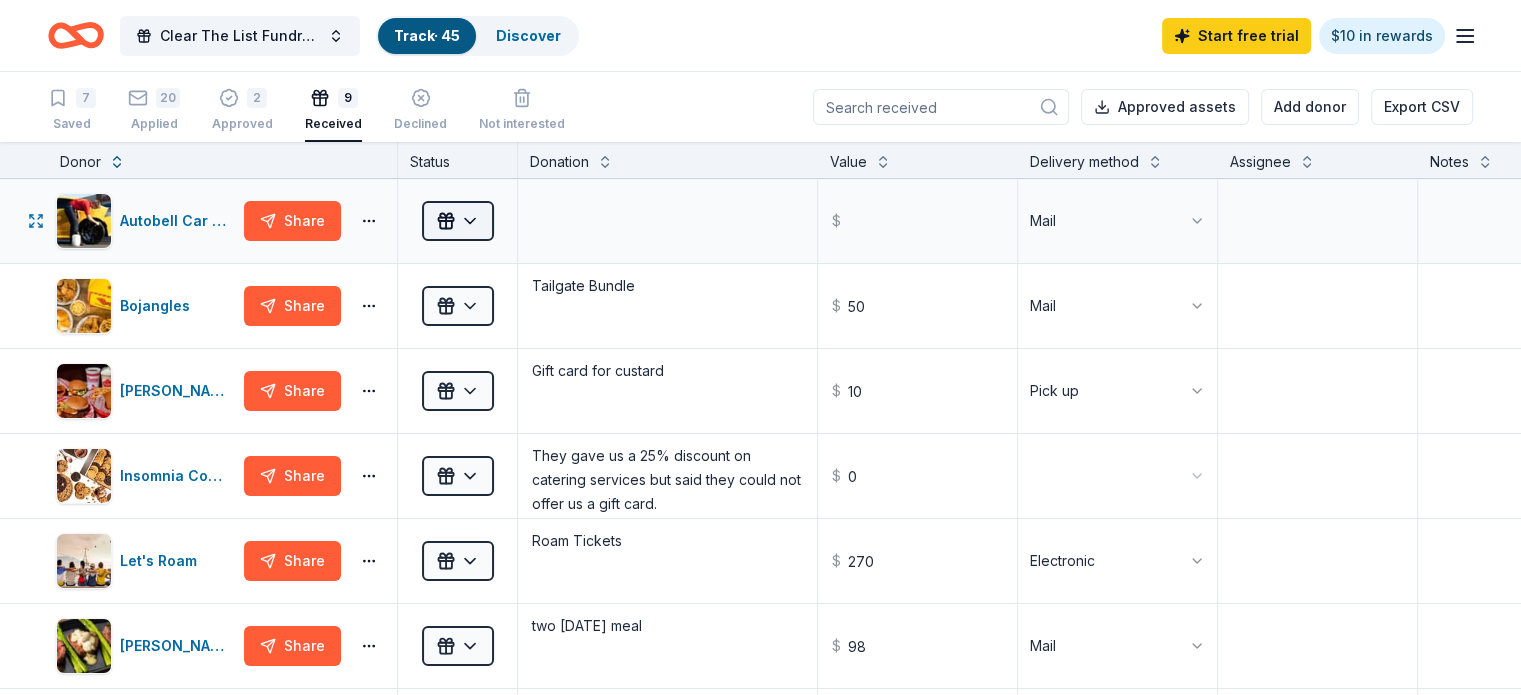 click on "10% Clear The List Fundraiser Track  · 45 Discover Start free  trial $10 in rewards 7 Saved 20 Applied 2 Approved 9 Received Declined Not interested  Approved assets Add donor Export CSV Donor Status Donation Value Delivery method Assignee Notes Autobell Car Wash  Share Received $ Mail Bojangles  Share Received Tailgate Bundle $ 50 Mail Freddy's Frozen Custard & Steakburgers  Share Received Gift card for custard $ 10 Pick up Insomnia Cookies  Share Received They gave us a 25% discount on catering services but said they could not offer us a gift card. $ 0 Let's Roam  Share Received Roam Tickets $ 270 Electronic Perry's Restaurants  Share Received two Sunday meal  $ 98 Mail Perry's Steakhouse  Share Received two complimentary Sunday Supper Cards $ 98 Mail The North Carolina Arboretum  Share Received Houehold level Membership $ 90 Mail Wegmans  Share Received gift card $ 250 Pick up   Discover more donors Saved" at bounding box center [760, 347] 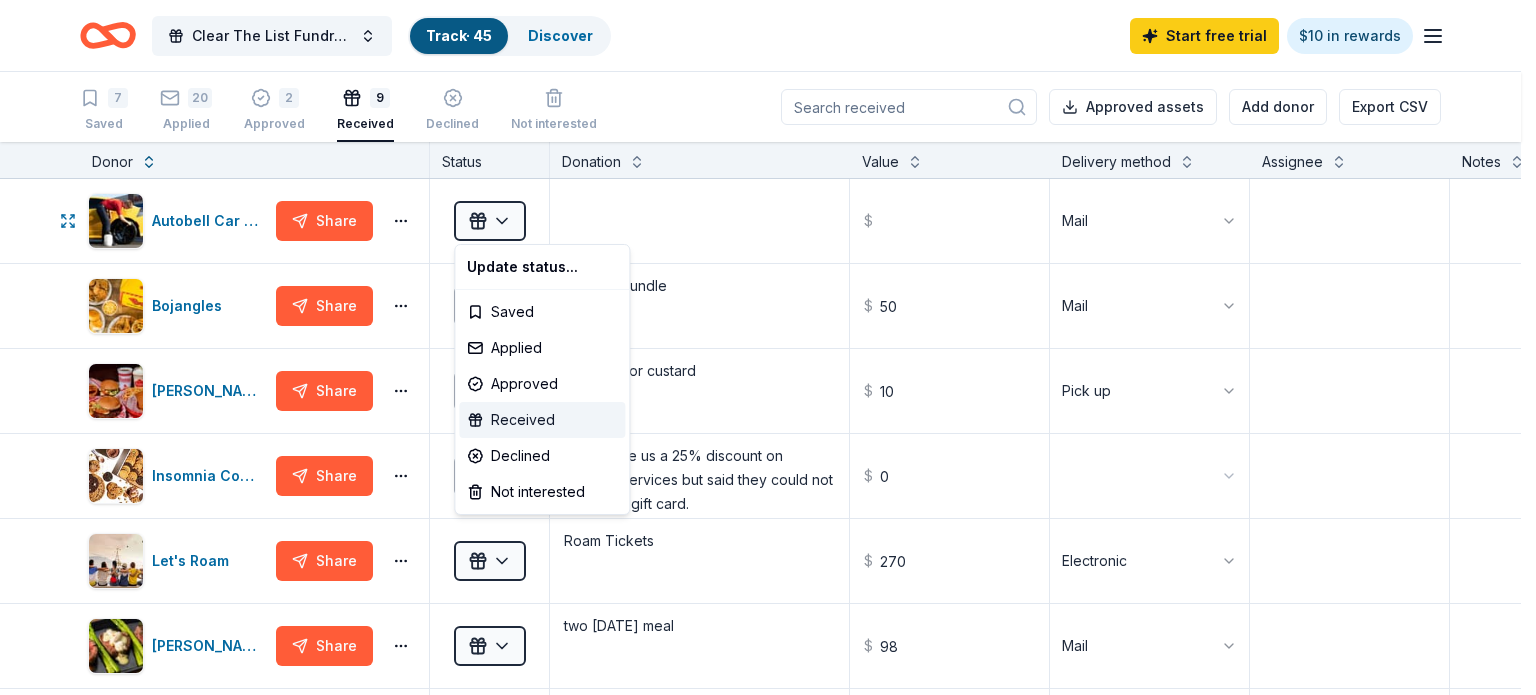 click on "Received" at bounding box center [542, 420] 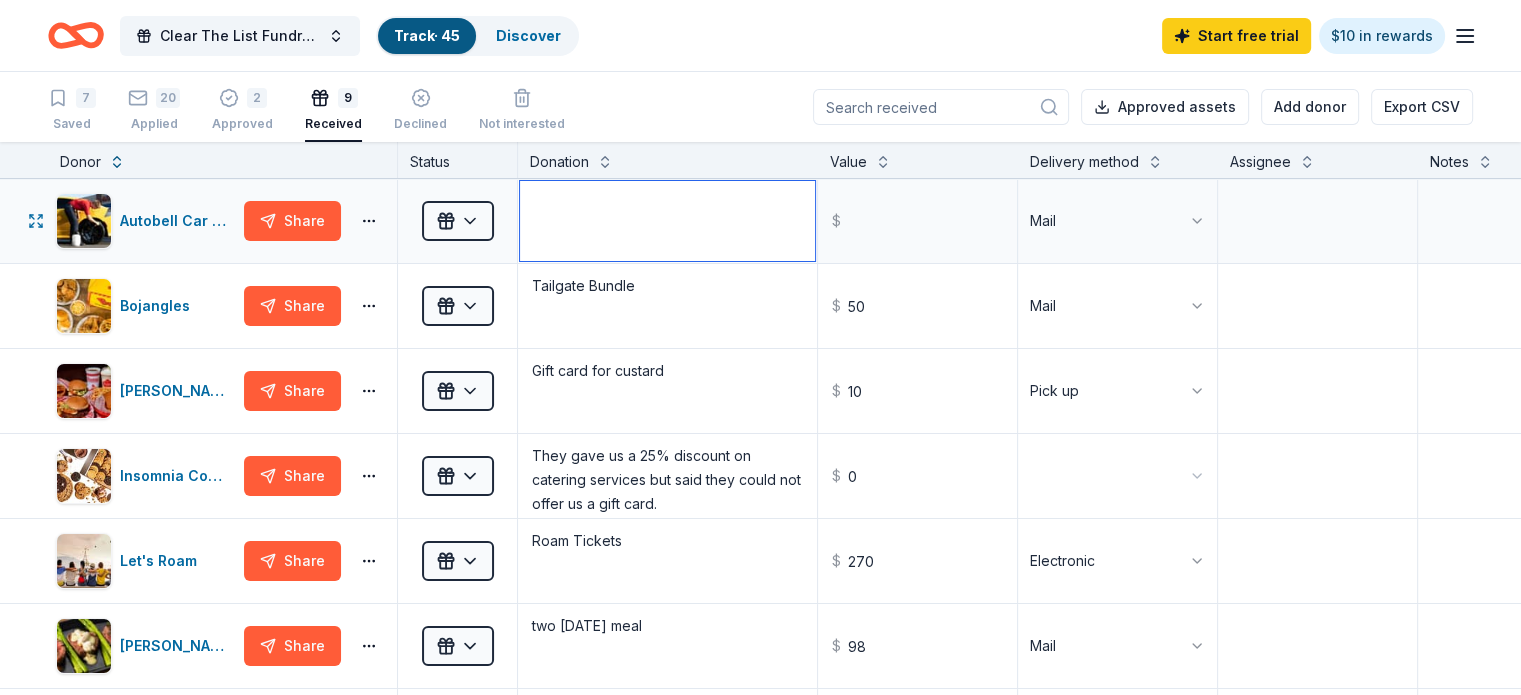 click at bounding box center (667, 221) 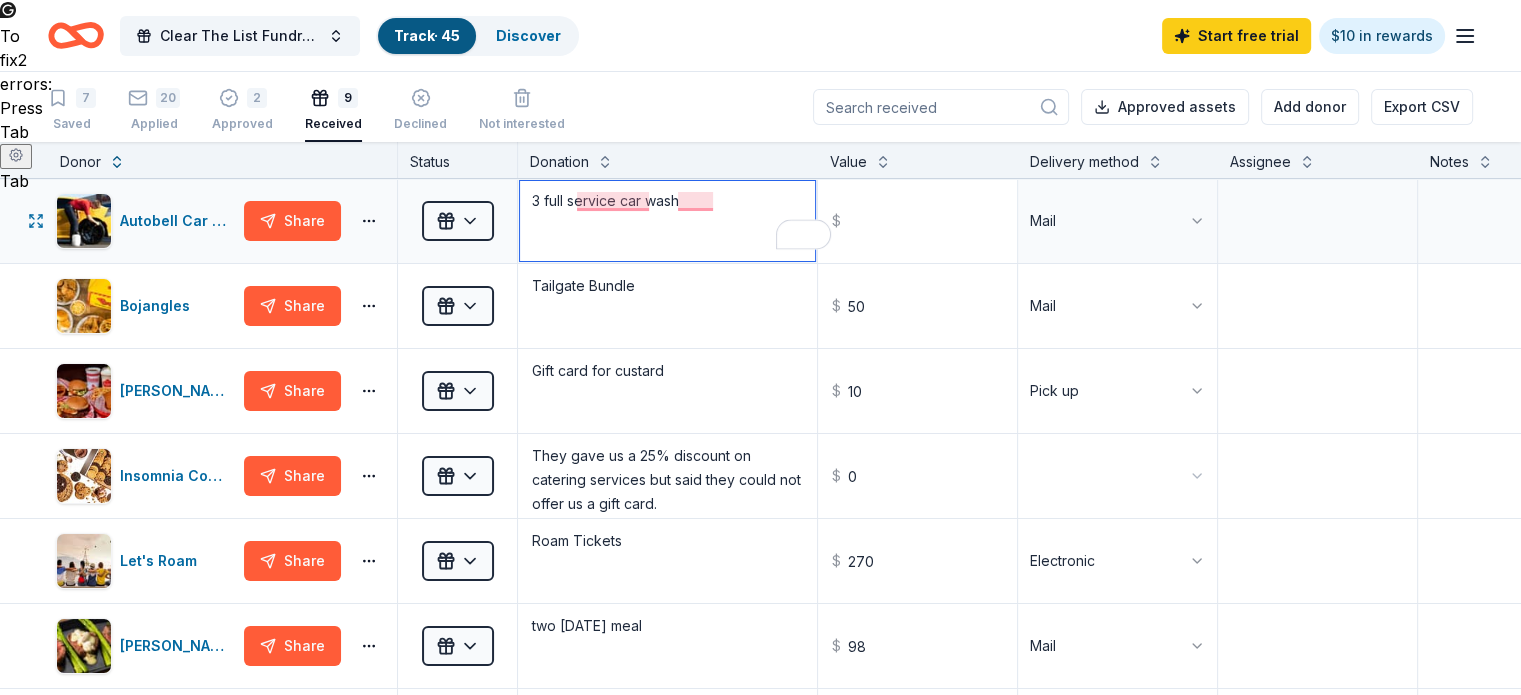 type on "3 full service car wash" 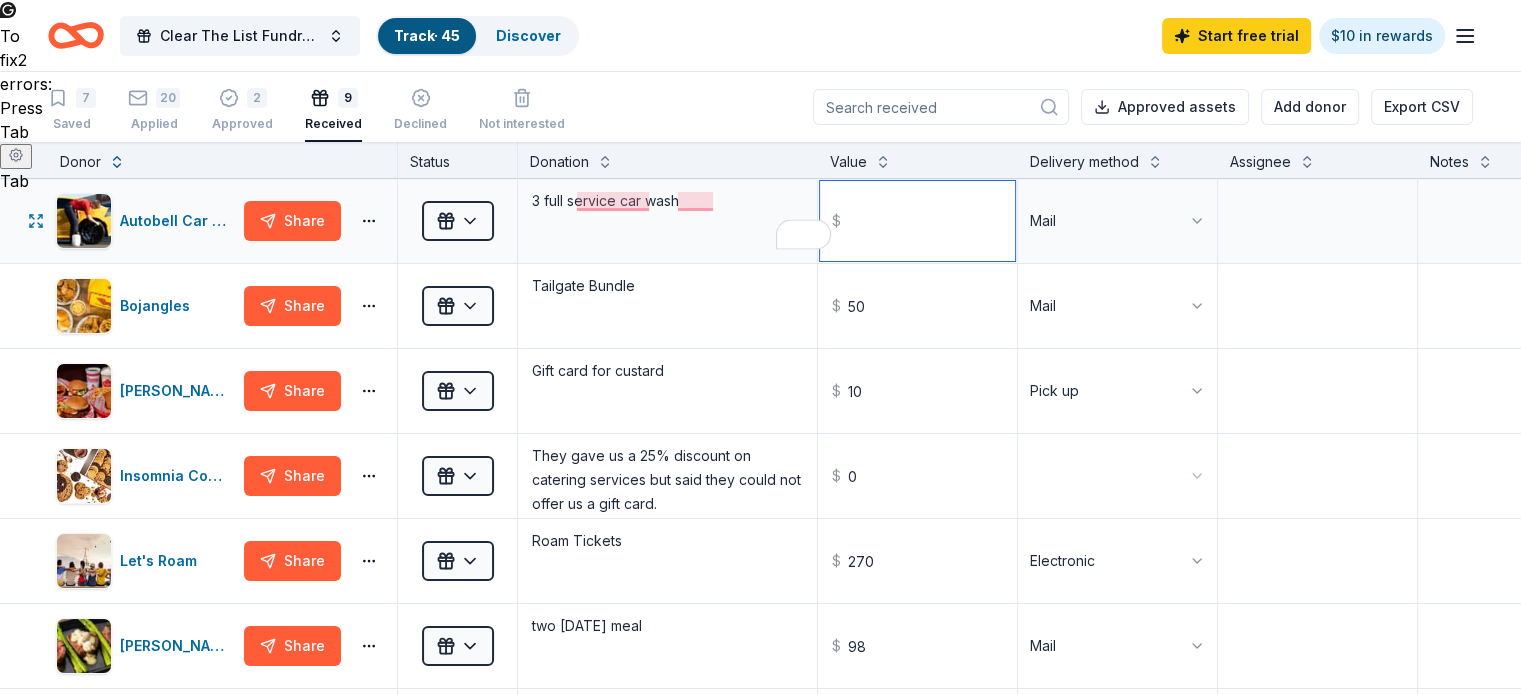 click at bounding box center [917, 221] 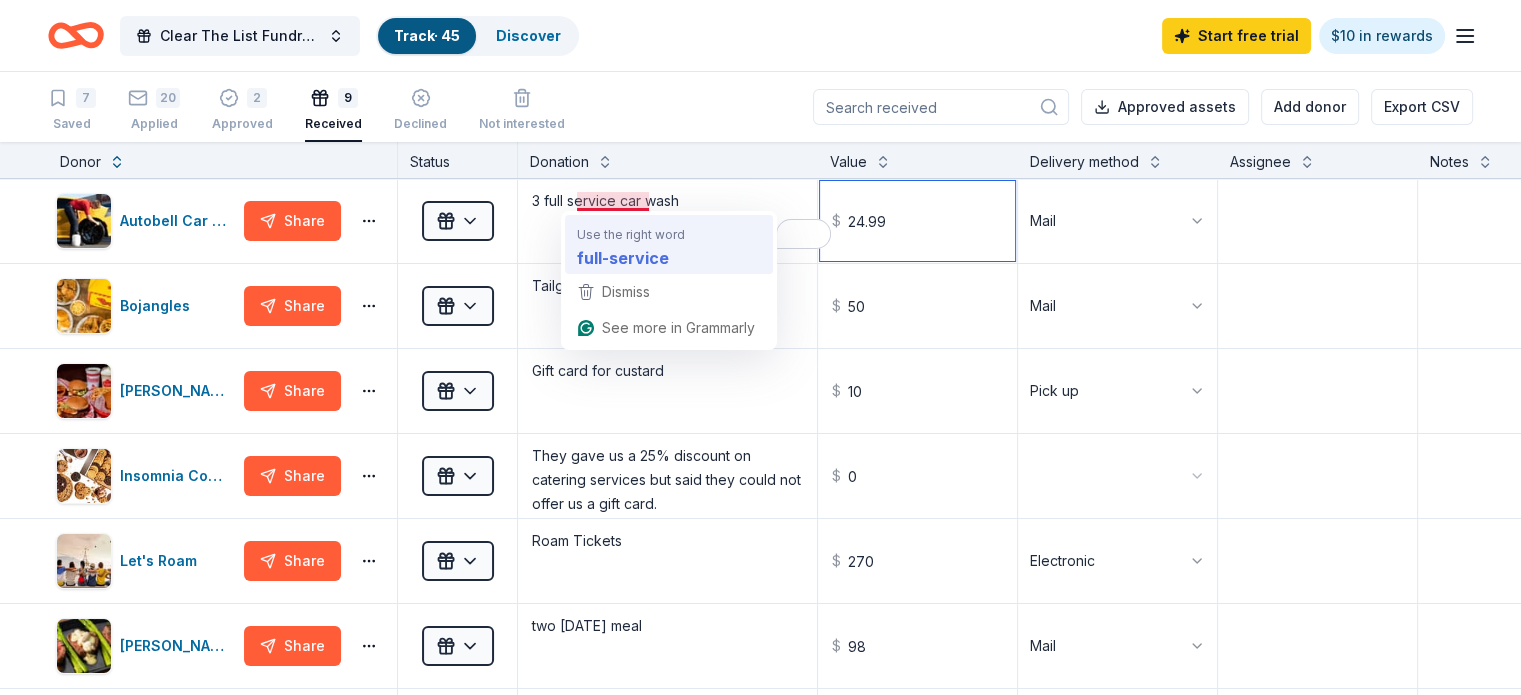 type on "24.99" 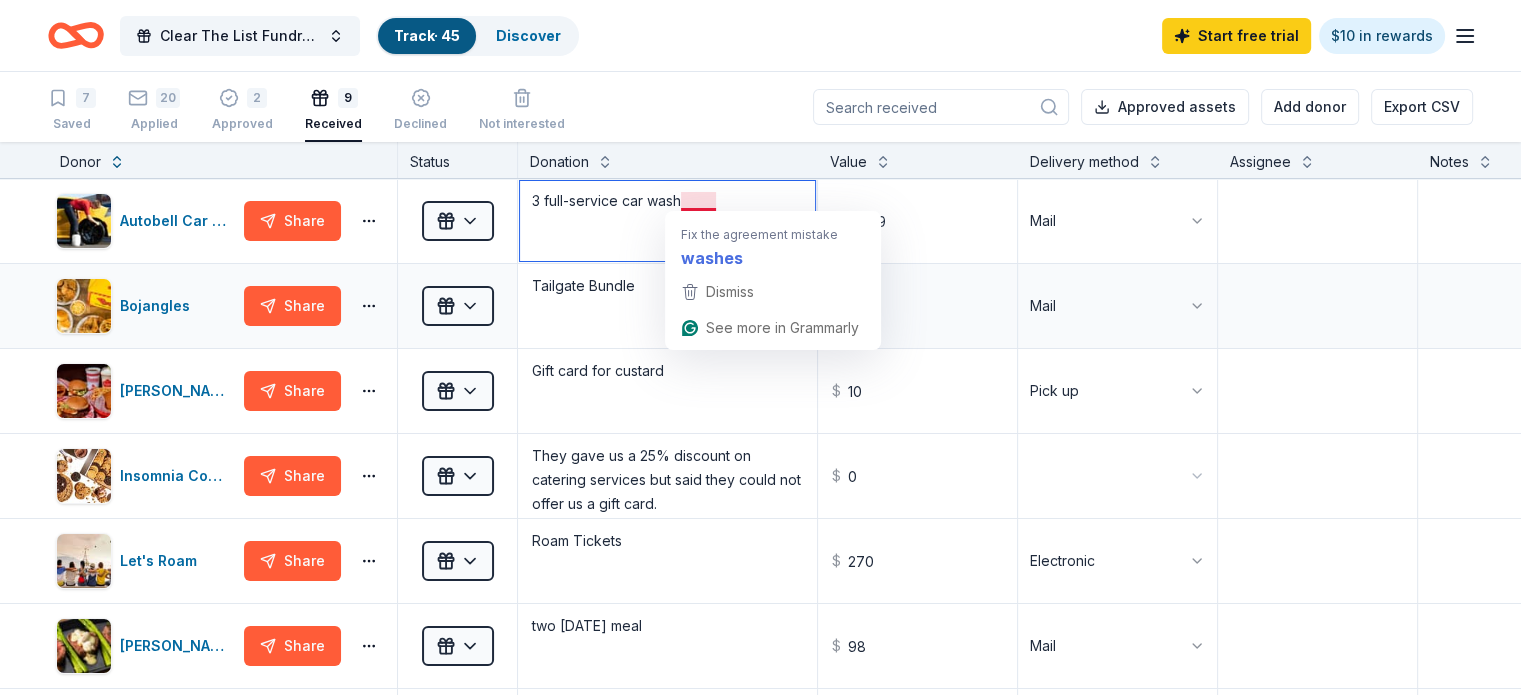 type on "3 full-service car washes" 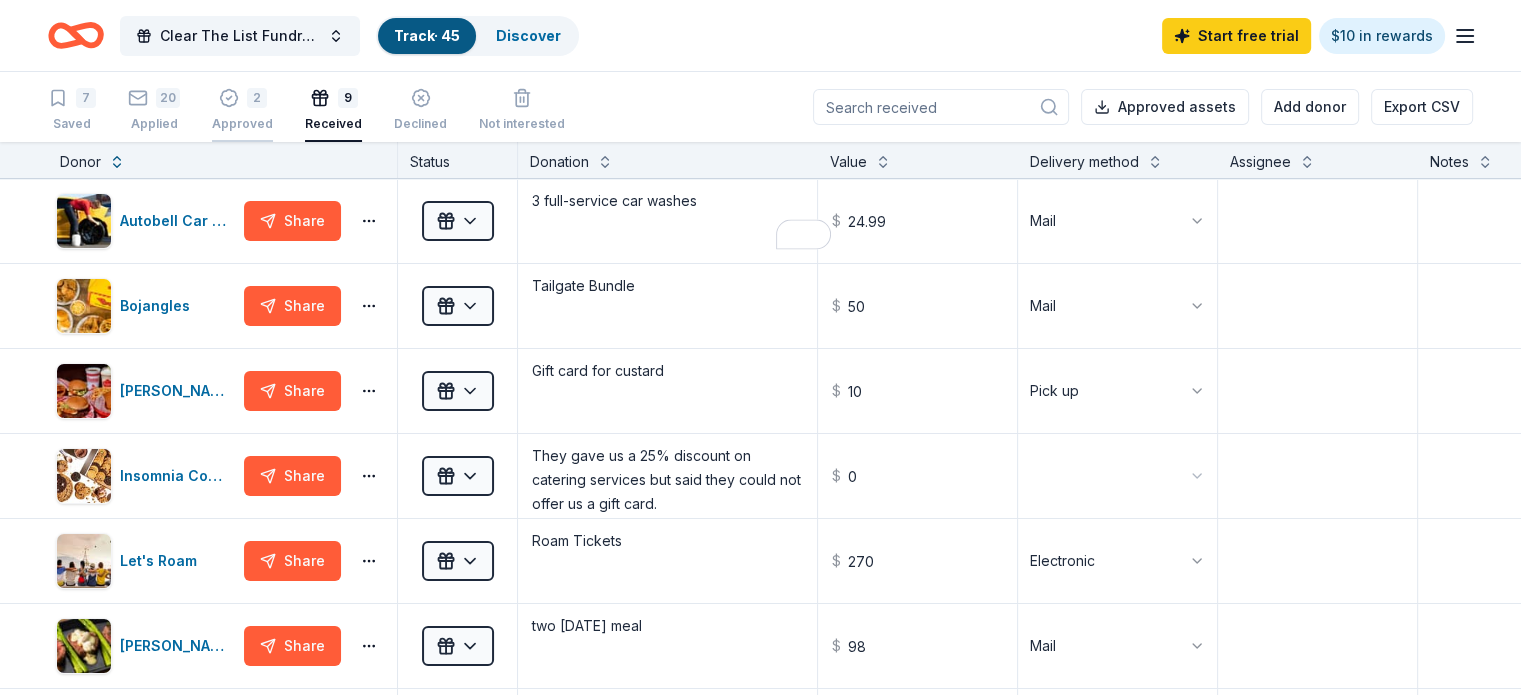 click on "Approved" at bounding box center (242, 124) 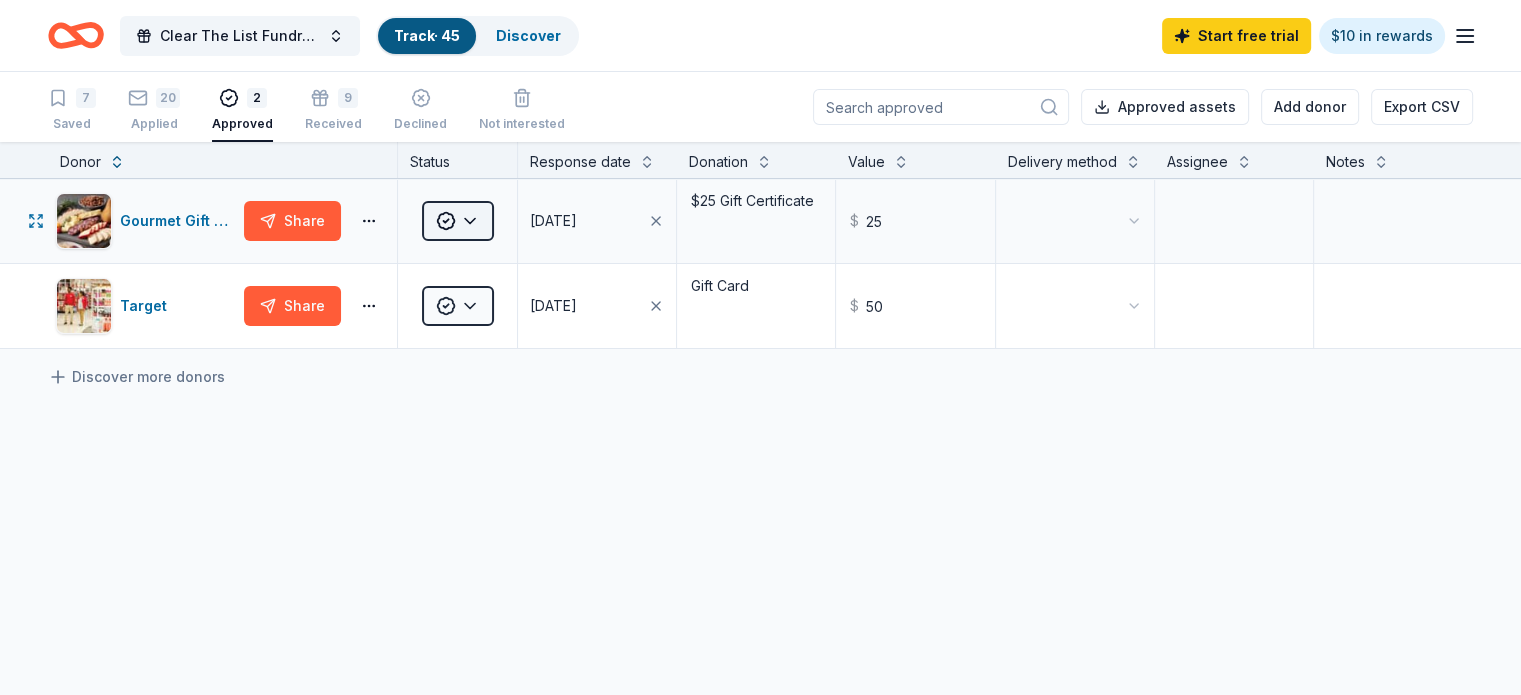 click on "10% Clear The List Fundraiser Track  · 45 Discover Start free  trial $10 in rewards 7 Saved 20 Applied 2 Approved 9 Received Declined Not interested  Approved assets Add donor Export CSV Donor Status Response date Donation Value Delivery method Assignee Notes Gourmet Gift Baskets  Share Approved 07/02/2025 $25 Gift Certificate $ 25 Target  Share Approved 07/02/2025 Gift Card $ 50   Discover more donors Saved" at bounding box center (760, 347) 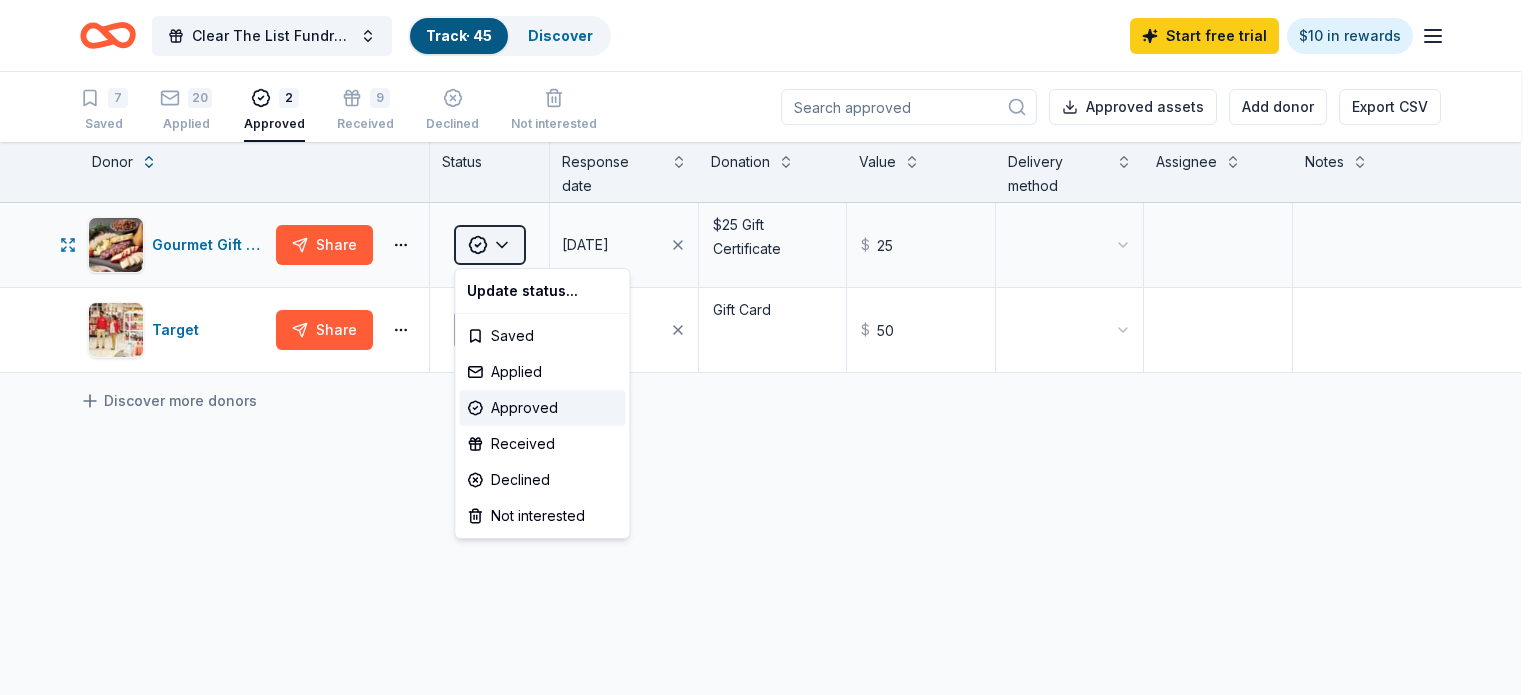 click on "10% Clear The List Fundraiser Track  · 45 Discover Start free  trial $10 in rewards 7 Saved 20 Applied 2 Approved 9 Received Declined Not interested  Approved assets Add donor Export CSV Donor Status Response date Donation Value Delivery method Assignee Notes Gourmet Gift Baskets  Share Approved 07/02/2025 $25 Gift Certificate $ 25 Target  Share Approved 07/02/2025 Gift Card $ 50   Discover more donors Saved Update status... Saved Applied Approved Received Declined Not interested" at bounding box center [768, 347] 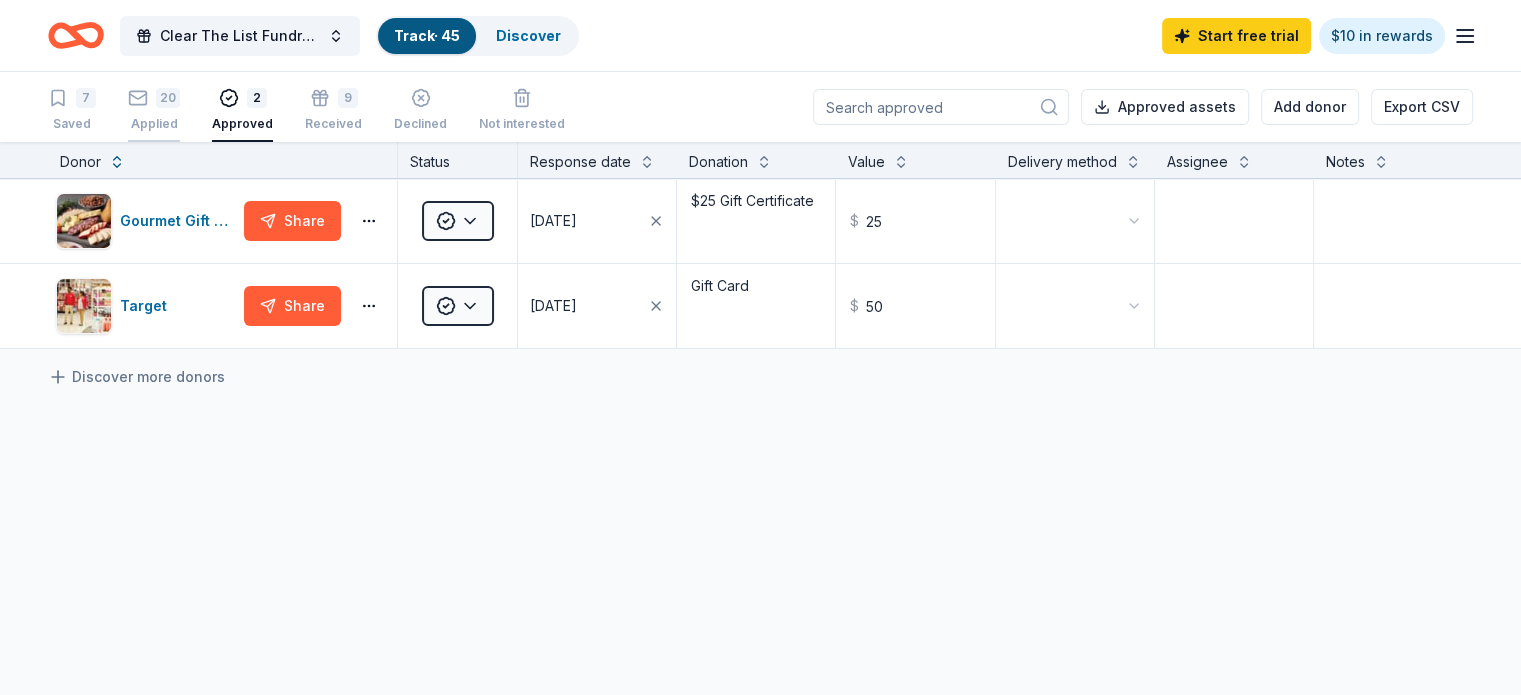 click on "20 Applied" at bounding box center (154, 110) 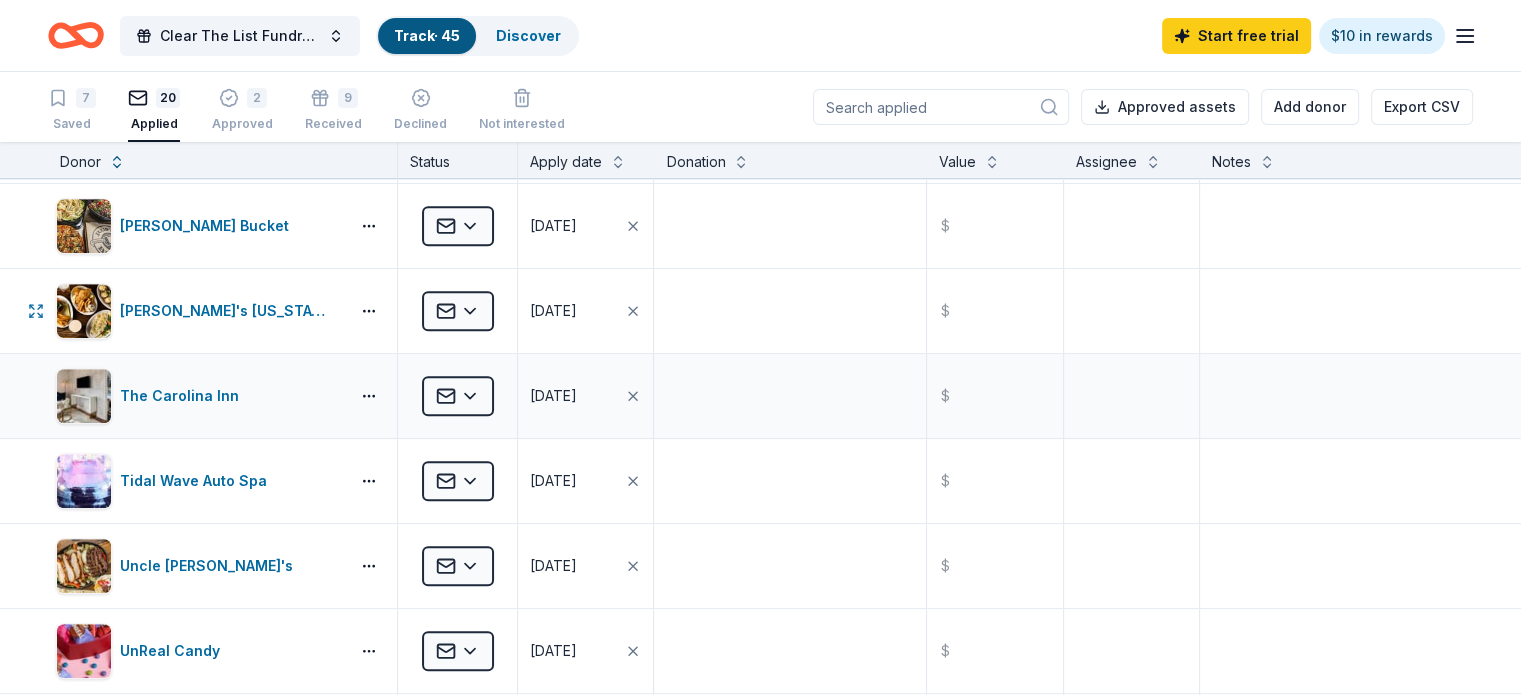 scroll, scrollTop: 1100, scrollLeft: 0, axis: vertical 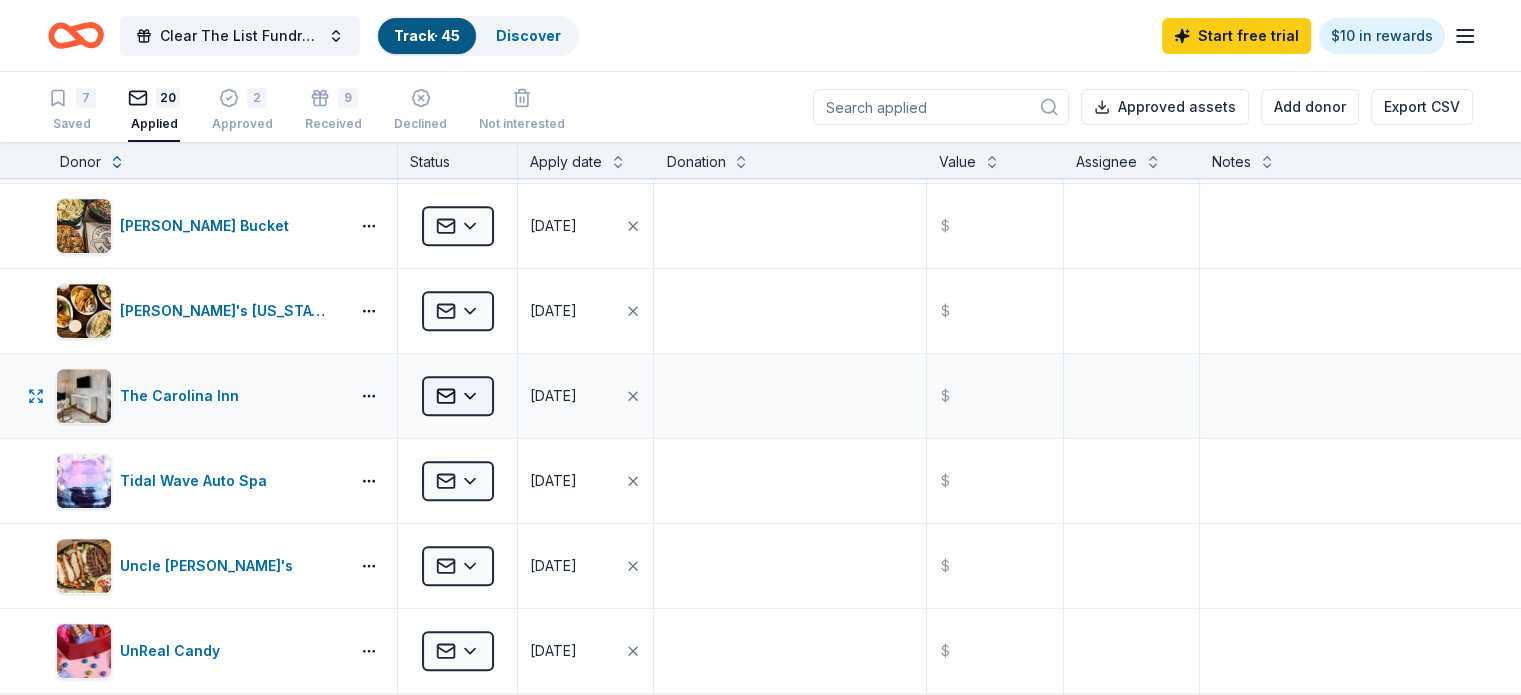 click on "10% Clear The List Fundraiser Track  · 45 Discover Start free  trial $10 in rewards 7 Saved 20 Applied 2 Approved 9 Received Declined Not interested  Approved assets Add donor Export CSV Donor Status Apply date Donation Value Assignee Notes Beaufort Hotel Applied 05/07/2025 $ BJ's Wholesale Club Applied 03/31/2025 $ Carolina Ale House Applied 04/01/2025 $ Fruition Chocolate Works Applied 03/31/2025 $ Gibson Applied 04/01/2025 $ Go Ape Applied 05/26/2025 $ GoGo Squeez Applied 04/01/2025 $ Goo Goo Cluster Applied 03/31/2025 $ Heaven Hill Brands Applied 03/27/2025 $ Jason's Deli Applied 04/01/2025 $ Longhorn Steakhouse Applied 03/31/2025 $ Oriental Trading Applied 03/27/2025 $ Project Glimmer Applied 04/01/2025 $ Rusty Bucket Applied 04/01/2025 $ Ted's Montana Grill Applied 04/01/2025 $ The Carolina Inn Applied 05/07/2025 $ Tidal Wave Auto Spa Applied 03/28/2025 $ Uncle Julio's Applied 03/31/2025 $ UnReal Candy Applied 03/31/2025 $ Wondercide Applied 04/10/2025 $   Discover more donors Saved" at bounding box center [760, 347] 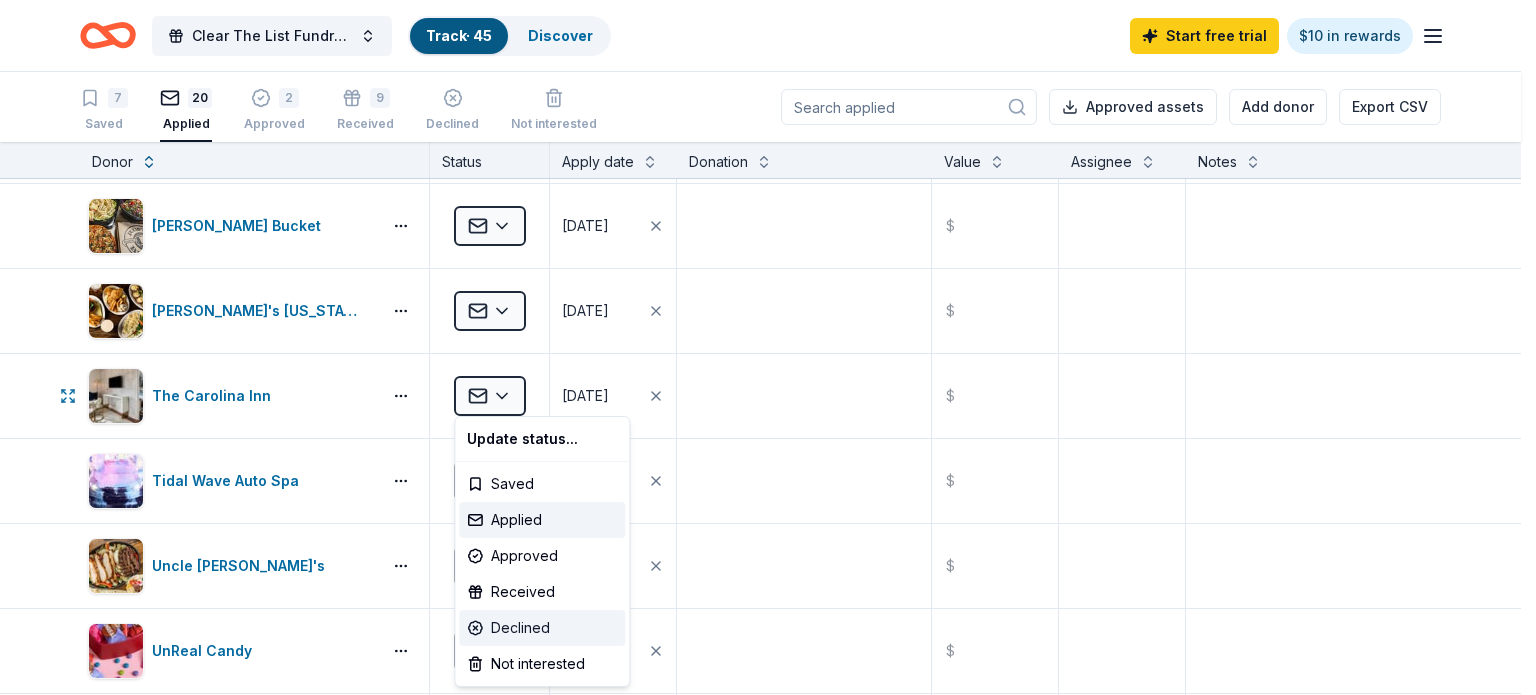 click on "Declined" at bounding box center [542, 628] 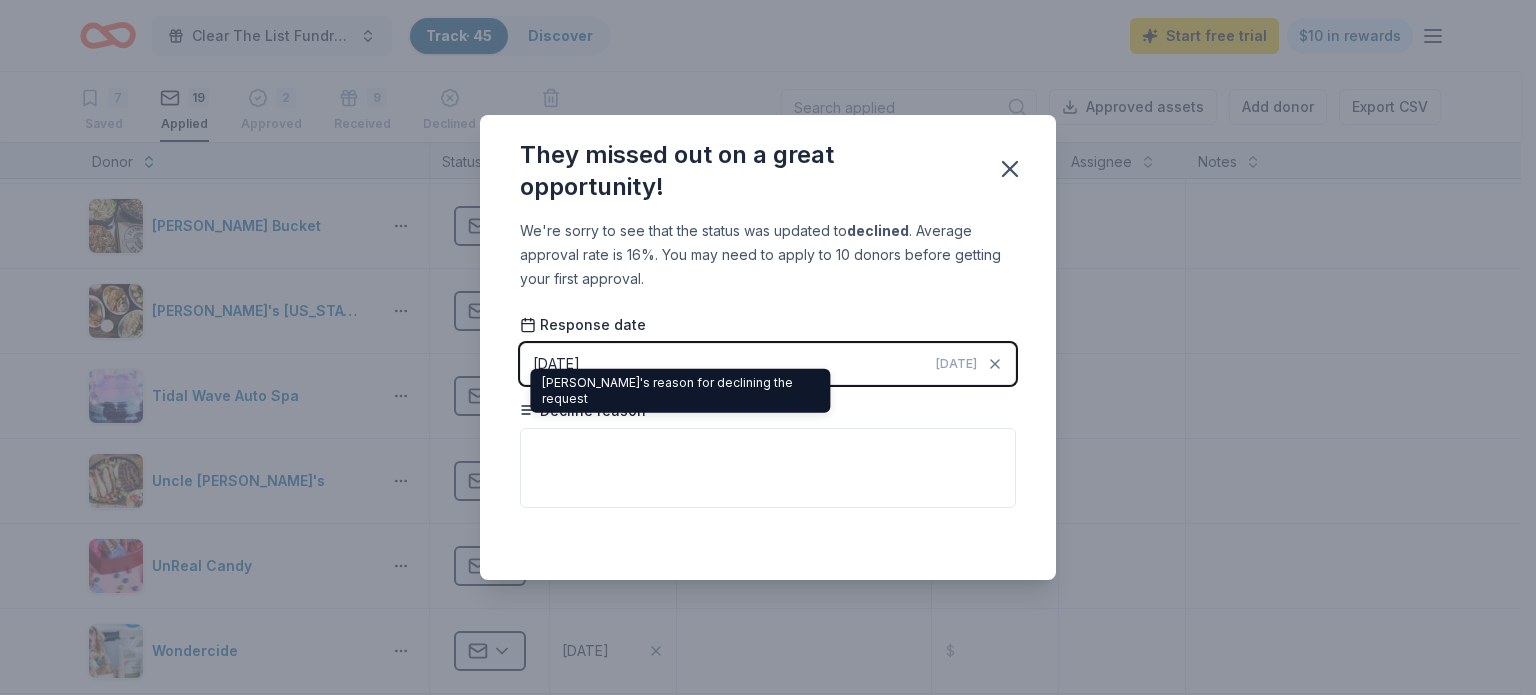 click on "Decline reason" at bounding box center [583, 411] 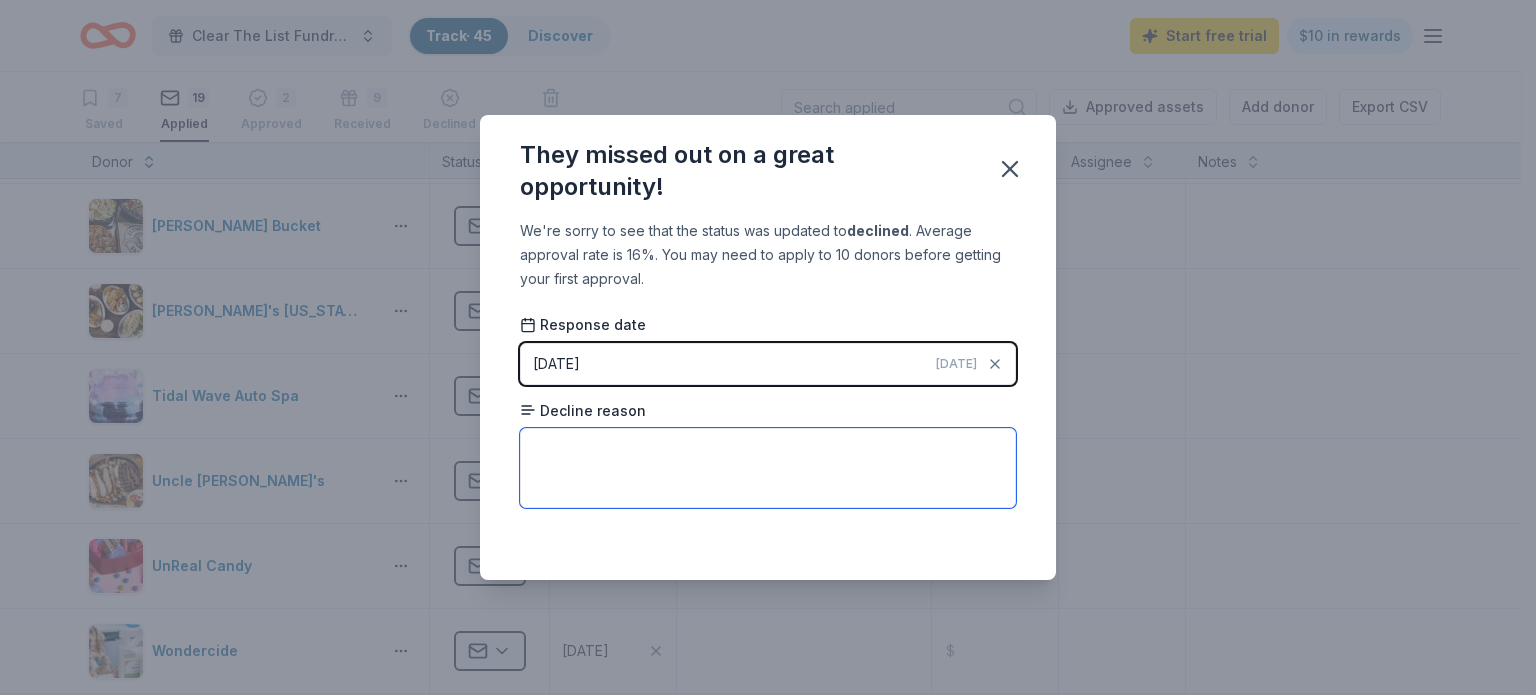 click at bounding box center [768, 468] 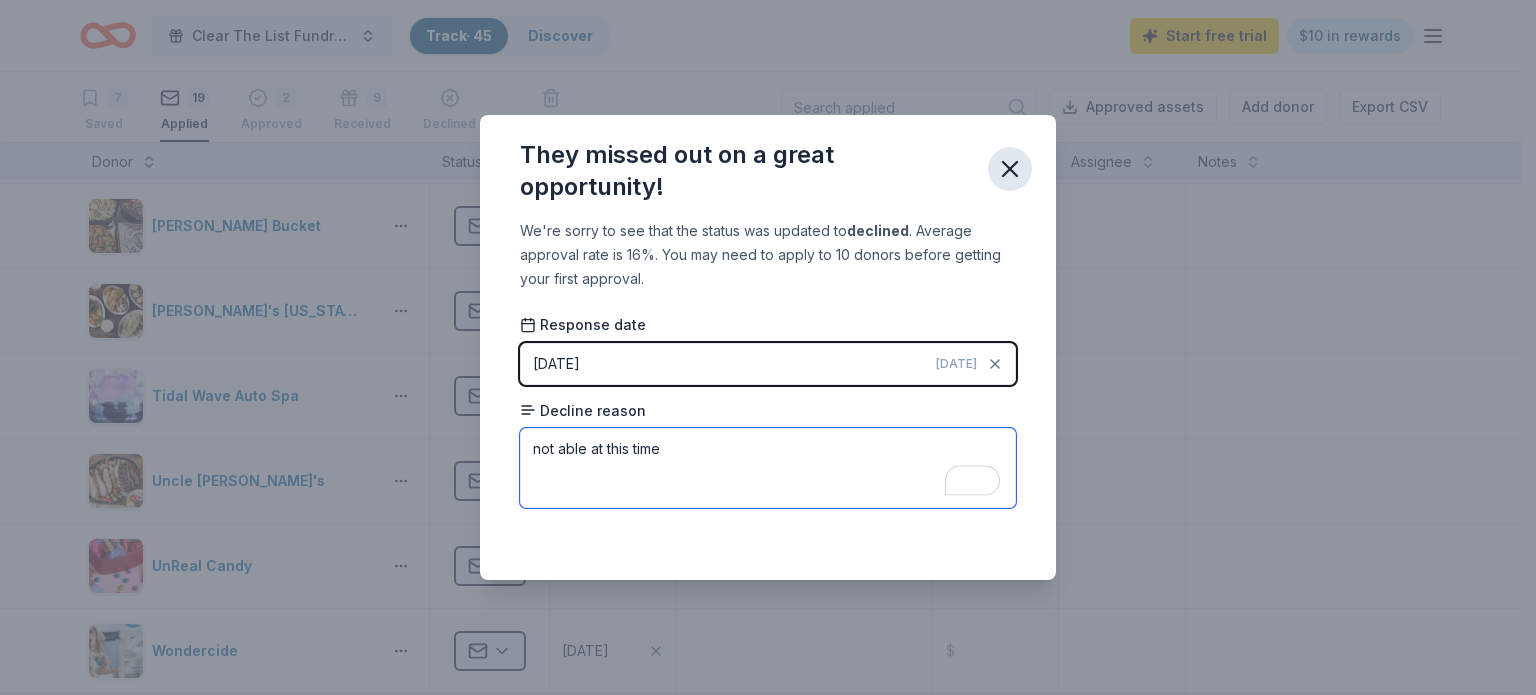 type on "not able at this time" 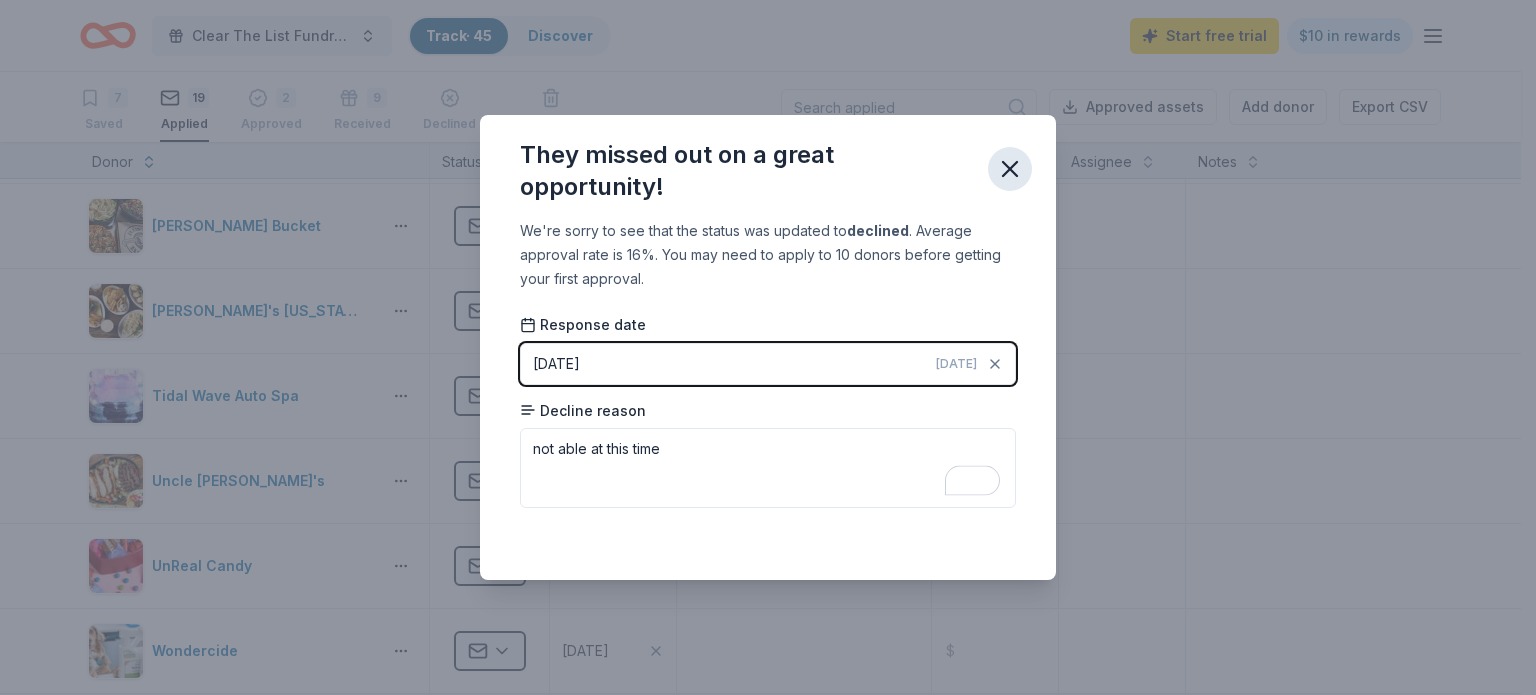 click at bounding box center [1010, 169] 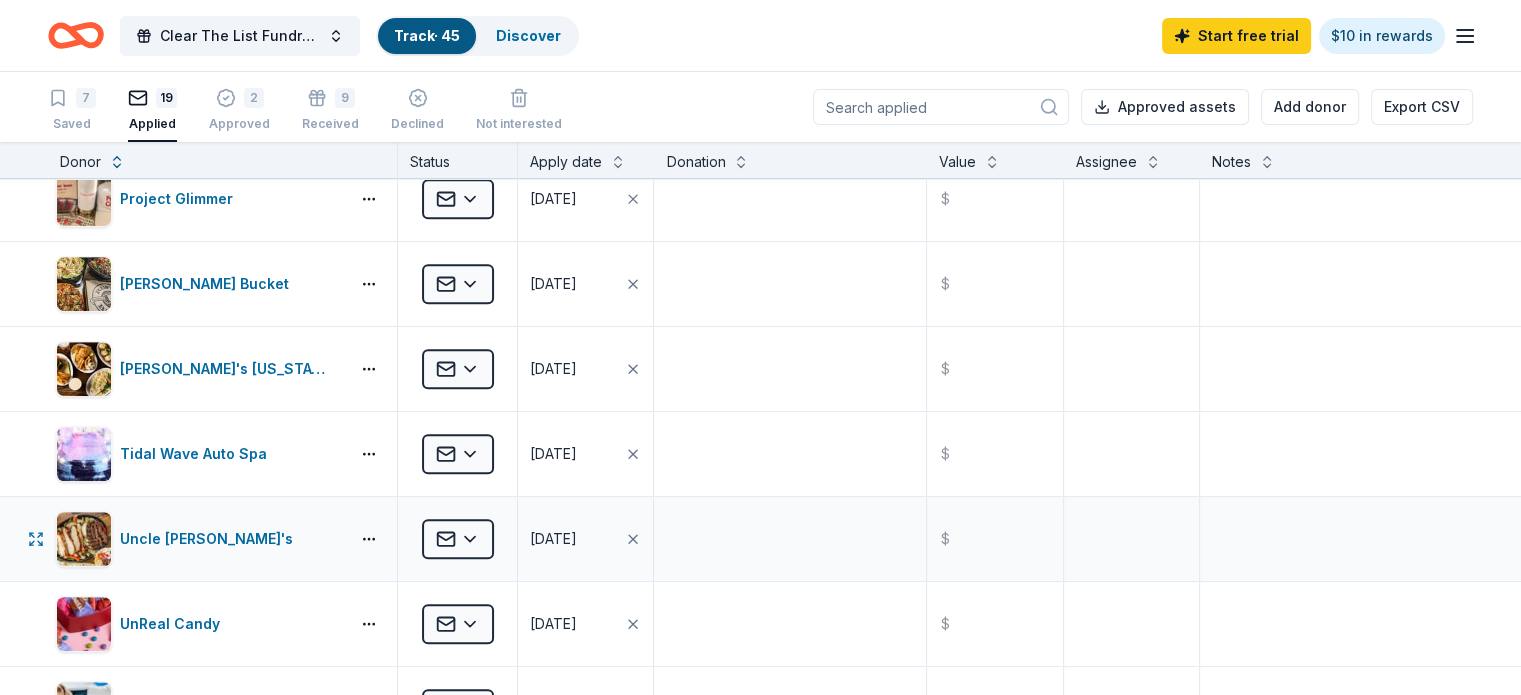 scroll, scrollTop: 1000, scrollLeft: 0, axis: vertical 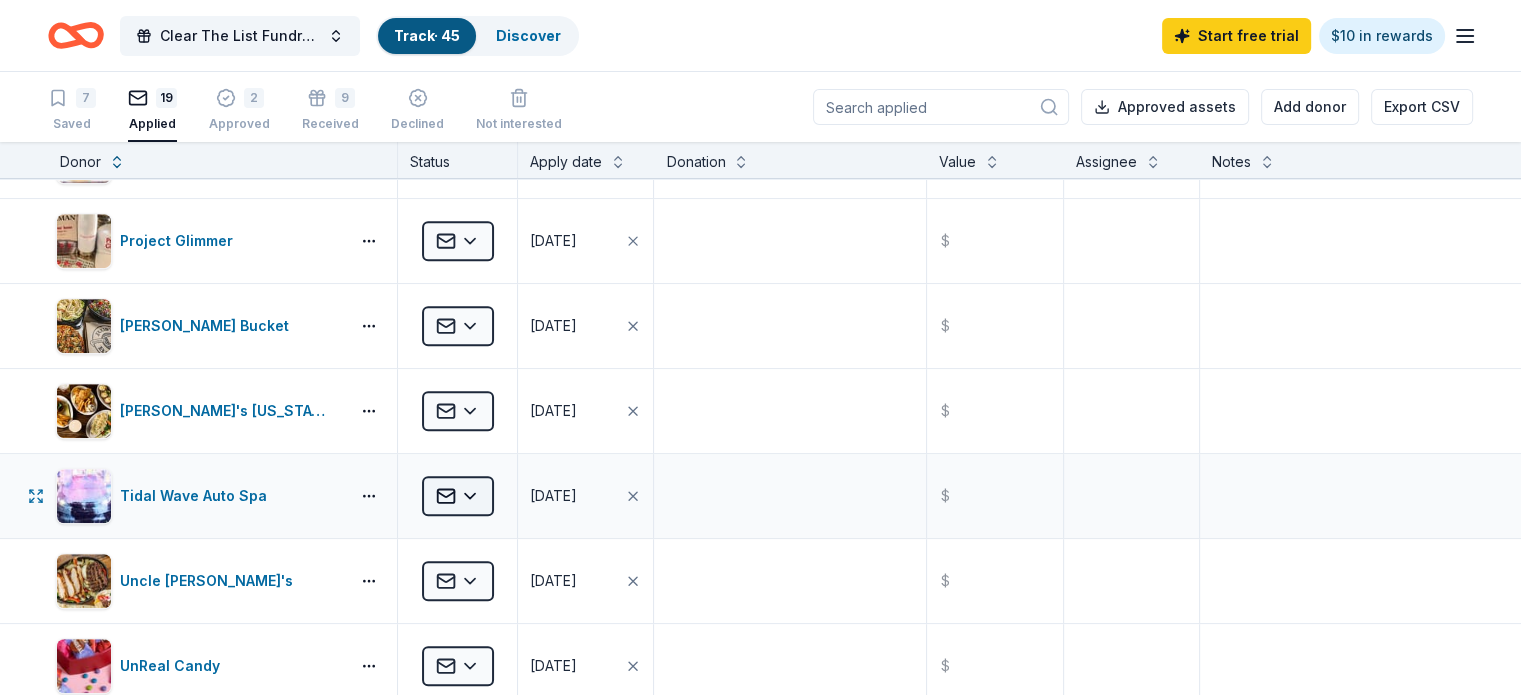 click on "10% Clear The List Fundraiser Track  · 45 Discover Start free  trial $10 in rewards 7 Saved 19 Applied 2 Approved 9 Received Declined Not interested  Approved assets Add donor Export CSV Donor Status Apply date Donation Value Assignee Notes Beaufort Hotel Applied 05/07/2025 $ BJ's Wholesale Club Applied 03/31/2025 $ Carolina Ale House Applied 04/01/2025 $ Fruition Chocolate Works Applied 03/31/2025 $ Gibson Applied 04/01/2025 $ Go Ape Applied 05/26/2025 $ GoGo Squeez Applied 04/01/2025 $ Goo Goo Cluster Applied 03/31/2025 $ Heaven Hill Brands Applied 03/27/2025 $ Jason's Deli Applied 04/01/2025 $ Longhorn Steakhouse Applied 03/31/2025 $ Oriental Trading Applied 03/27/2025 $ Project Glimmer Applied 04/01/2025 $ Rusty Bucket Applied 04/01/2025 $ Ted's Montana Grill Applied 04/01/2025 $ Tidal Wave Auto Spa Applied 03/28/2025 $ Uncle Julio's Applied 03/31/2025 $ UnReal Candy Applied 03/31/2025 $ Wondercide Applied 04/10/2025 $   Discover more donors Saved" at bounding box center [760, 347] 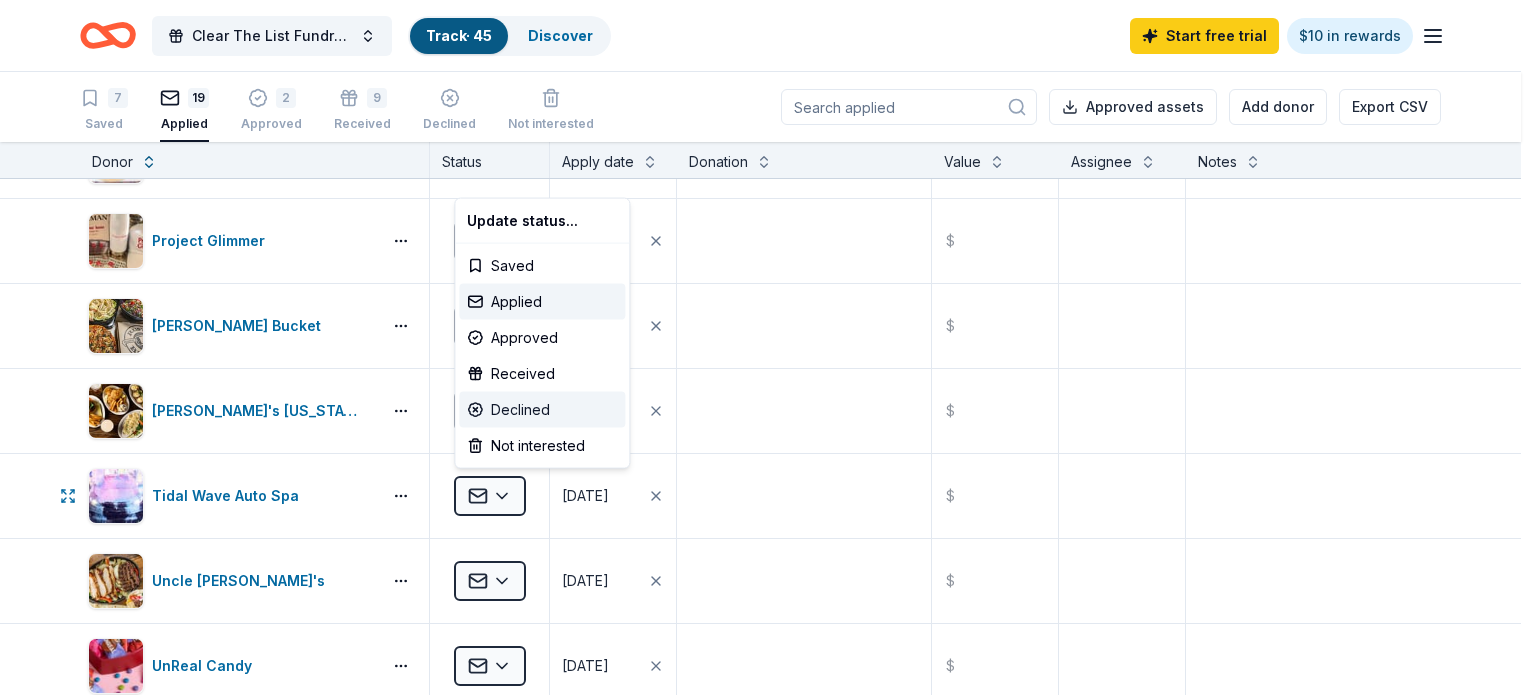 click on "Declined" at bounding box center (542, 410) 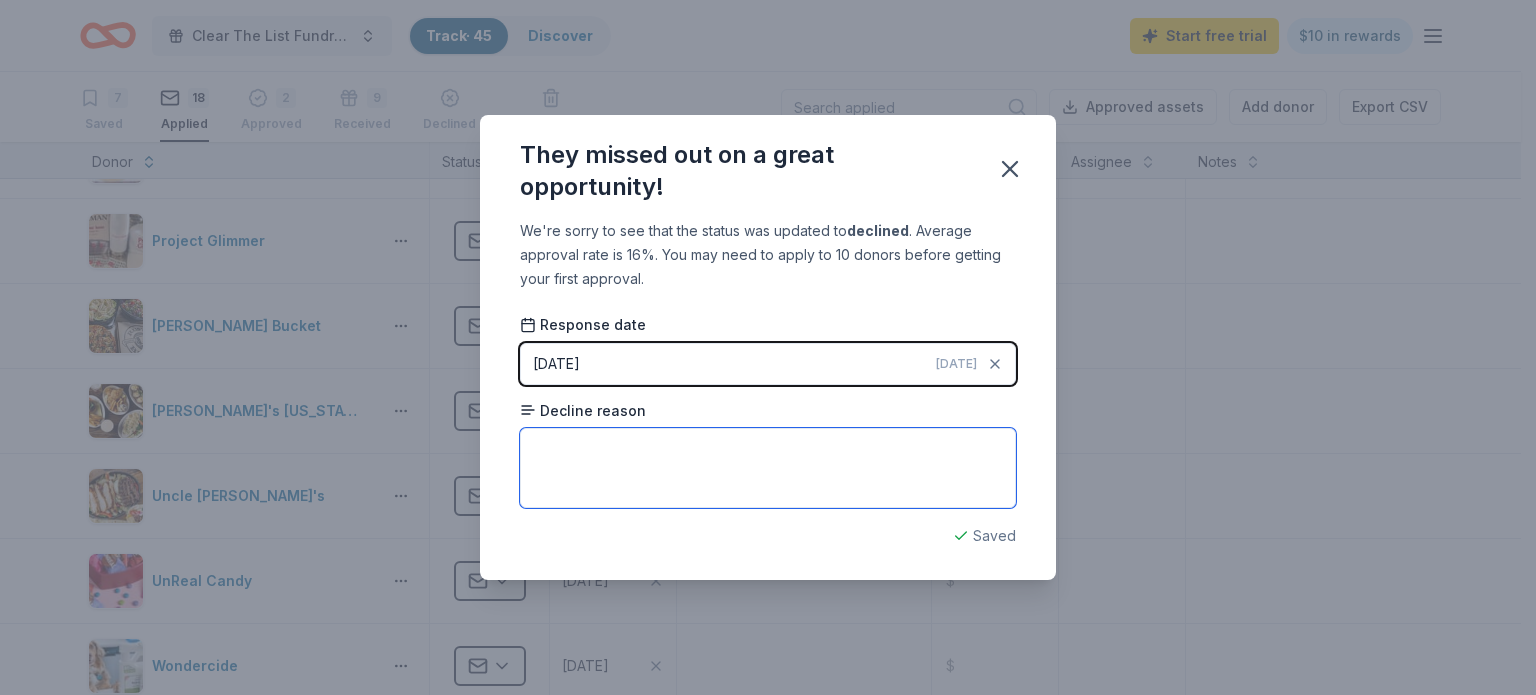 click at bounding box center (768, 468) 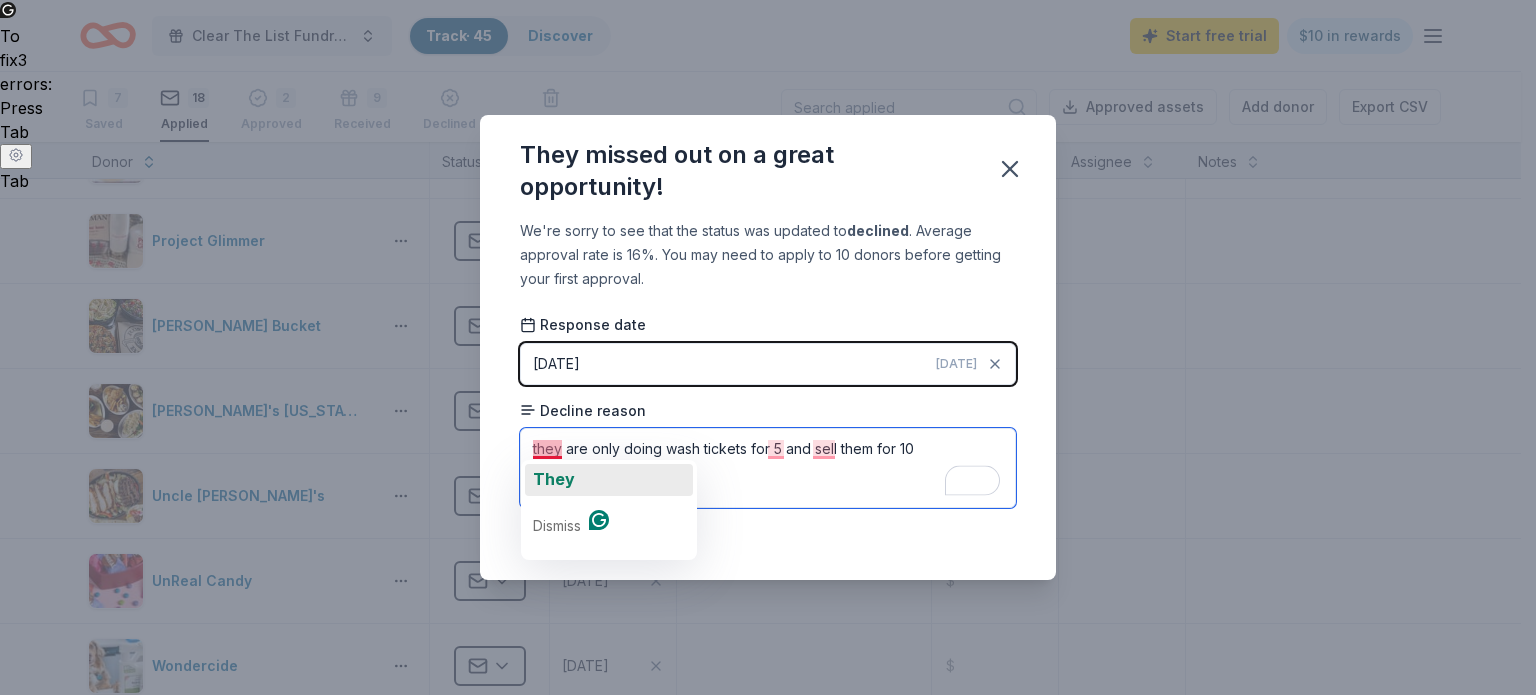 click on "They" 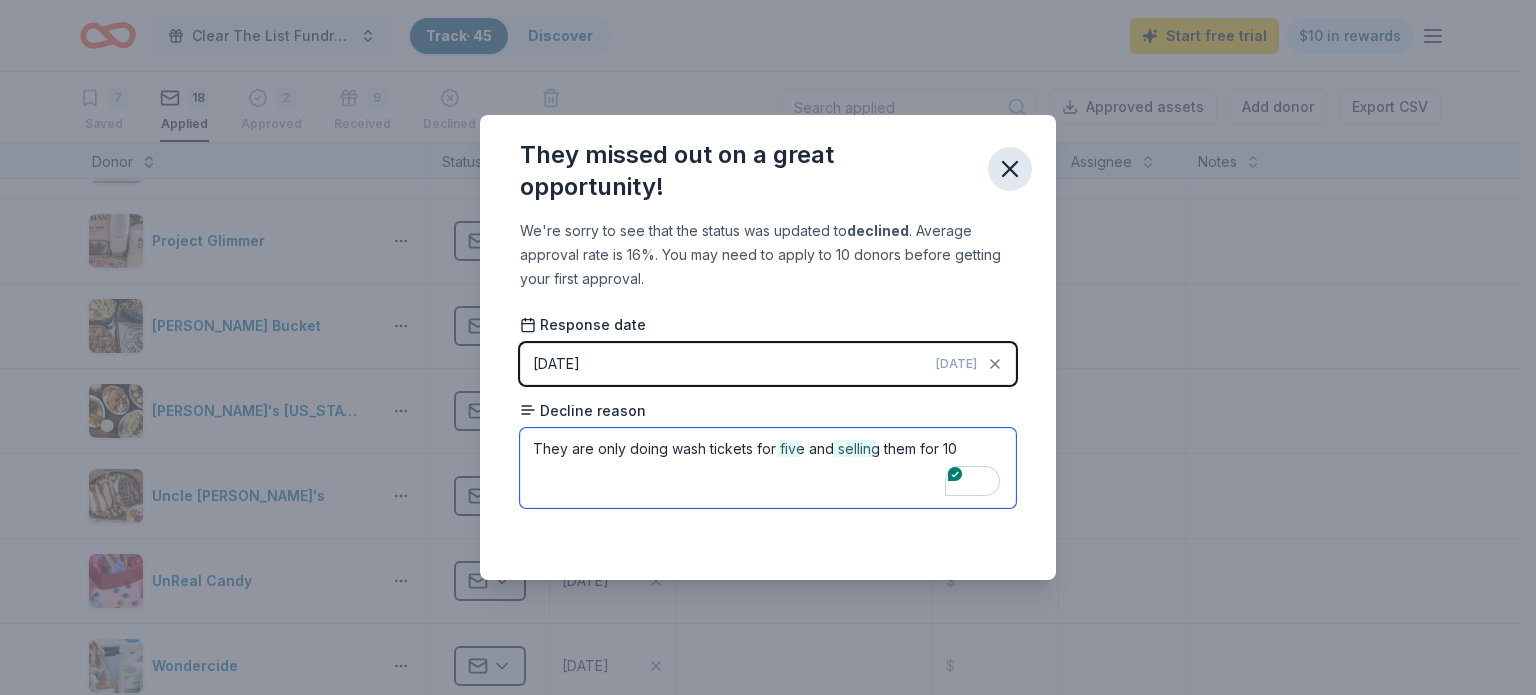 type on "They are only doing wash tickets for five and selling them for 10" 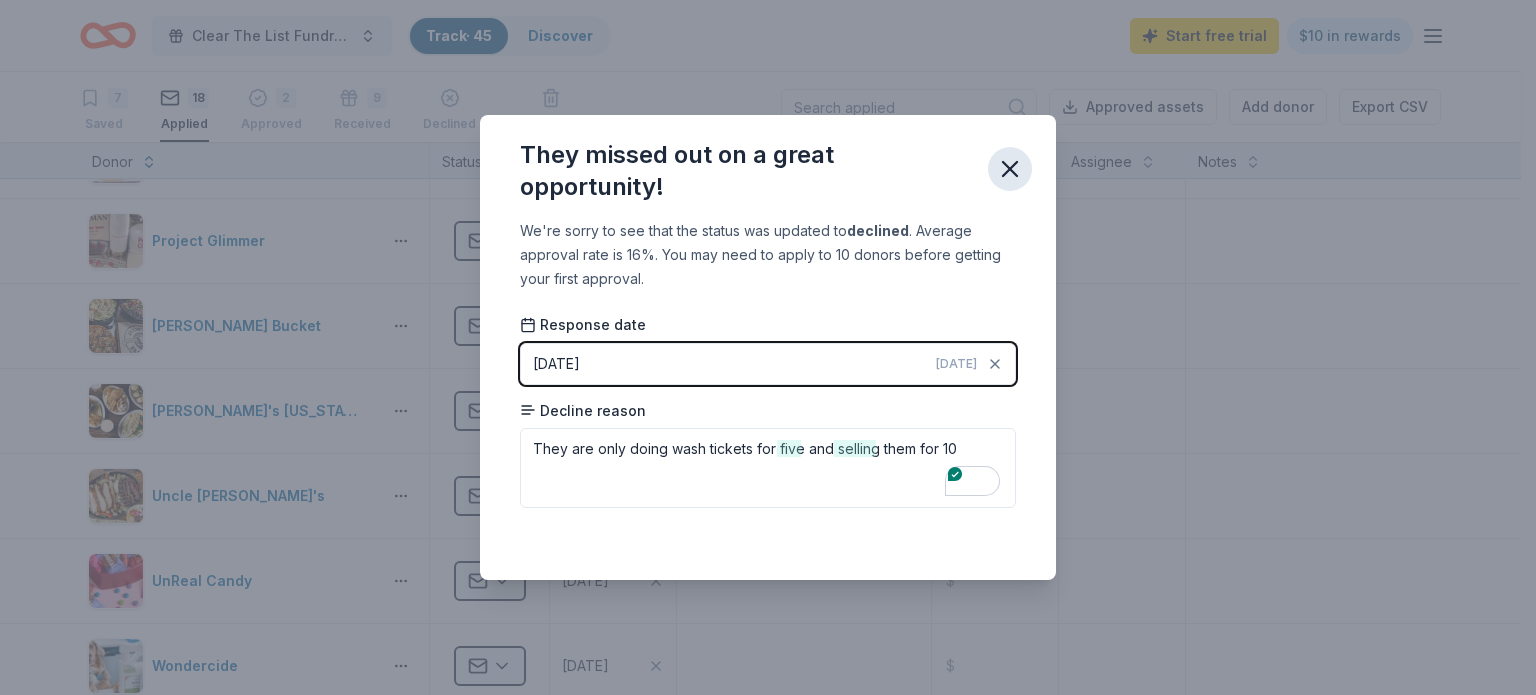 click 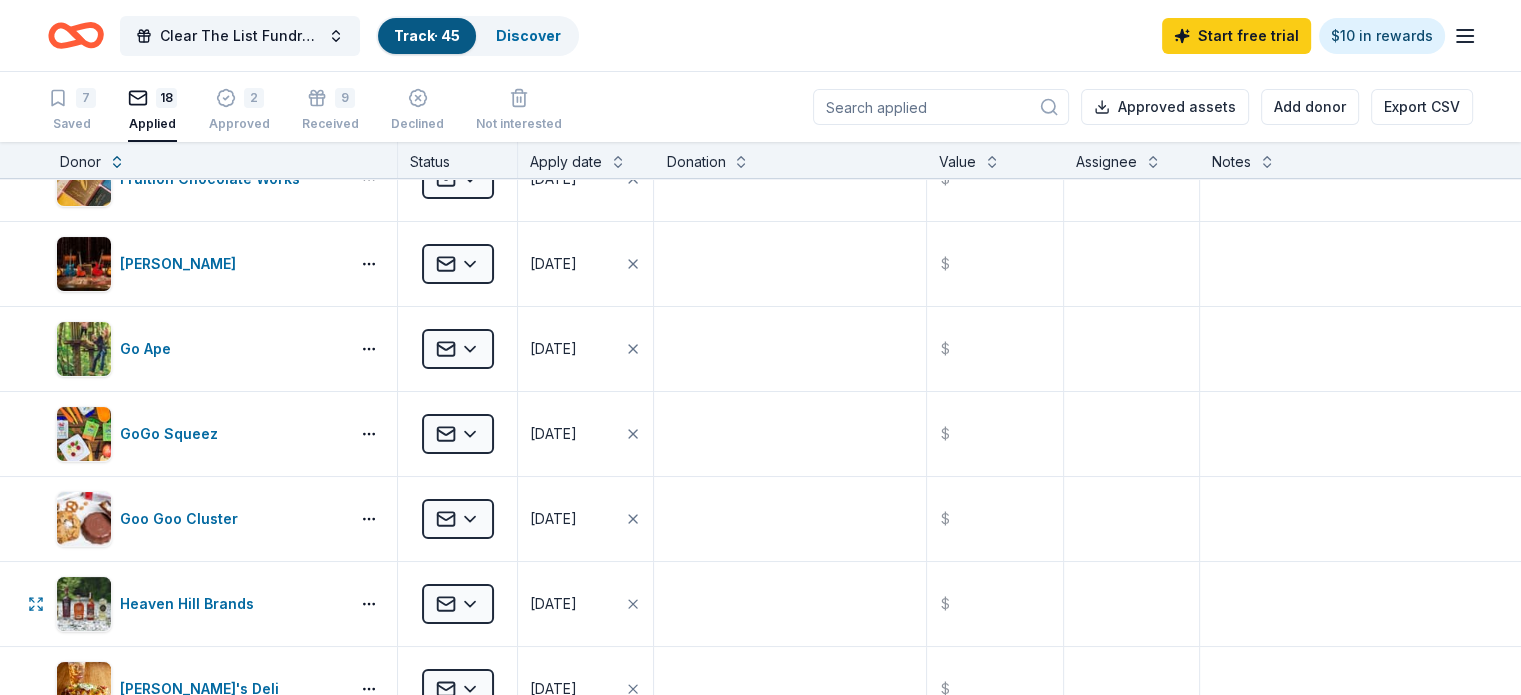 scroll, scrollTop: 200, scrollLeft: 0, axis: vertical 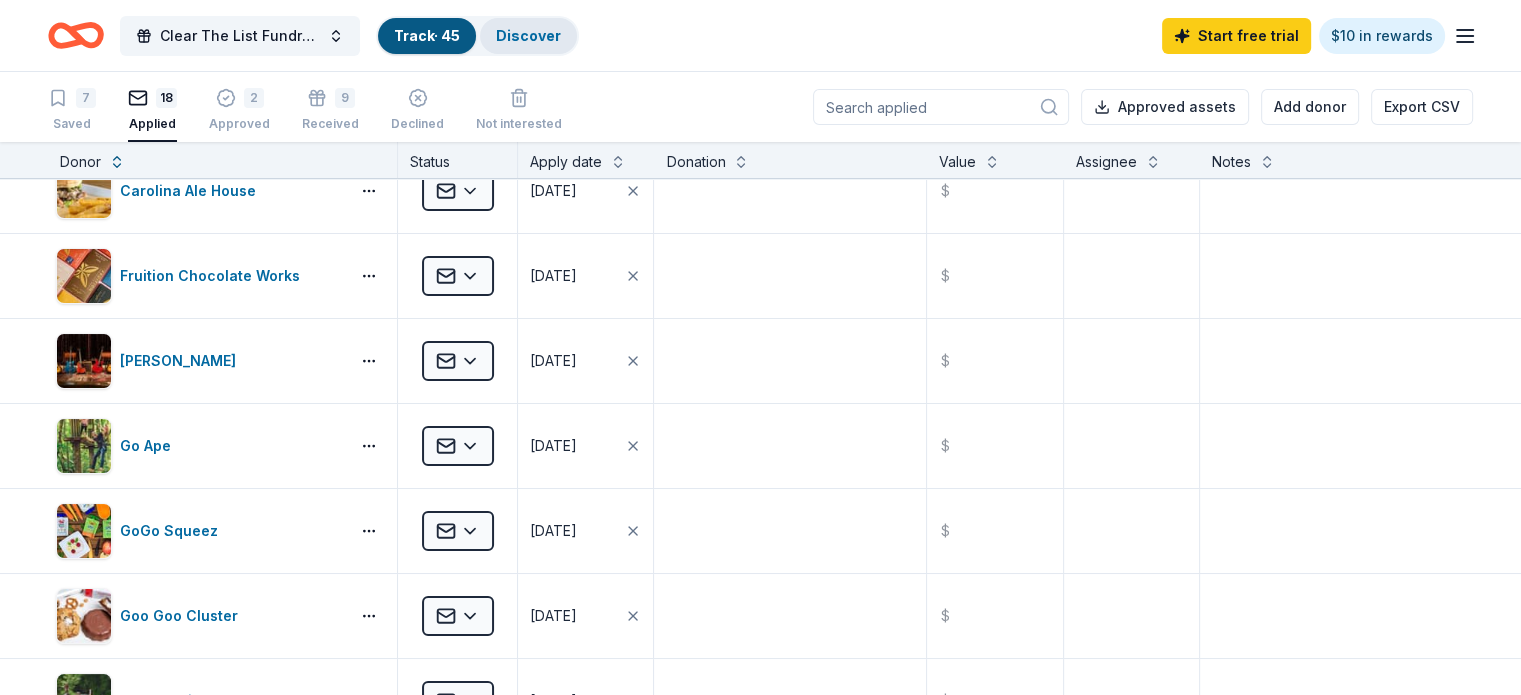 click on "Discover" at bounding box center (528, 35) 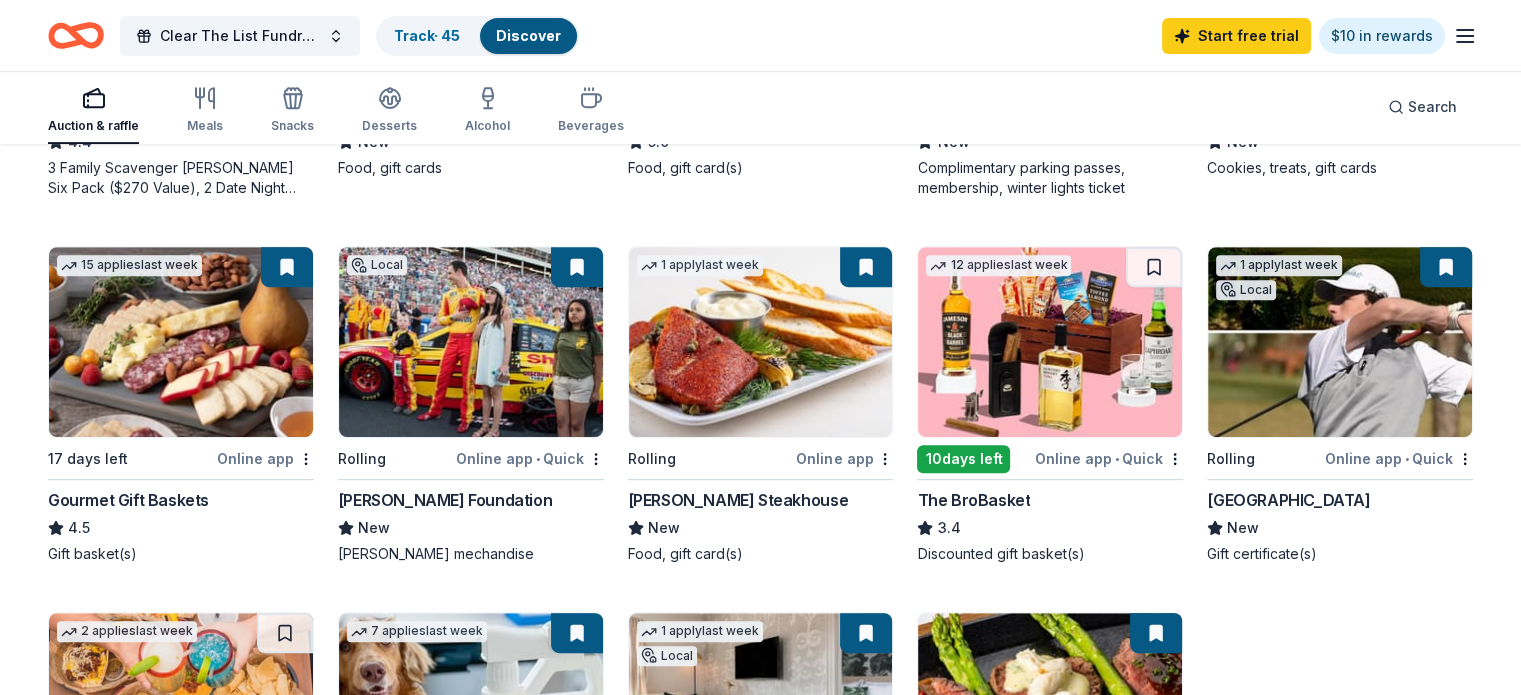 scroll, scrollTop: 900, scrollLeft: 0, axis: vertical 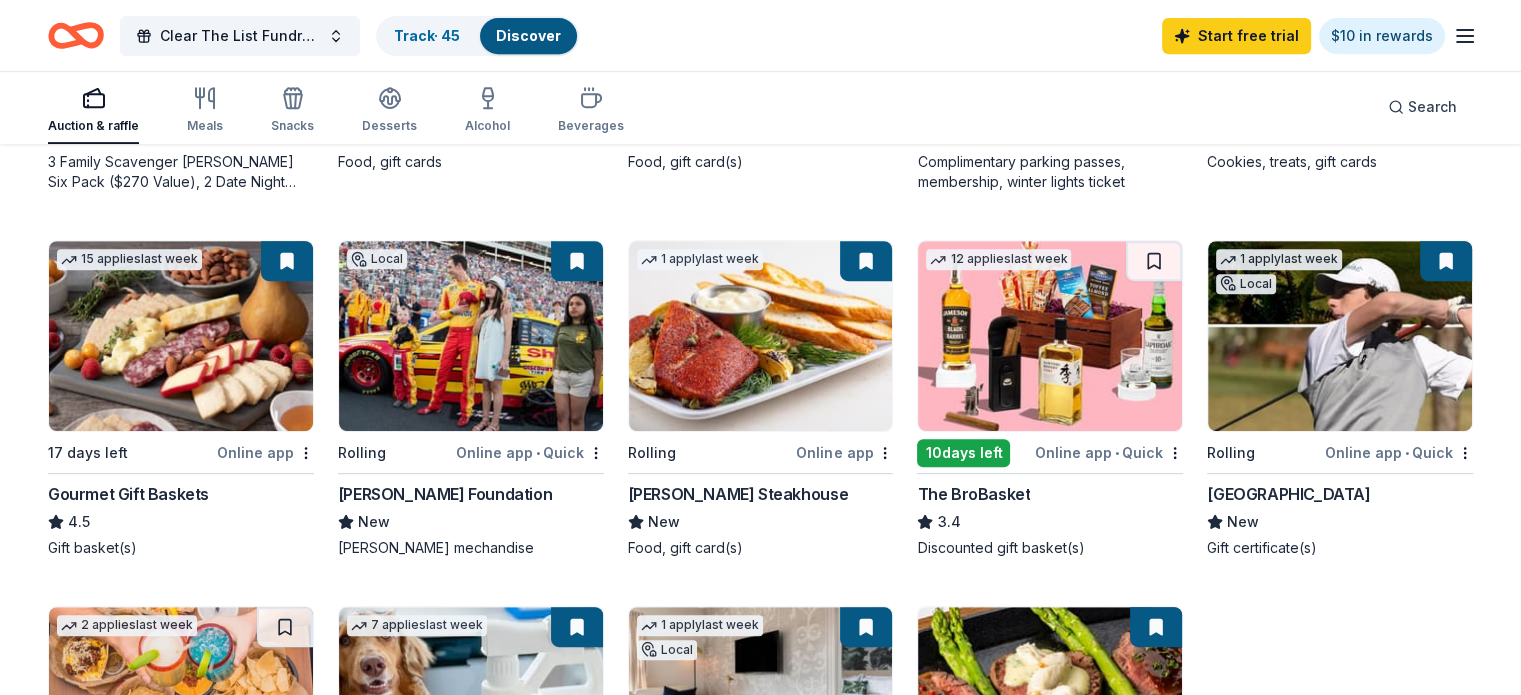 click at bounding box center [1050, 336] 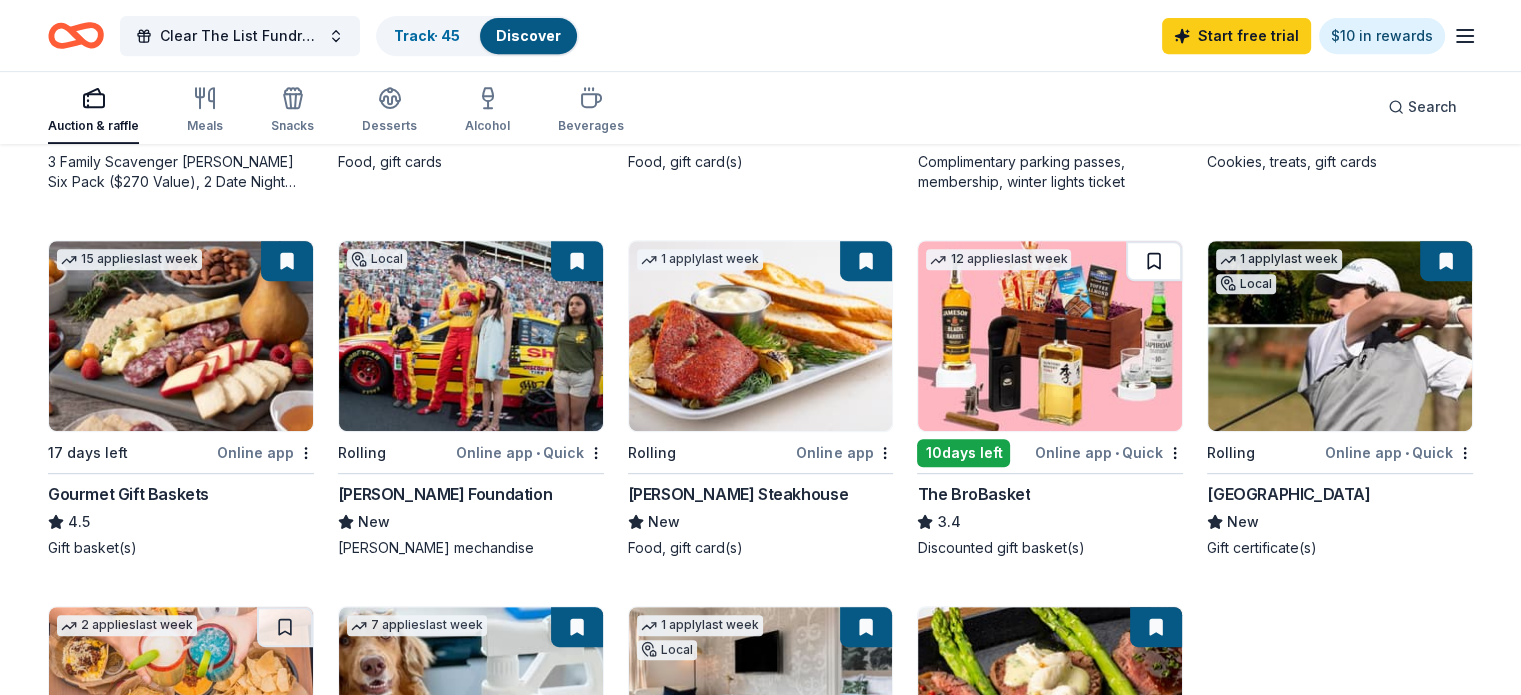 click at bounding box center (1154, 261) 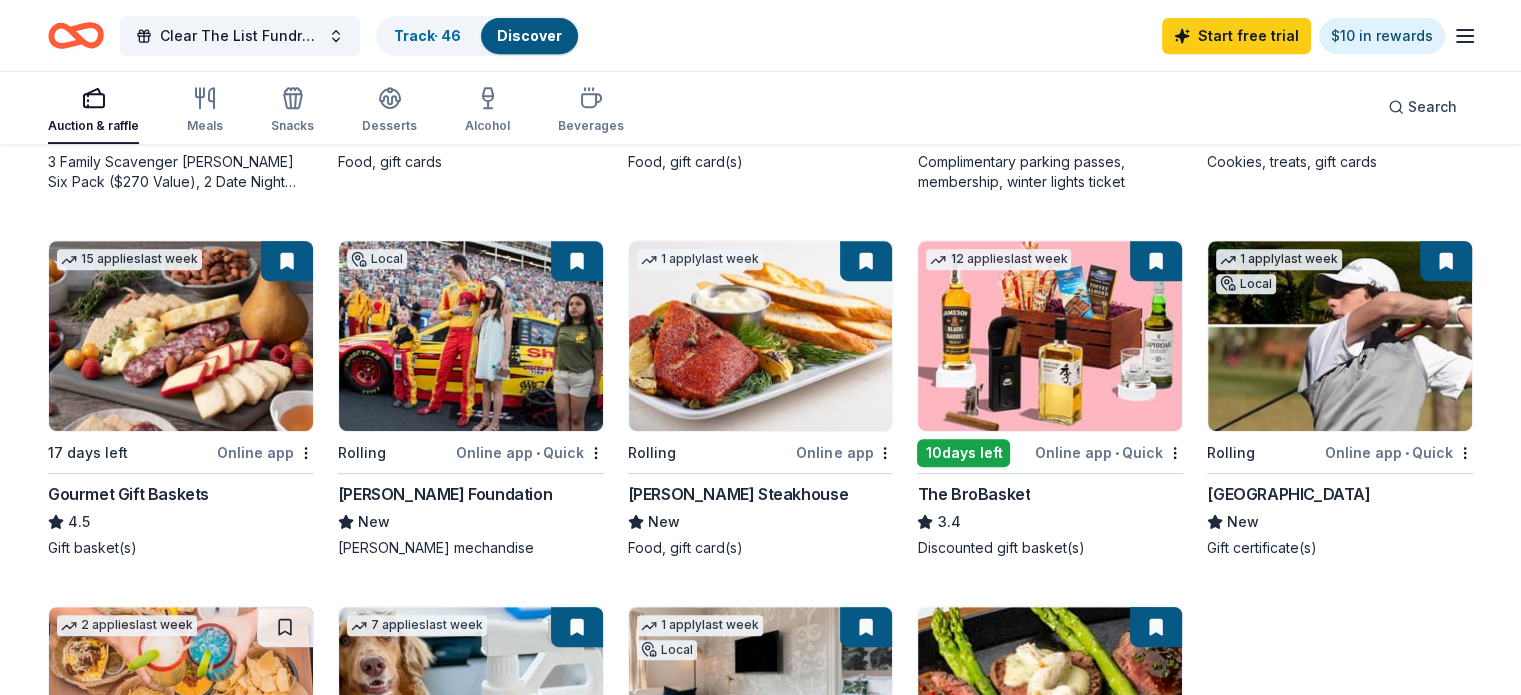 click at bounding box center [1156, 261] 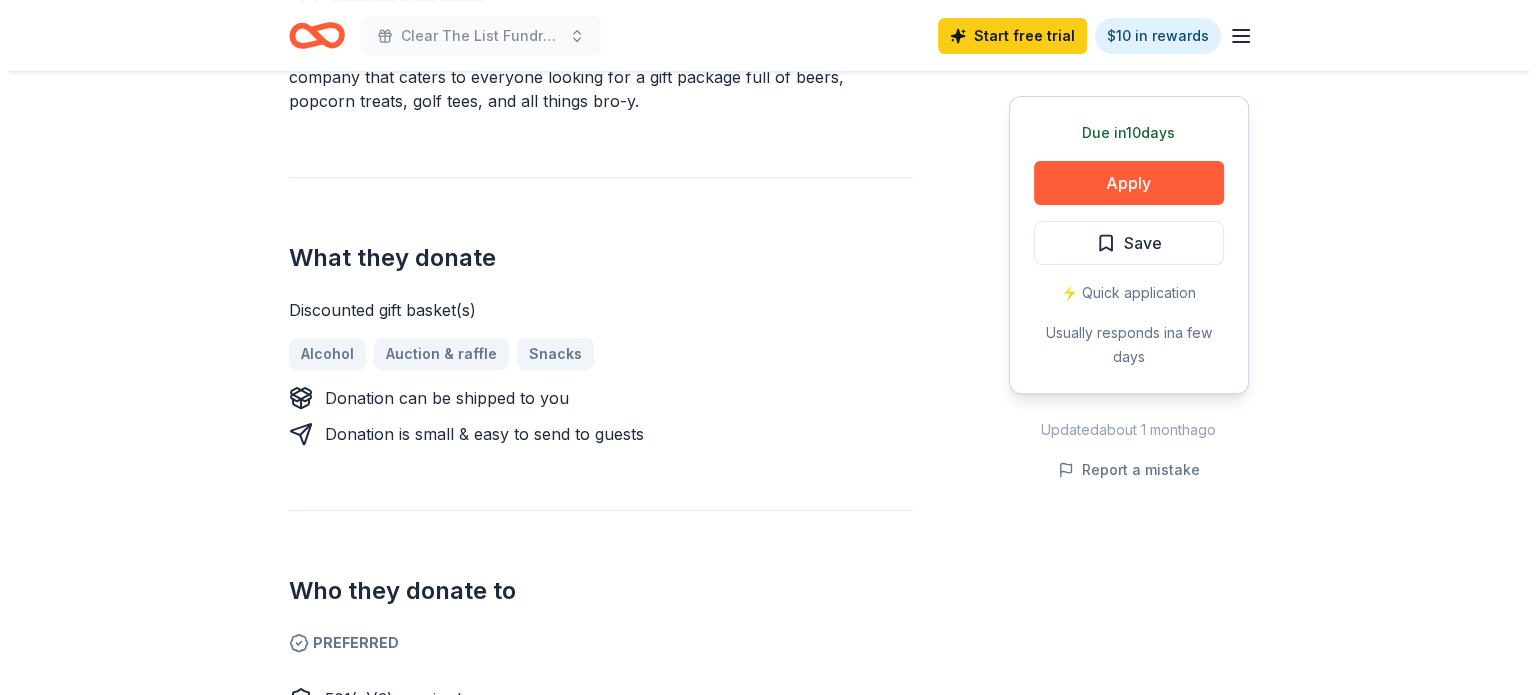scroll, scrollTop: 700, scrollLeft: 0, axis: vertical 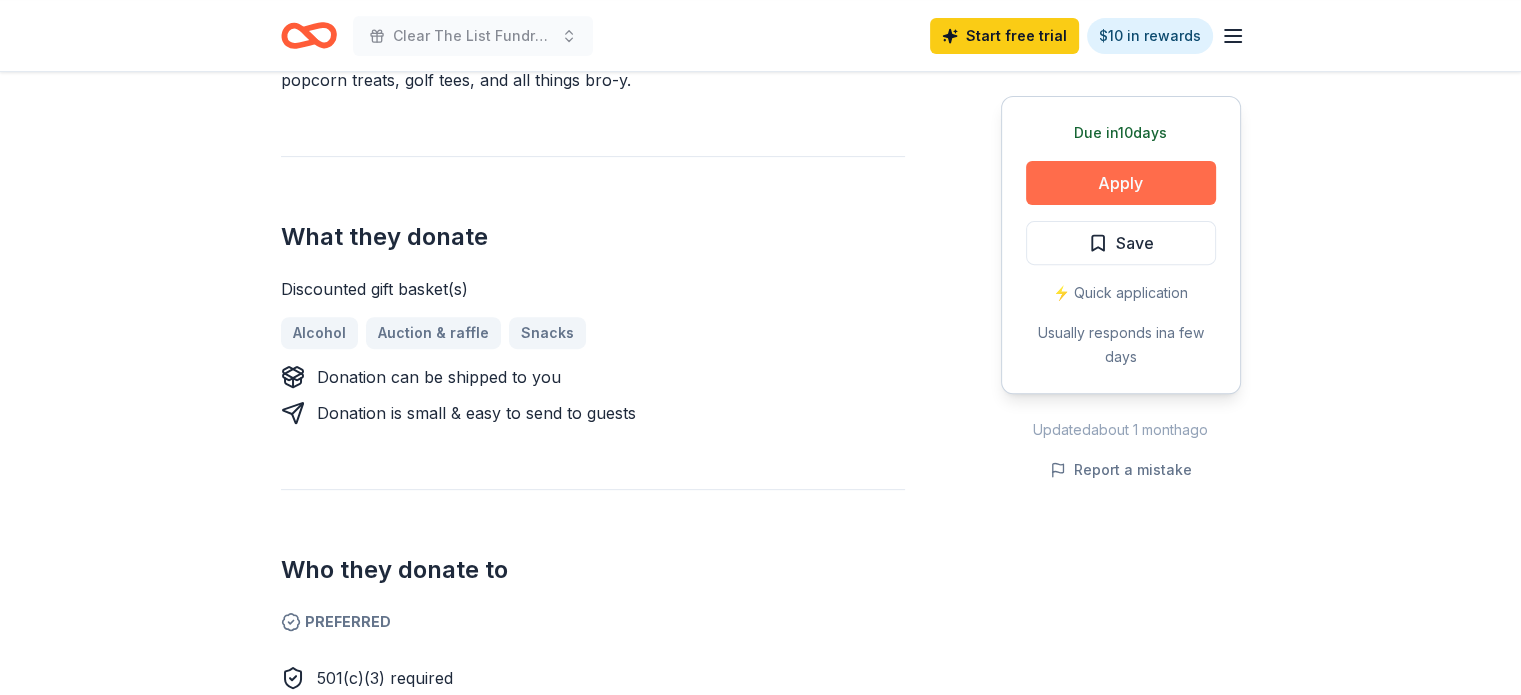 click on "Apply" at bounding box center [1121, 183] 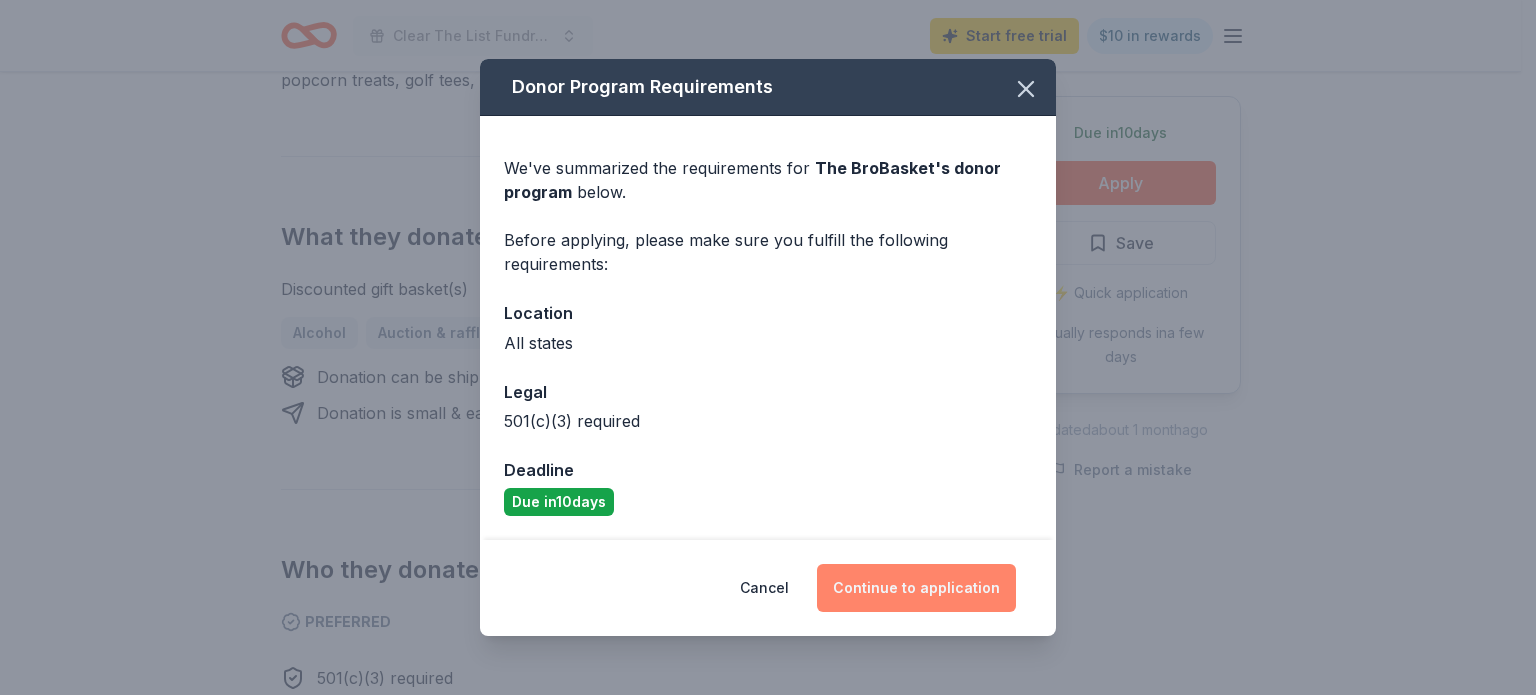 click on "Continue to application" at bounding box center (916, 588) 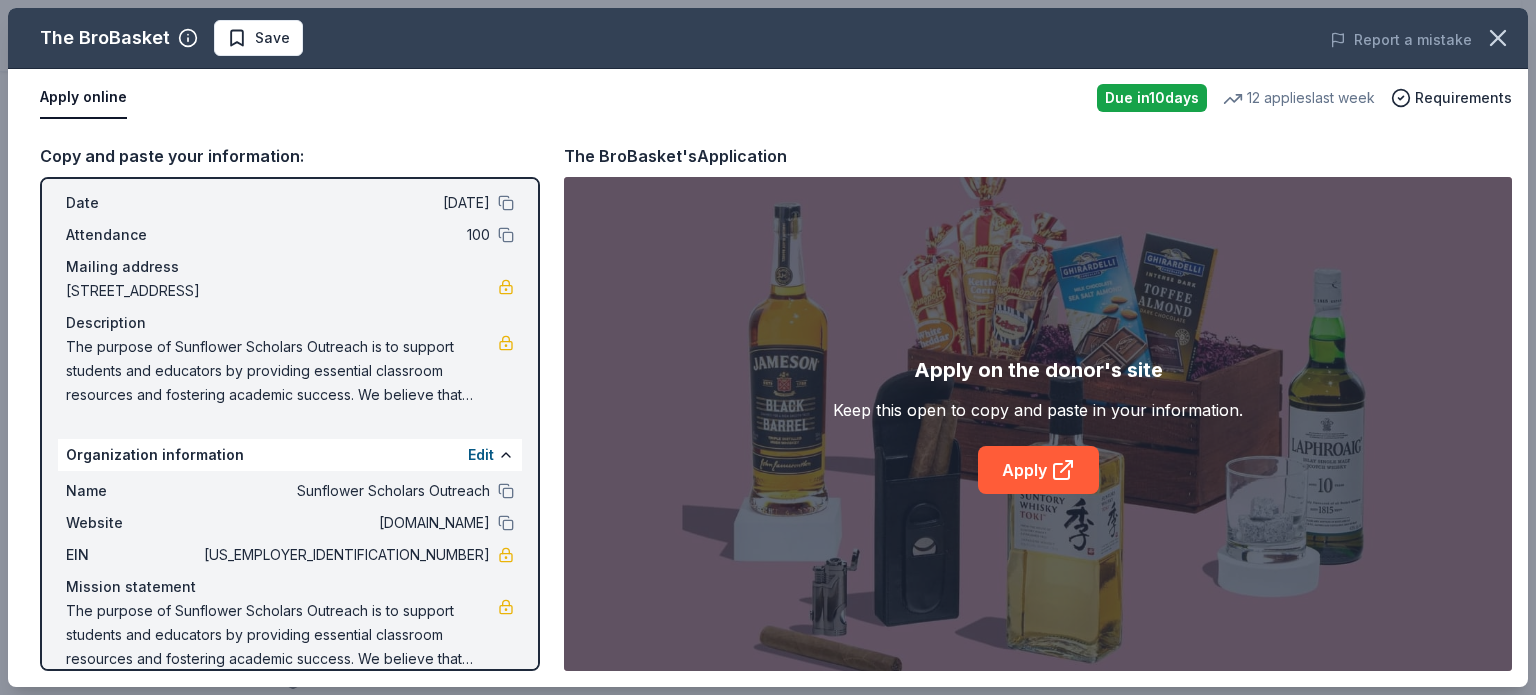 scroll, scrollTop: 100, scrollLeft: 0, axis: vertical 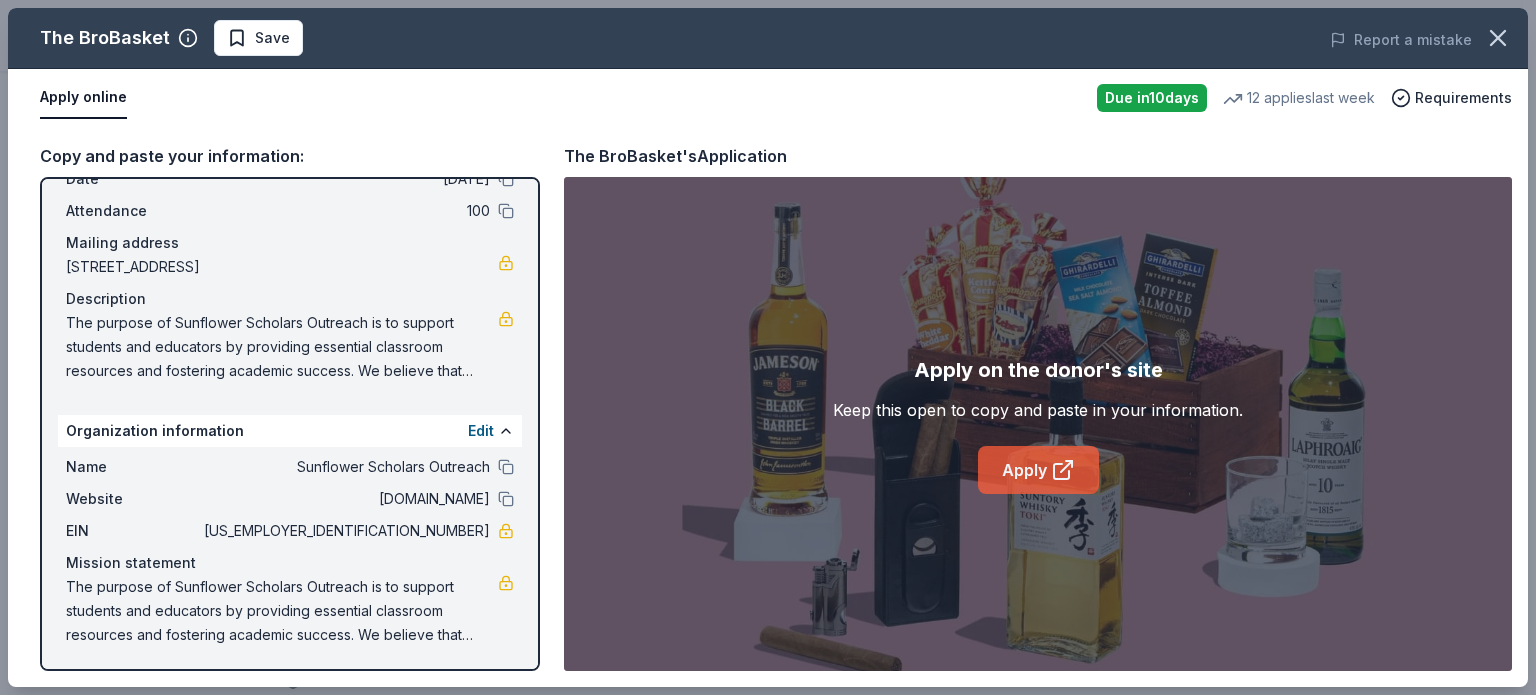 click on "Apply" at bounding box center [1038, 470] 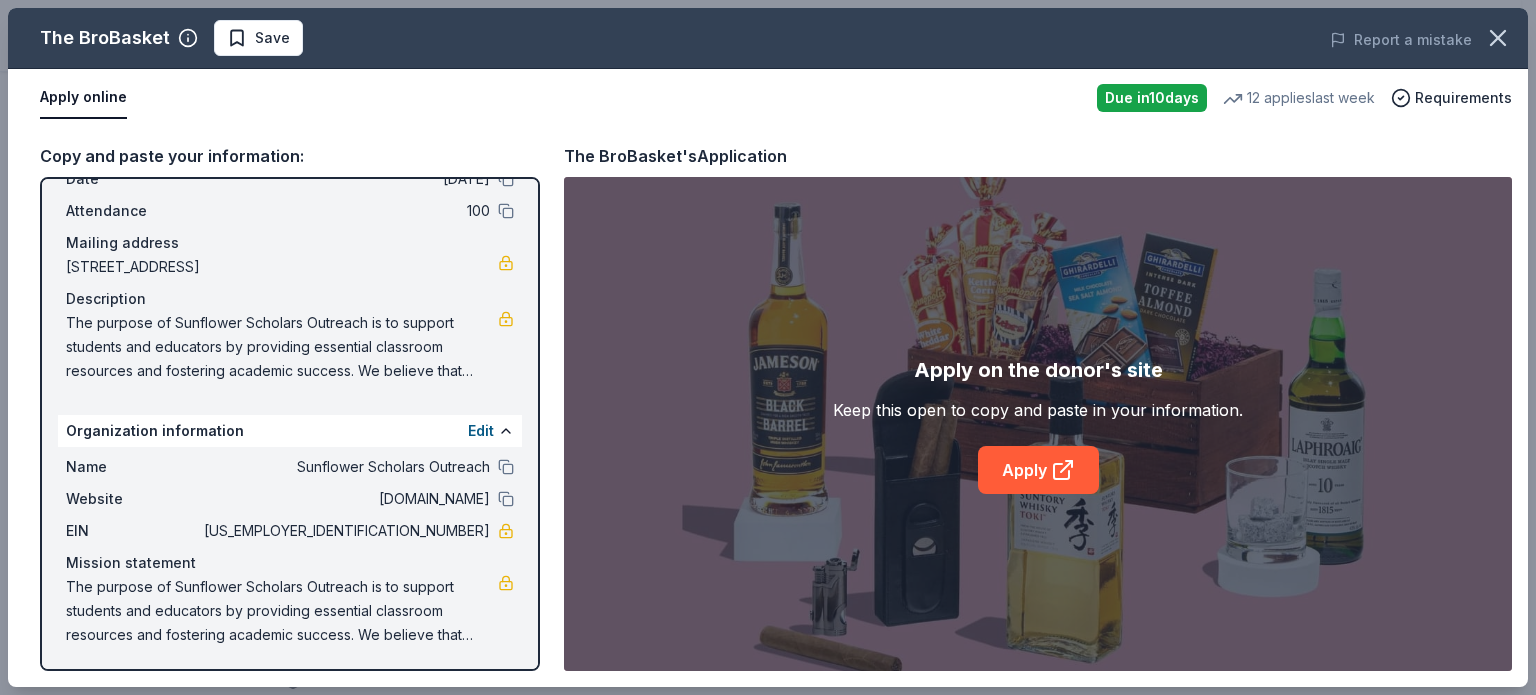 drag, startPoint x: 478, startPoint y: 527, endPoint x: 388, endPoint y: 528, distance: 90.005554 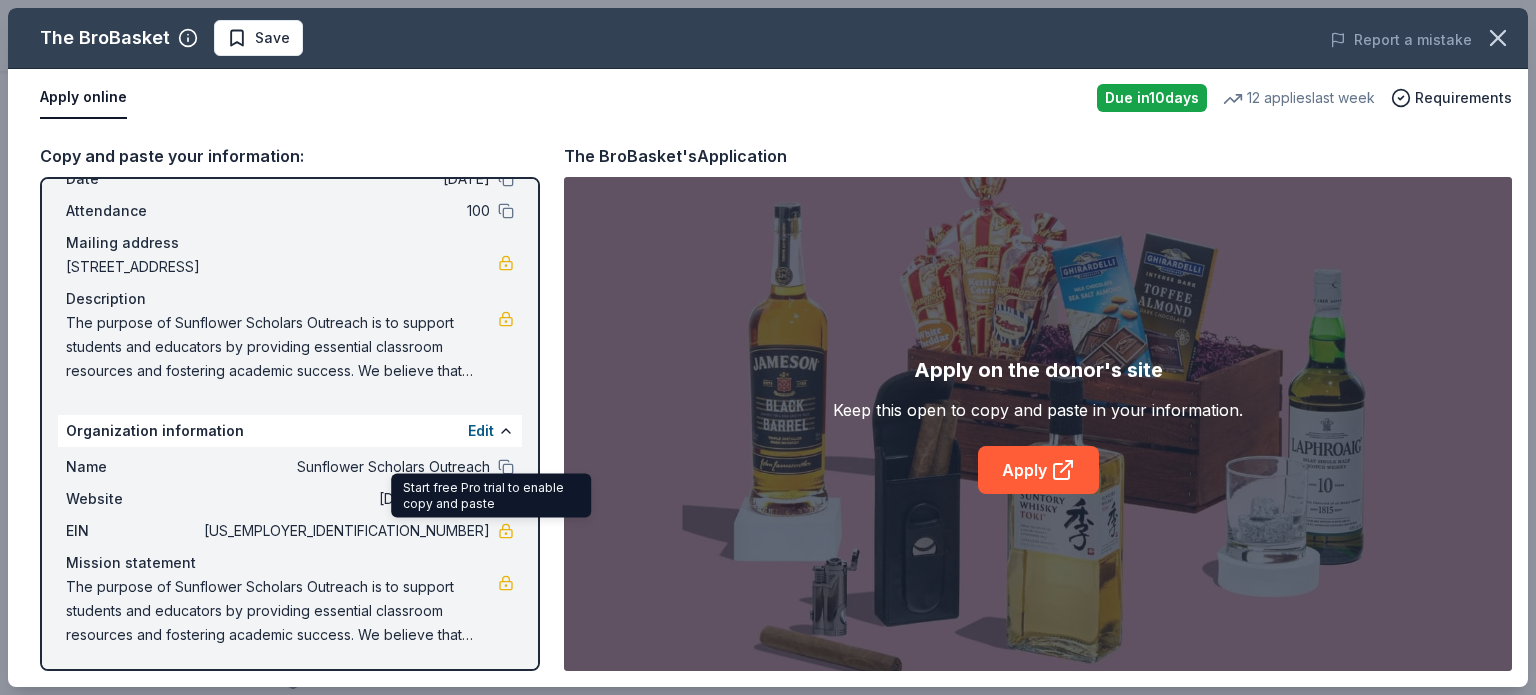 drag, startPoint x: 388, startPoint y: 528, endPoint x: 504, endPoint y: 528, distance: 116 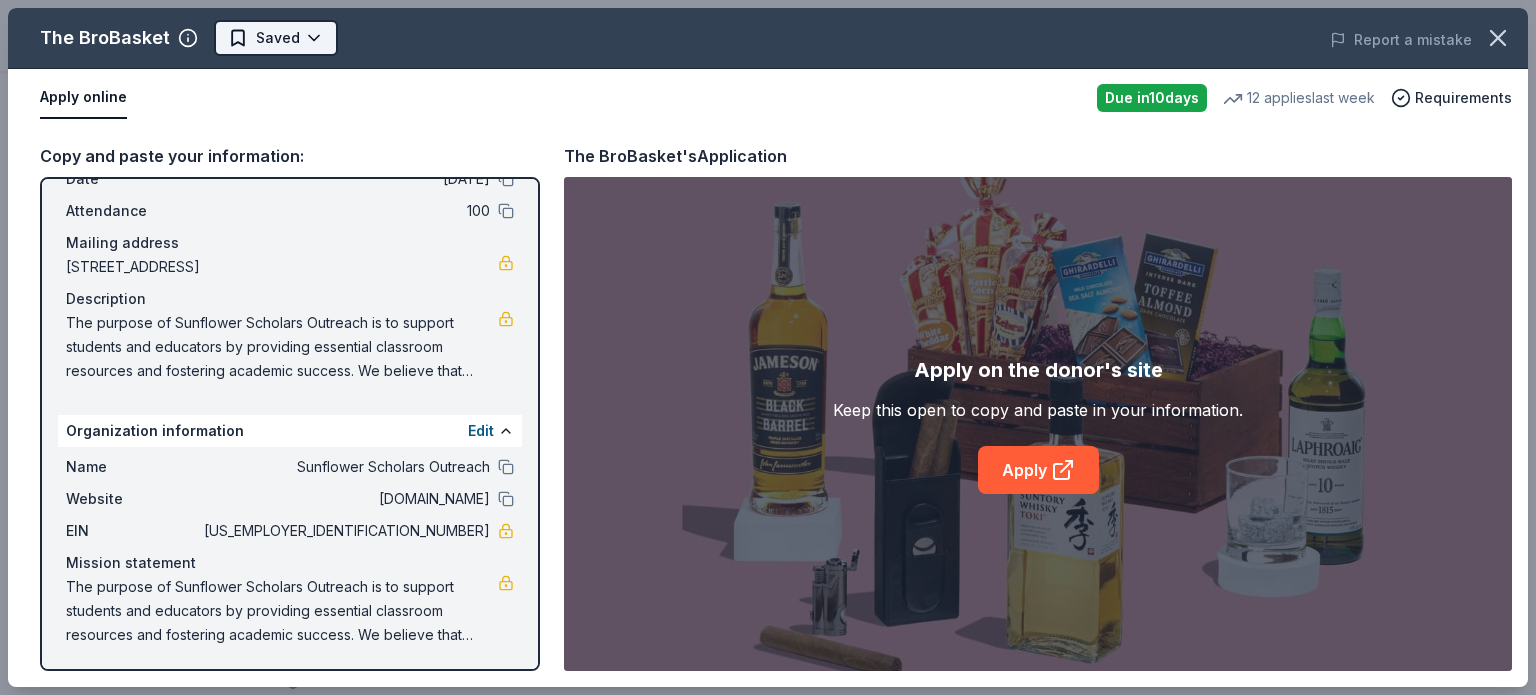 click on "Clear The List Fundraiser Start free  trial $10 in rewards Due in  10  days Share The BroBasket 3.4 • 19  reviews 12   applies  last week approval rate donation value Share Donating in all states  Described as the "Edible Arrangement" for the bros, The Bro Basket is a company that caters to everyone looking for a gift package full of beers, popcorn treats, golf tees, and all things bro-y.  What they donate Discounted gift basket(s) Alcohol Auction & raffle Snacks Donation can be shipped to you Donation is small & easy to send to guests Who they donate to  Preferred 501(c)(3) required Due in  10  days Apply Saved ⚡️ Quick application Usually responds in  a few days Updated  about 1 month  ago Report a mistake approval rate 20 % approved 30 % declined 50 % no response donation value (average) 20% 70% 0% 10% $xx - $xx $xx - $xx $xx - $xx $xx - $xx Start free Pro trial to view approval rates and average donation values 3.4 • 19  reviews See all  19  reviews Pilgrim Lutheran School February 2024 • • 19" at bounding box center (768, -353) 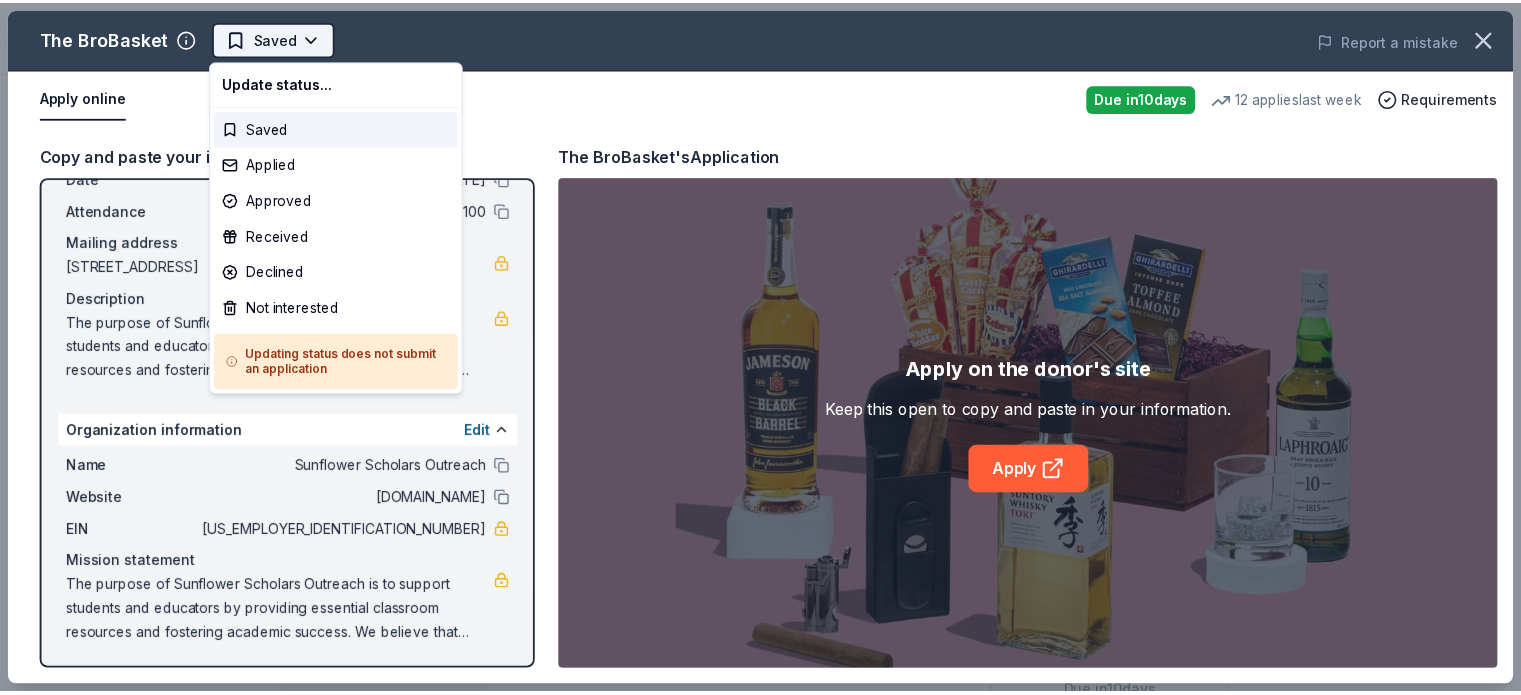 scroll, scrollTop: 0, scrollLeft: 0, axis: both 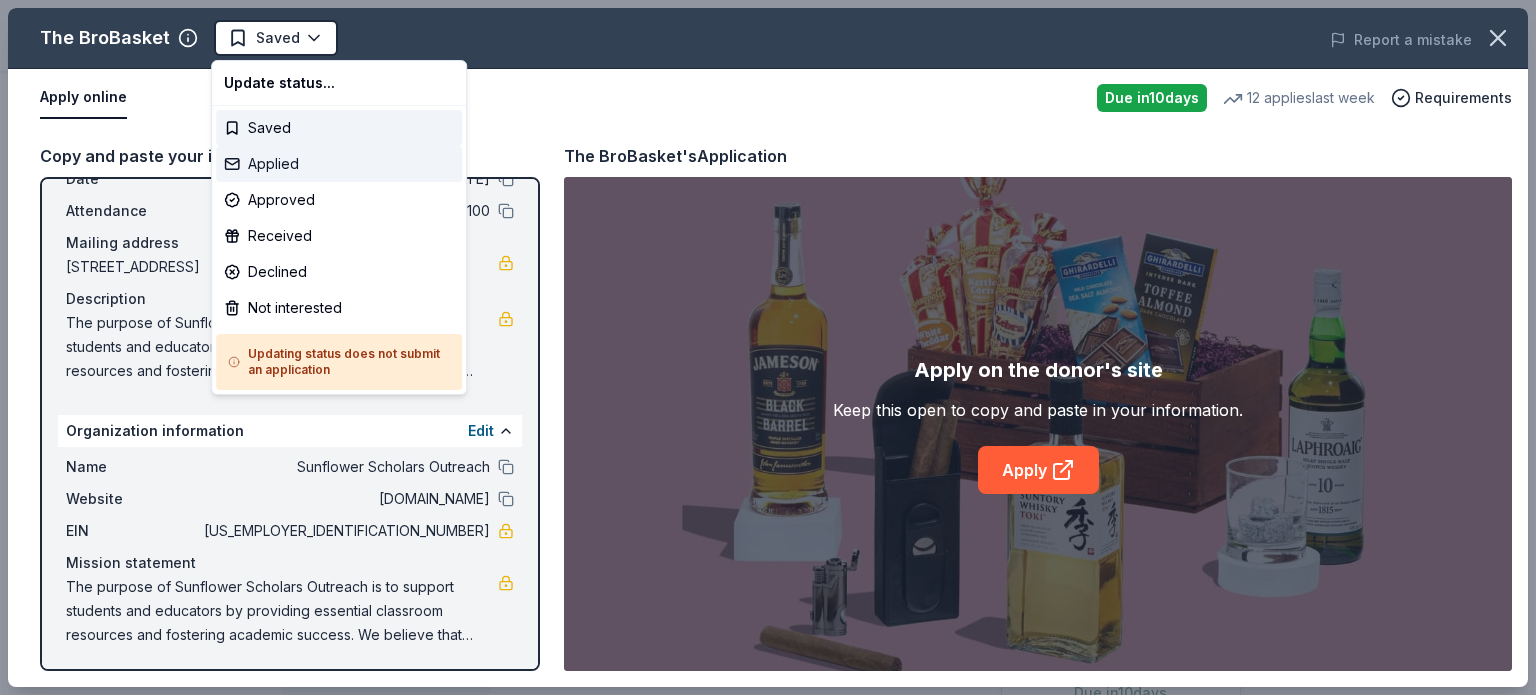 click on "Applied" at bounding box center (339, 164) 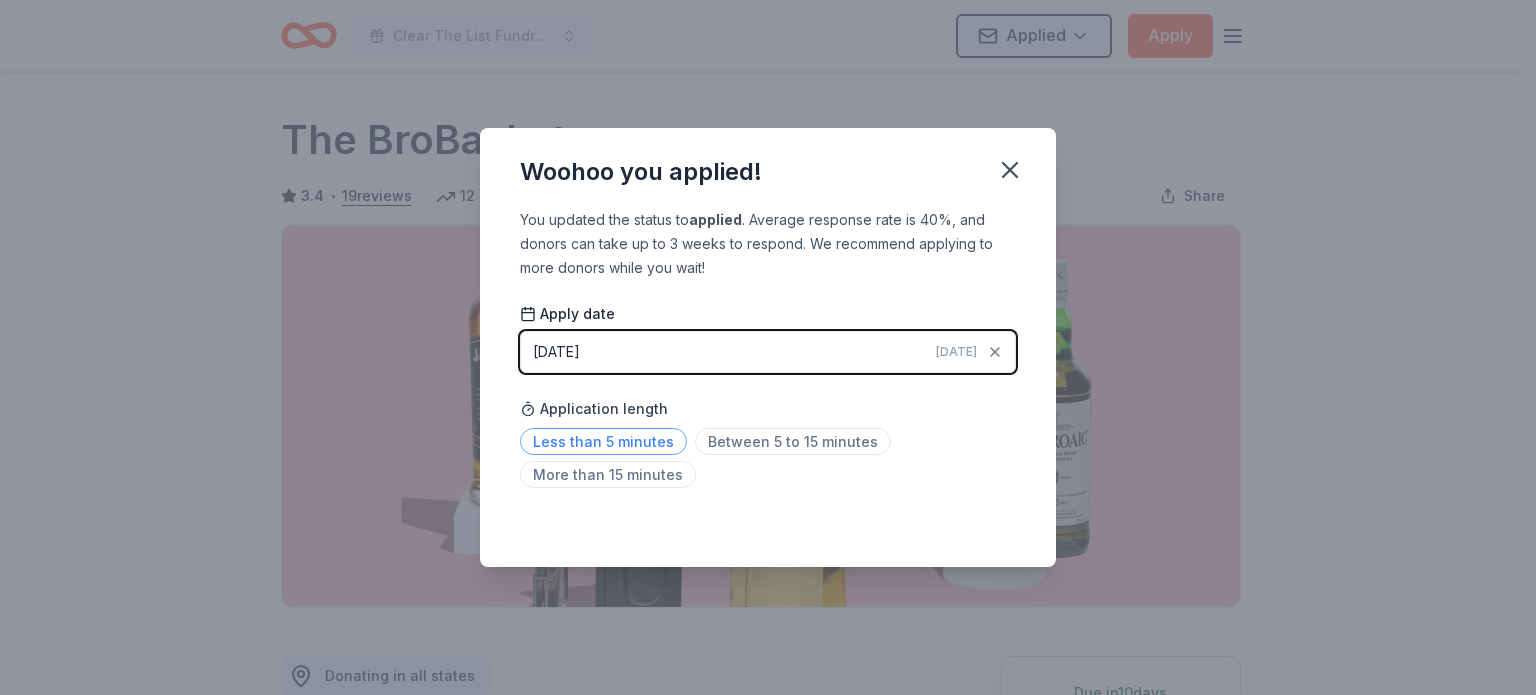click on "Less than 5 minutes" at bounding box center (603, 441) 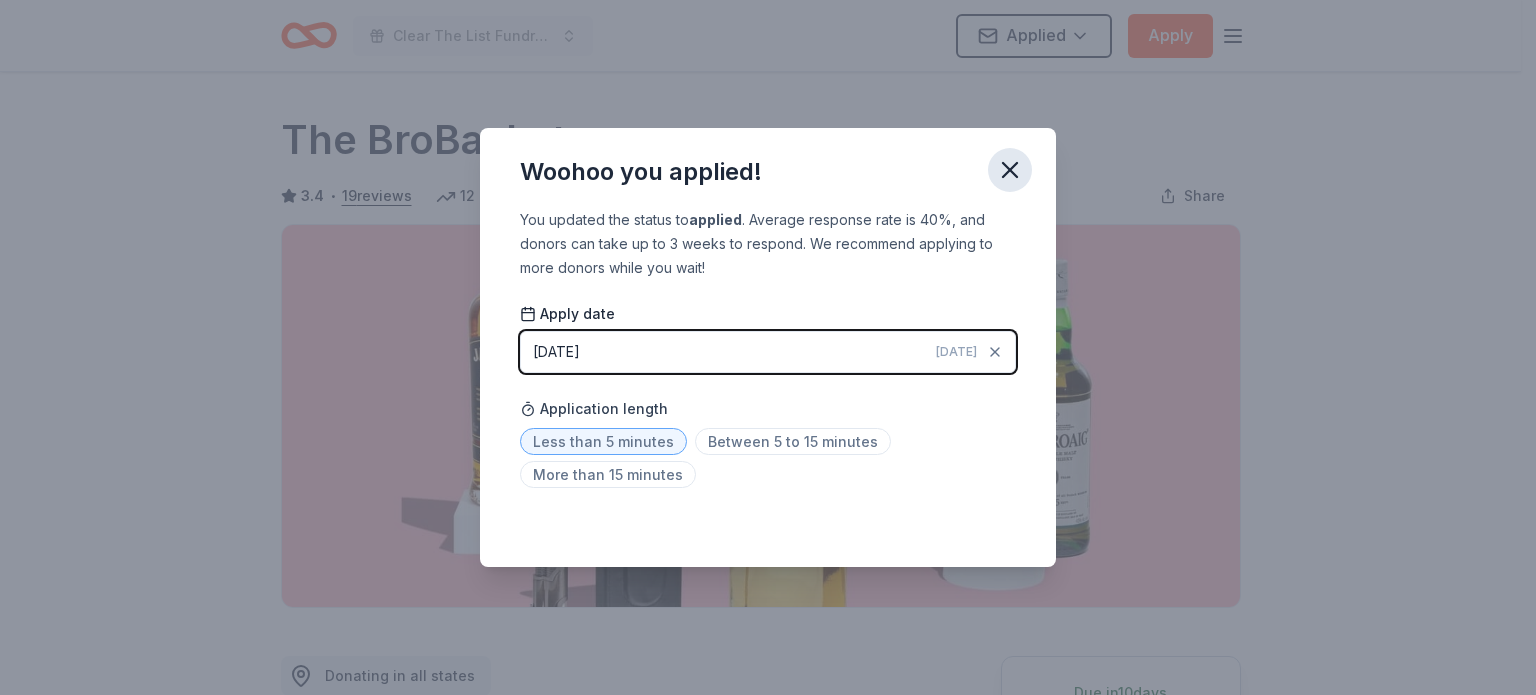 click 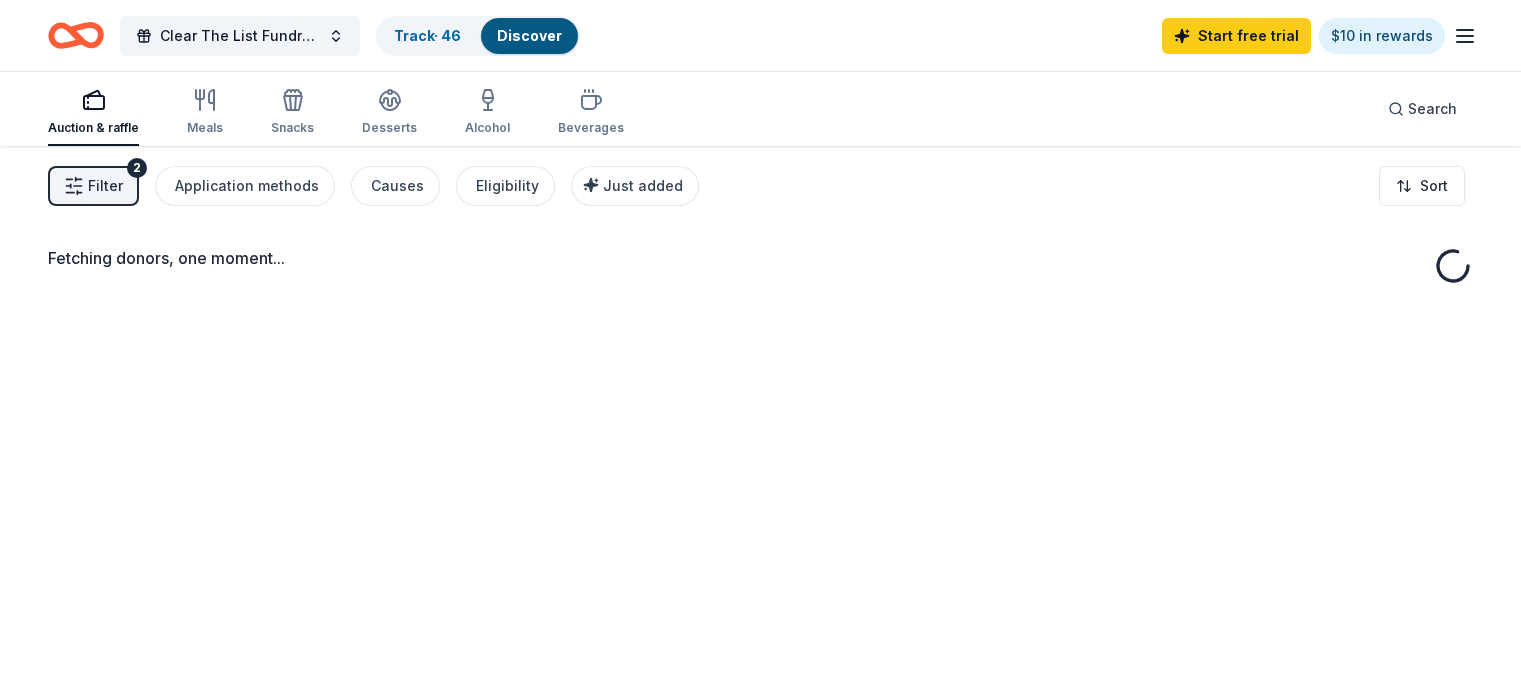 scroll, scrollTop: 0, scrollLeft: 0, axis: both 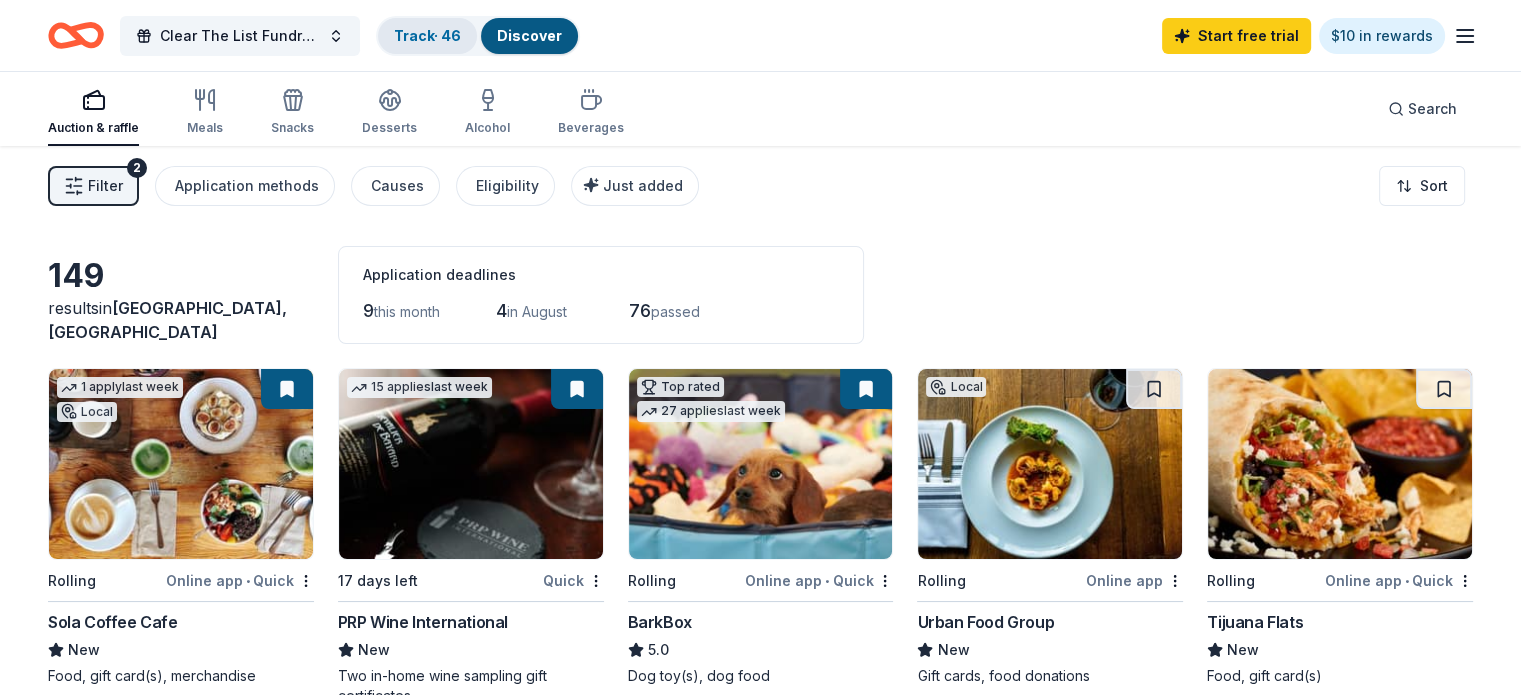 click on "Track  · 46" at bounding box center [427, 35] 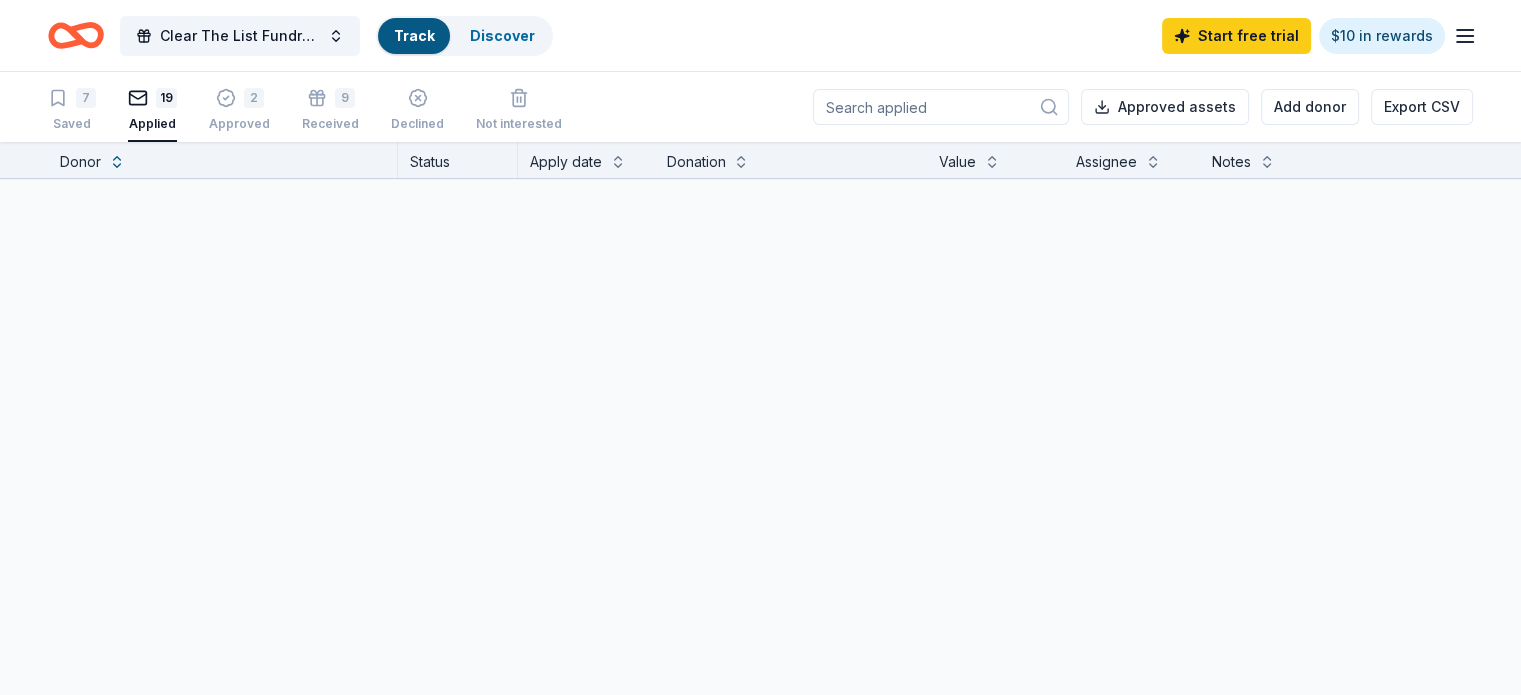 scroll, scrollTop: 0, scrollLeft: 0, axis: both 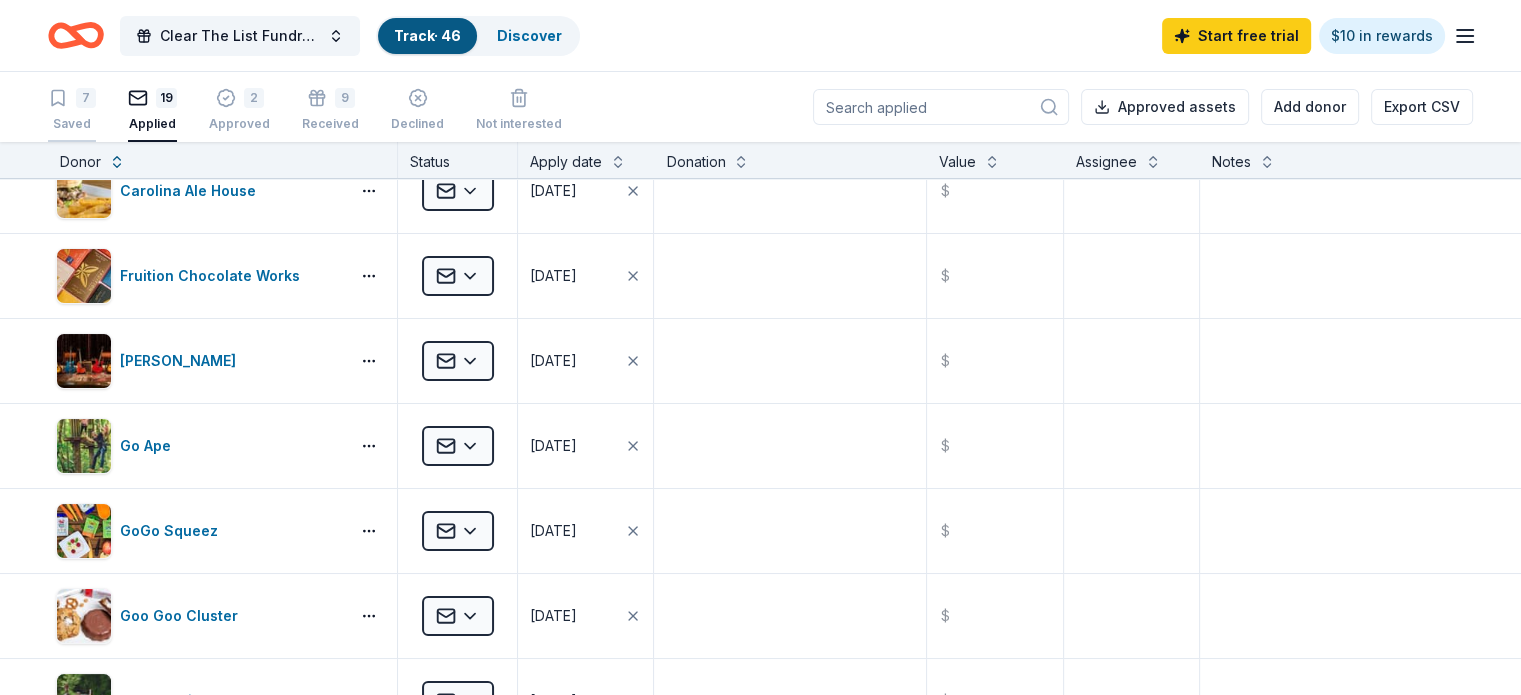 click on "7 Saved" at bounding box center [72, 111] 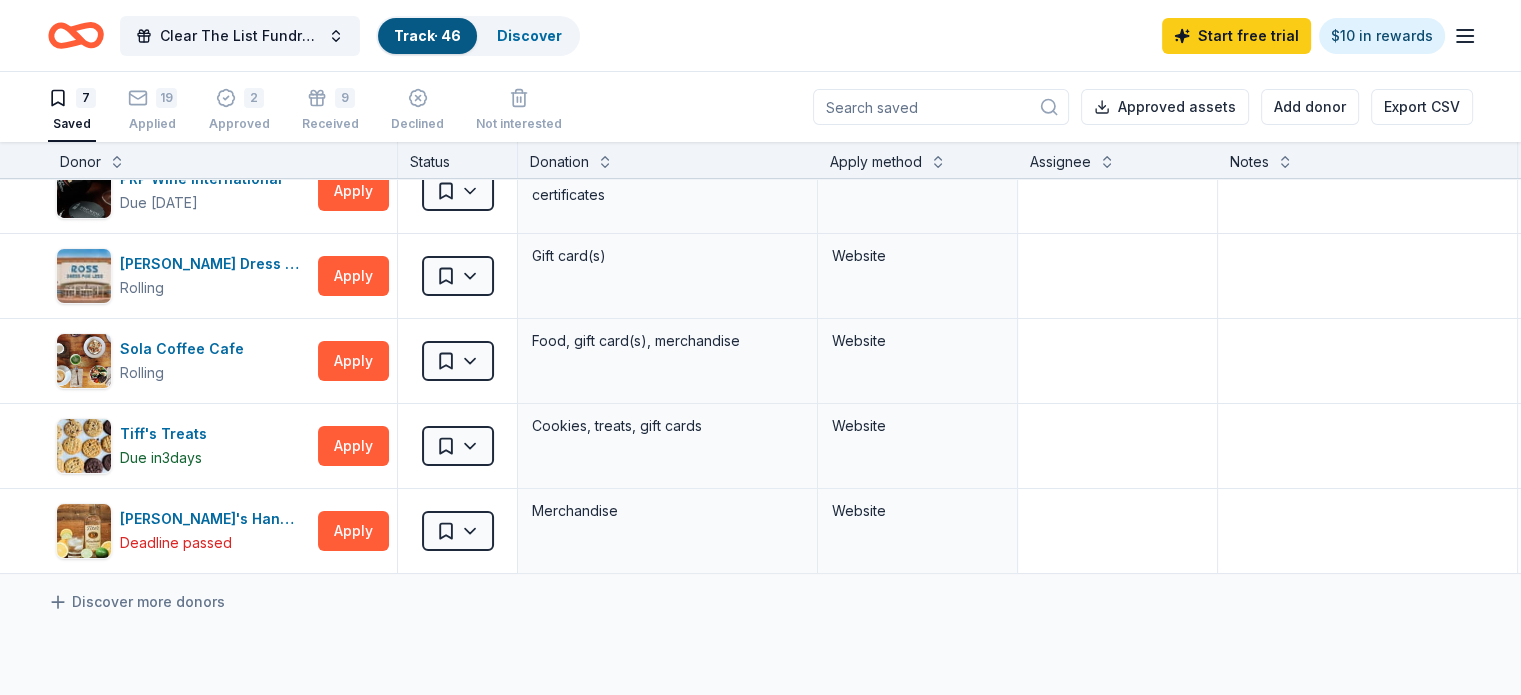 scroll, scrollTop: 0, scrollLeft: 0, axis: both 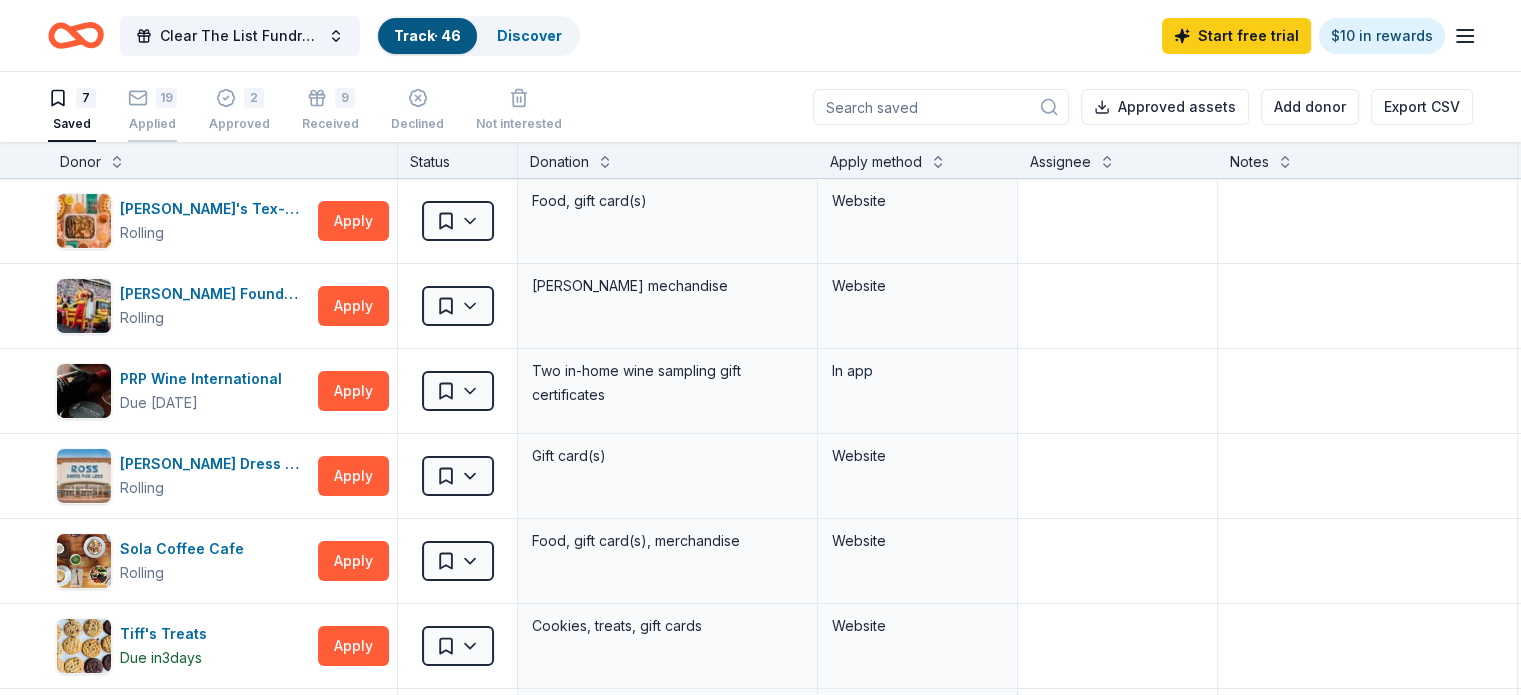 click on "19" at bounding box center (166, 98) 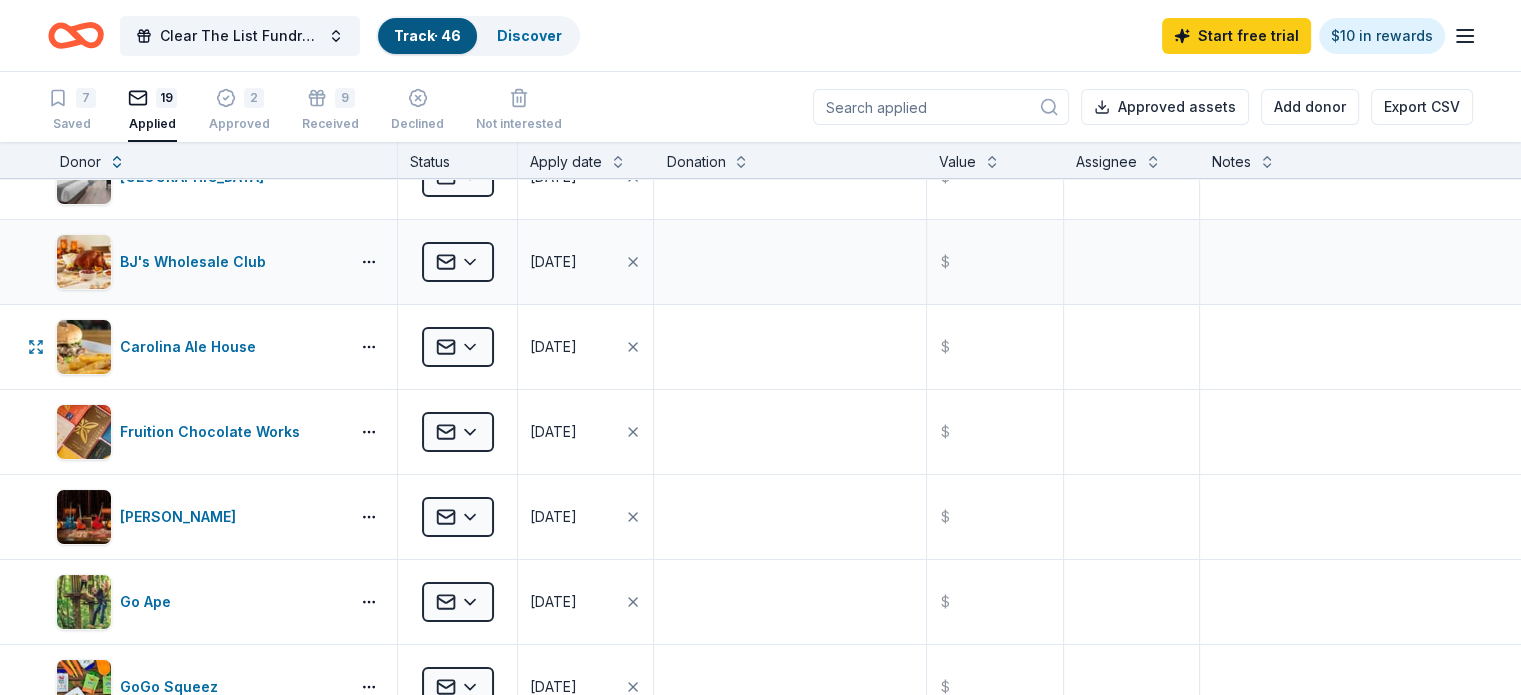 scroll, scrollTop: 0, scrollLeft: 0, axis: both 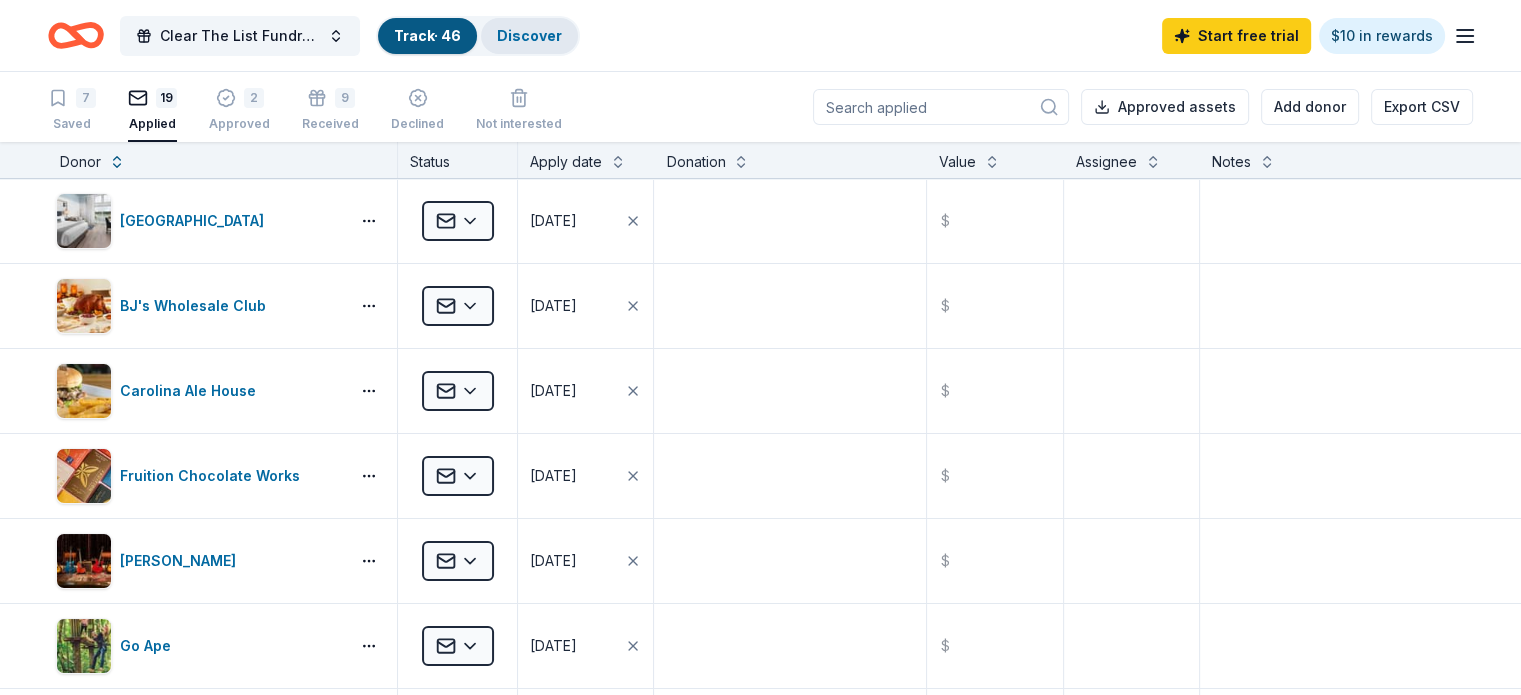 click on "Discover" at bounding box center [529, 35] 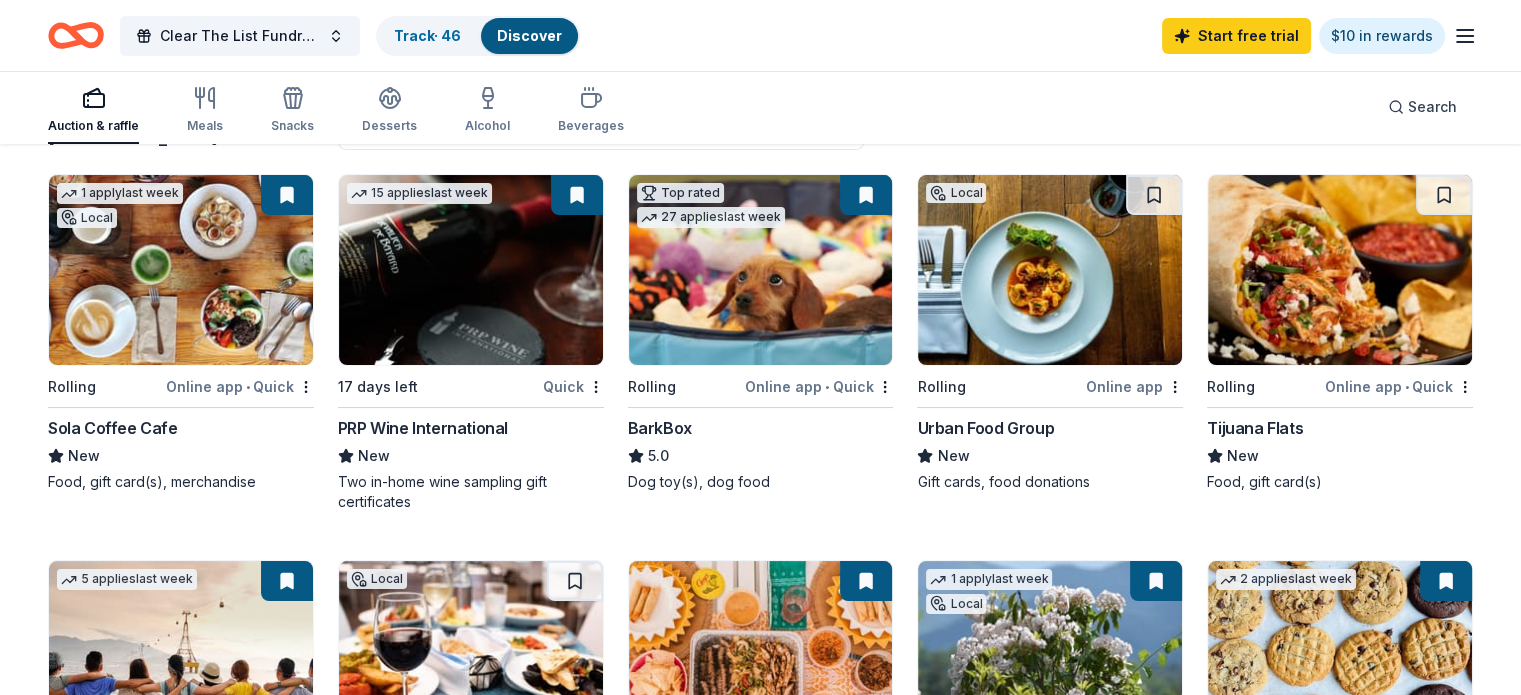 scroll, scrollTop: 400, scrollLeft: 0, axis: vertical 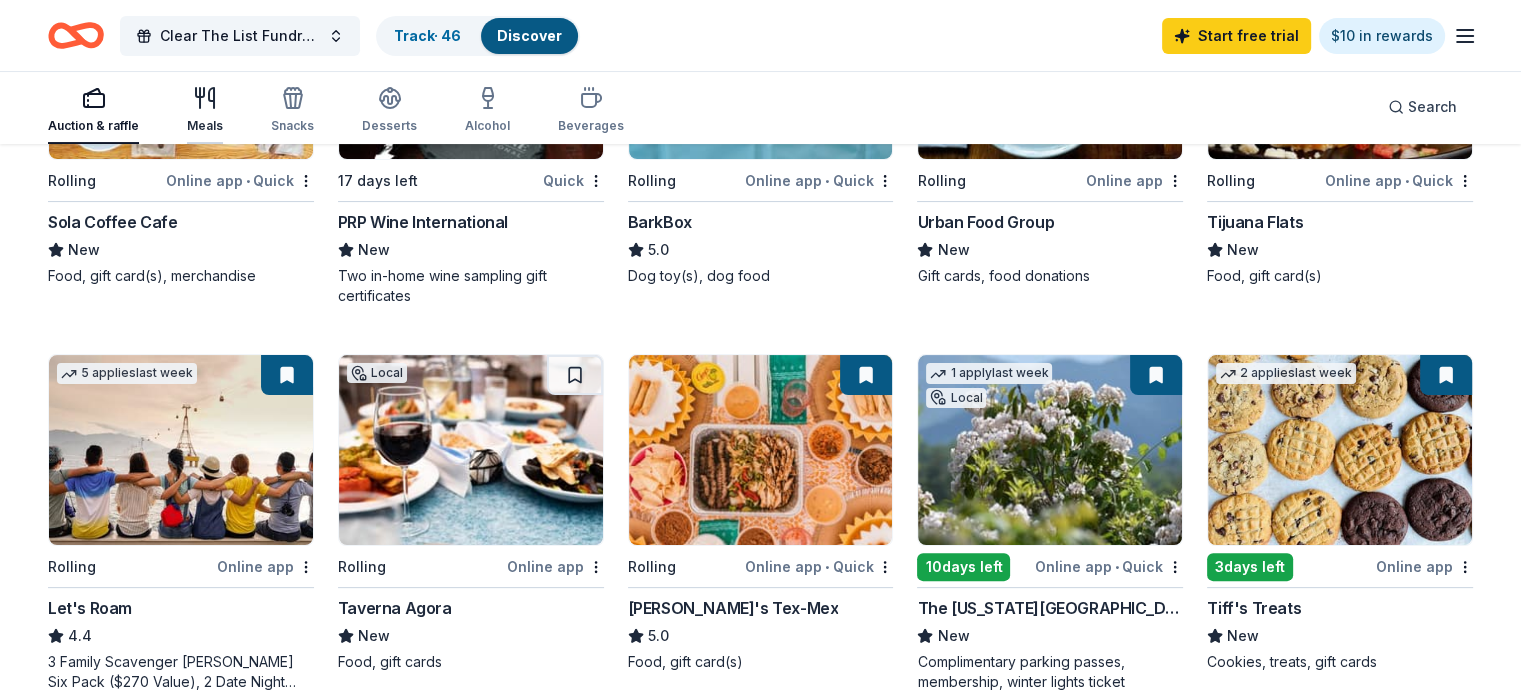 click 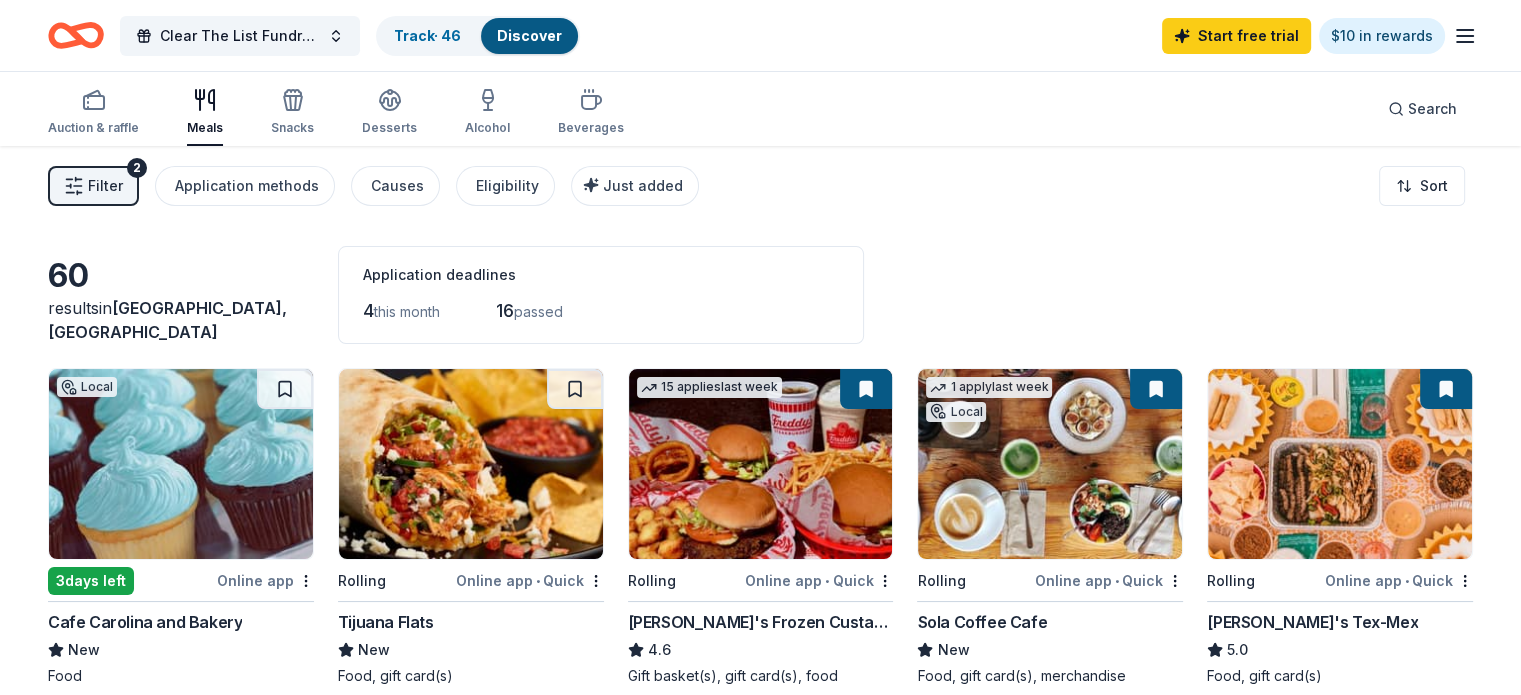 scroll, scrollTop: 100, scrollLeft: 0, axis: vertical 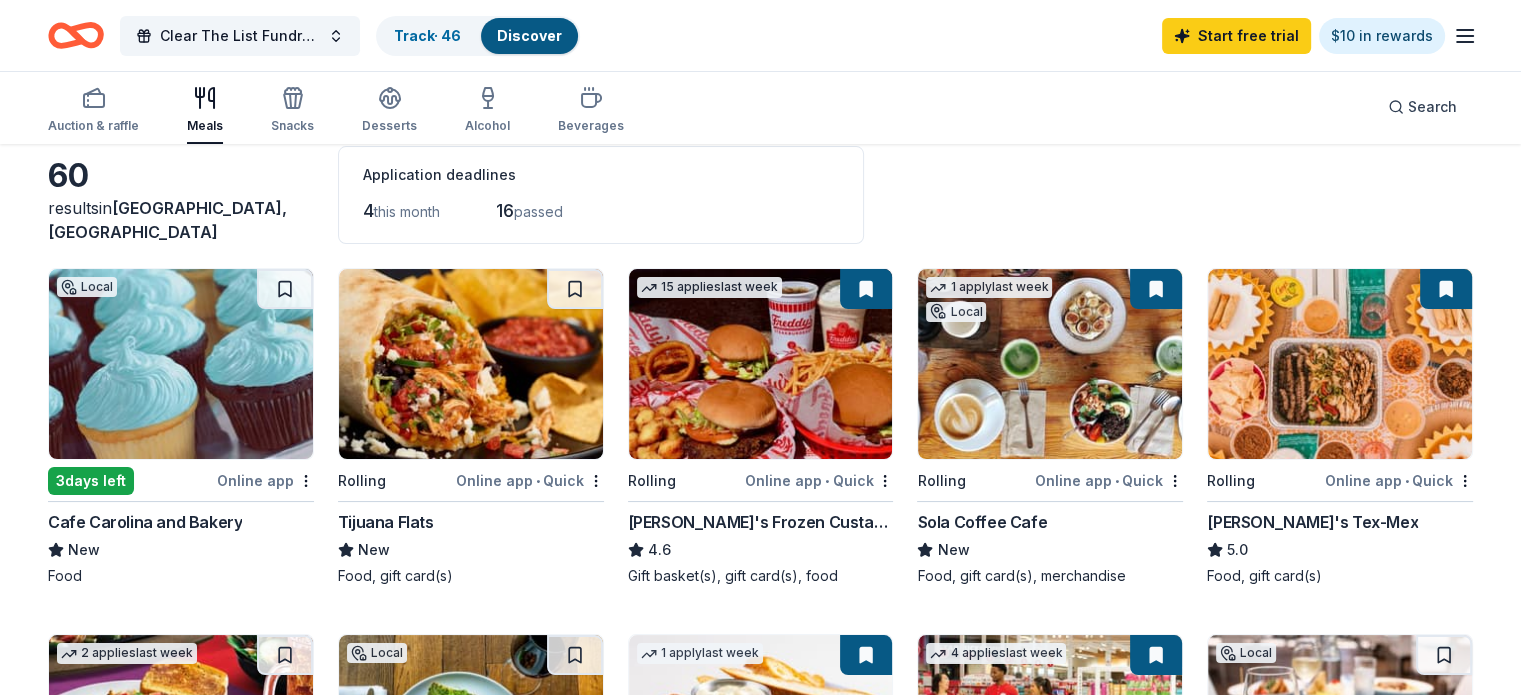 click on "Online app" at bounding box center (265, 480) 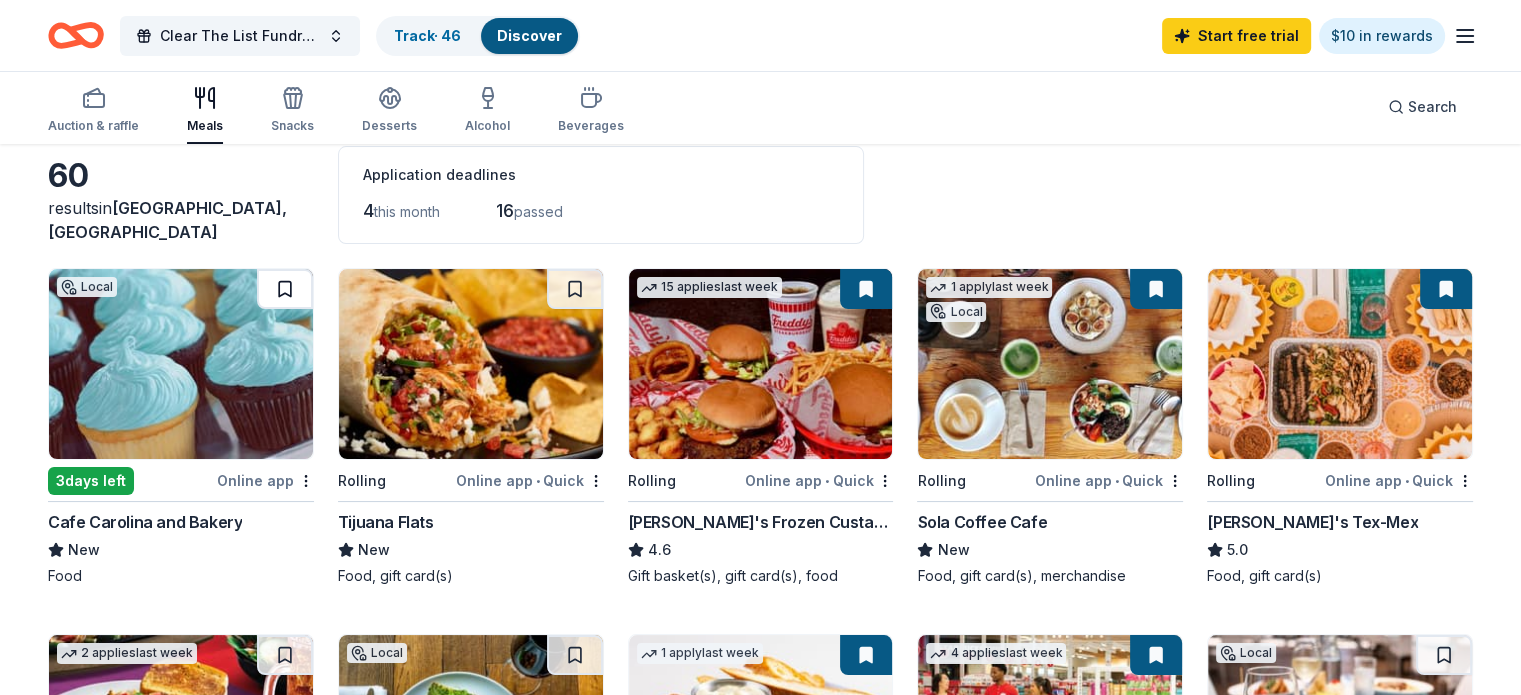 click at bounding box center (285, 289) 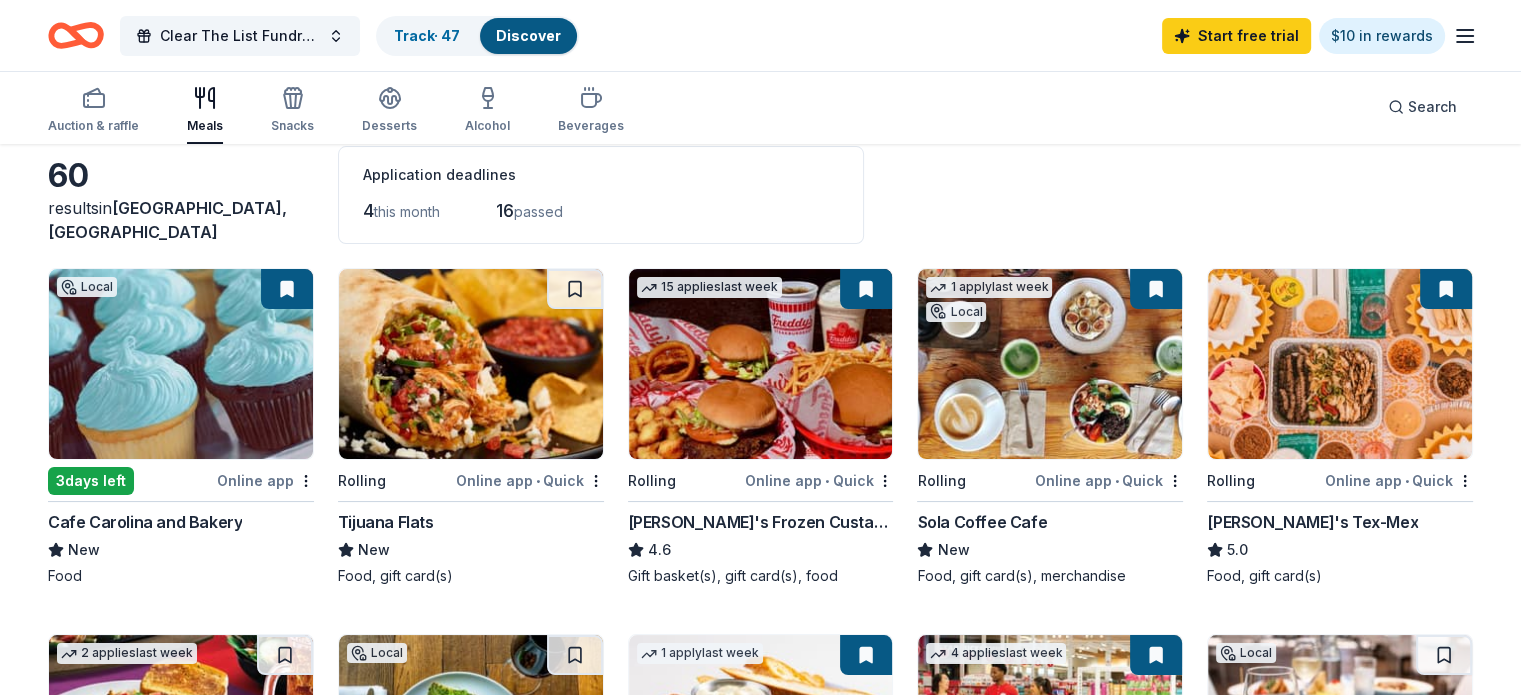 click at bounding box center [287, 289] 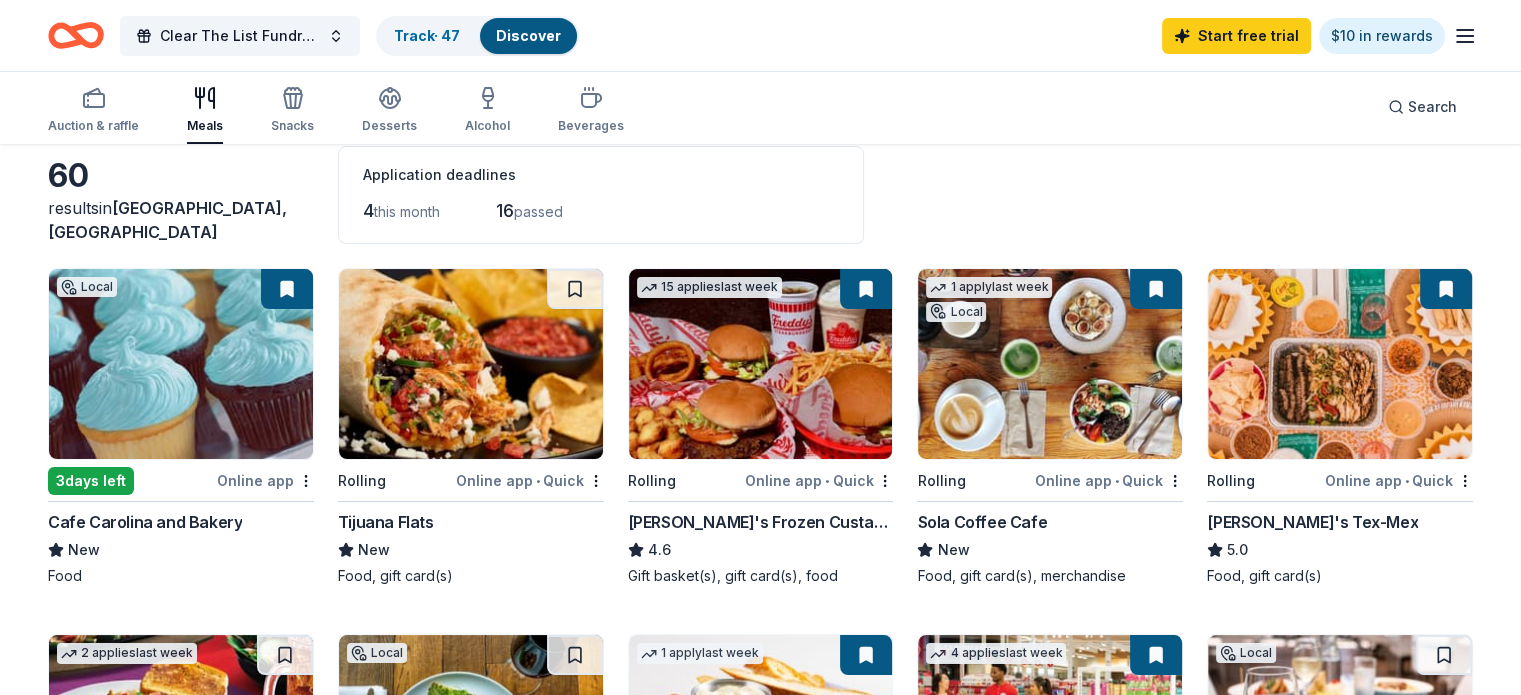click at bounding box center (287, 289) 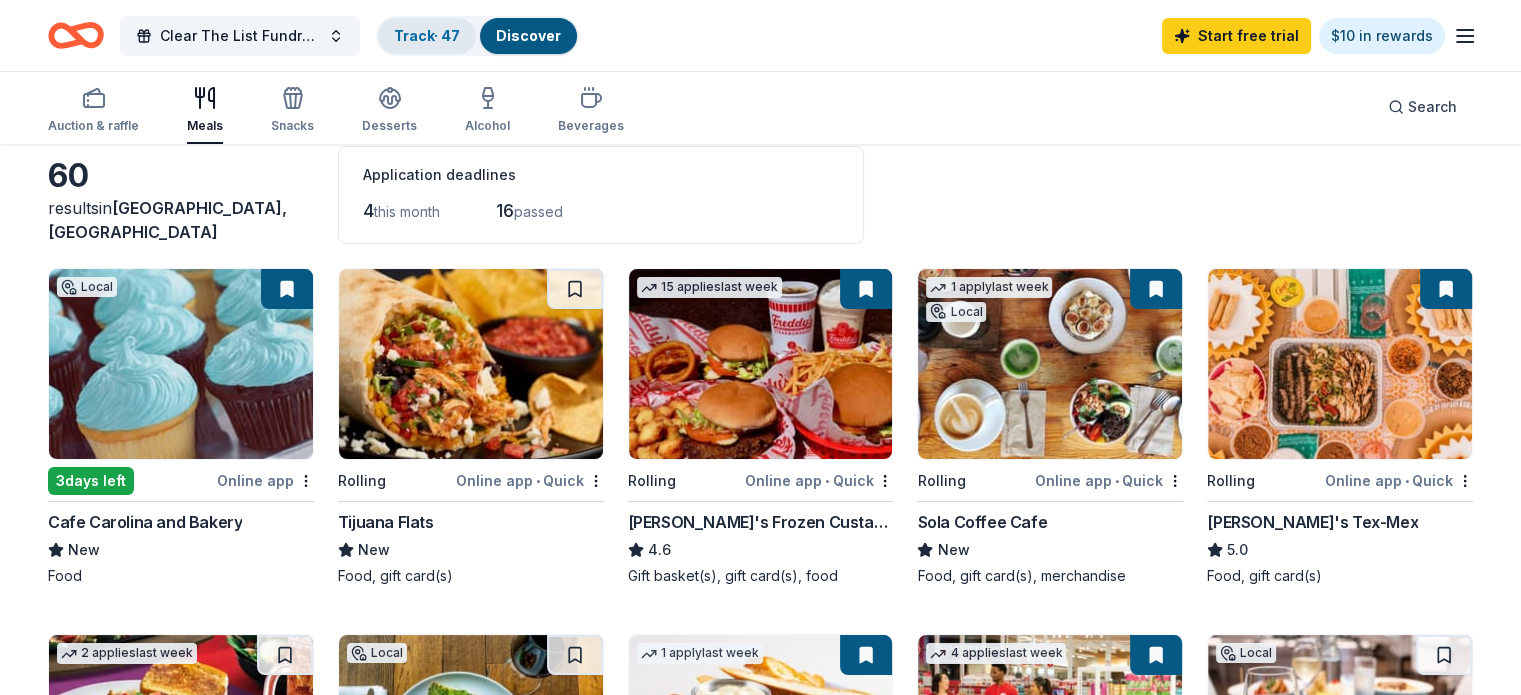 click on "Track  · 47" at bounding box center (427, 35) 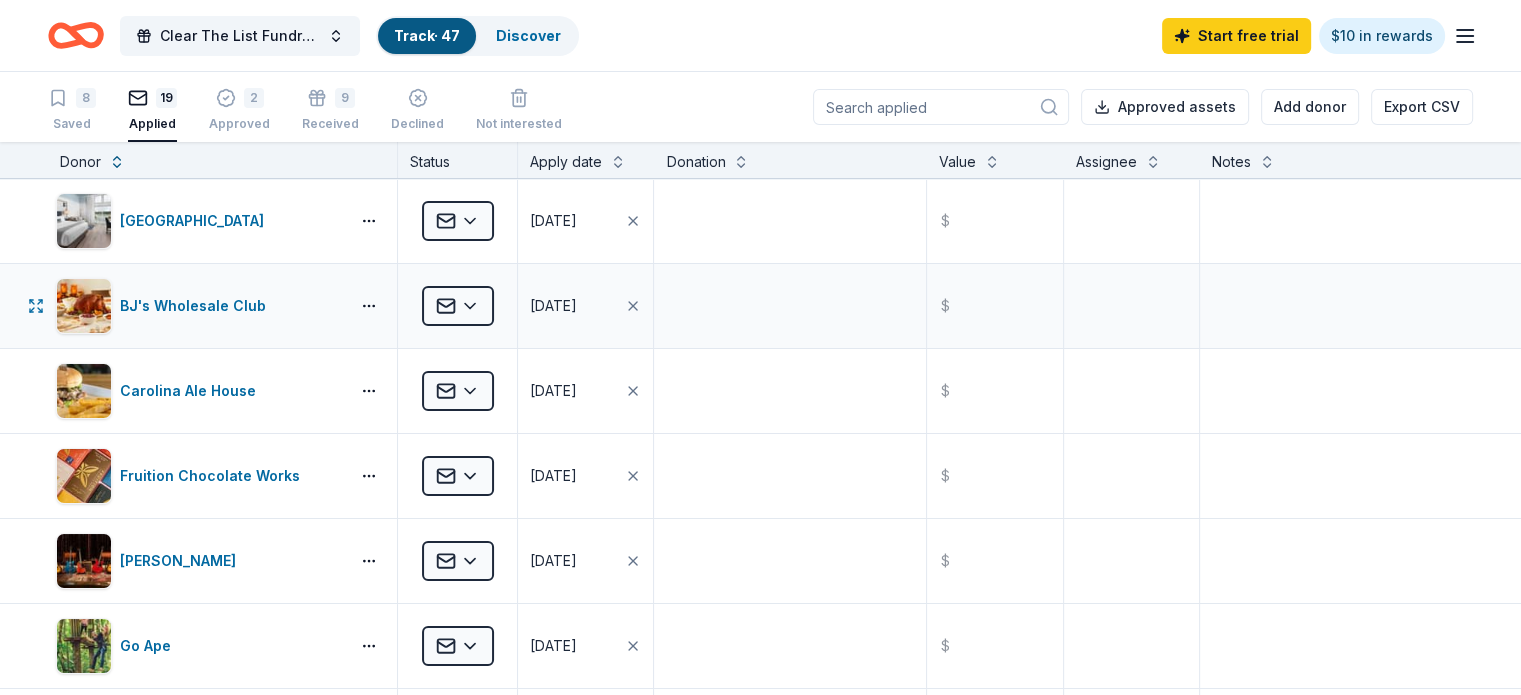 scroll, scrollTop: 0, scrollLeft: 0, axis: both 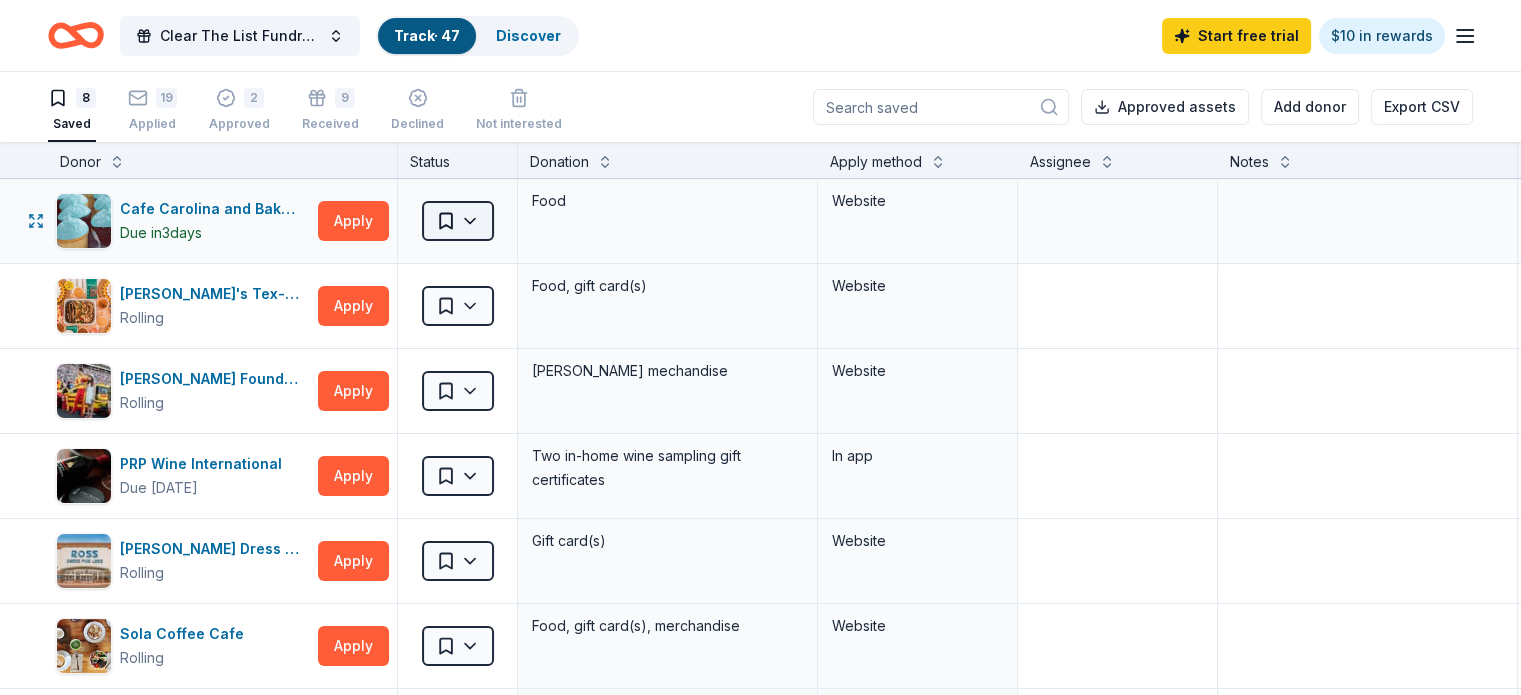 click on "Clear The List Fundraiser Track  · 47 Discover Start free  trial $10 in rewards 8 Saved 19 Applied 2 Approved 9 Received Declined Not interested  Approved assets Add donor Export CSV Donor Status Donation Apply method Assignee Notes Cafe Carolina and Bakery Due in  3  days Apply Saved Food Website Chuy's Tex-Mex Rolling Apply Saved Food, gift card(s) Website Joey Logano Foundation Rolling Apply Saved Joey Logano mechandise Website PRP Wine International Due in 17 days Apply Saved Two in-home wine sampling gift certificates In app Ross Dress for Less Rolling Apply Saved Gift card(s) Website Sola Coffee Cafe Rolling Apply Saved Food, gift card(s), merchandise Website Tiff's Treats Due in  3  days Apply Saved Cookies, treats, gift cards Website Tito's Handmade Vodka Deadline passed Apply Saved Merchandise Website   Discover more donors Saved" at bounding box center (760, 347) 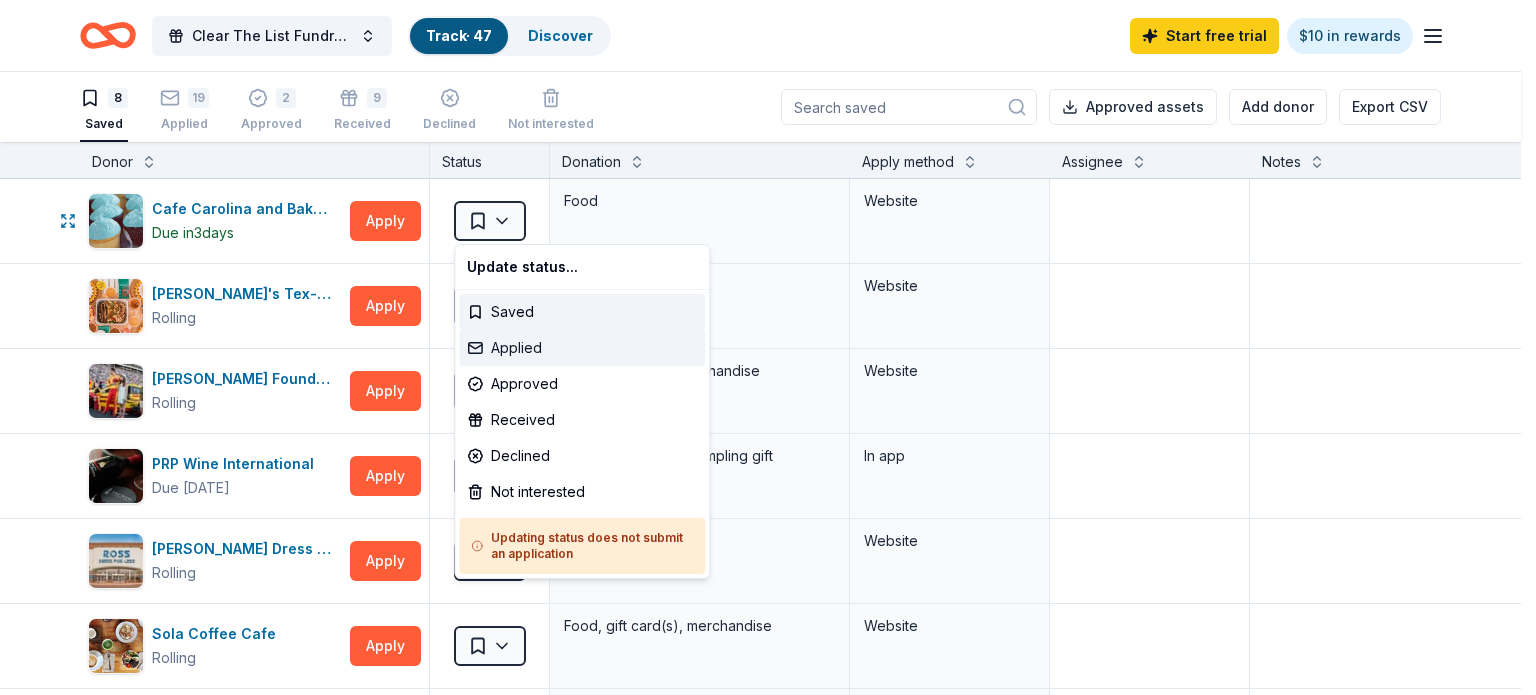 click on "Applied" at bounding box center (582, 348) 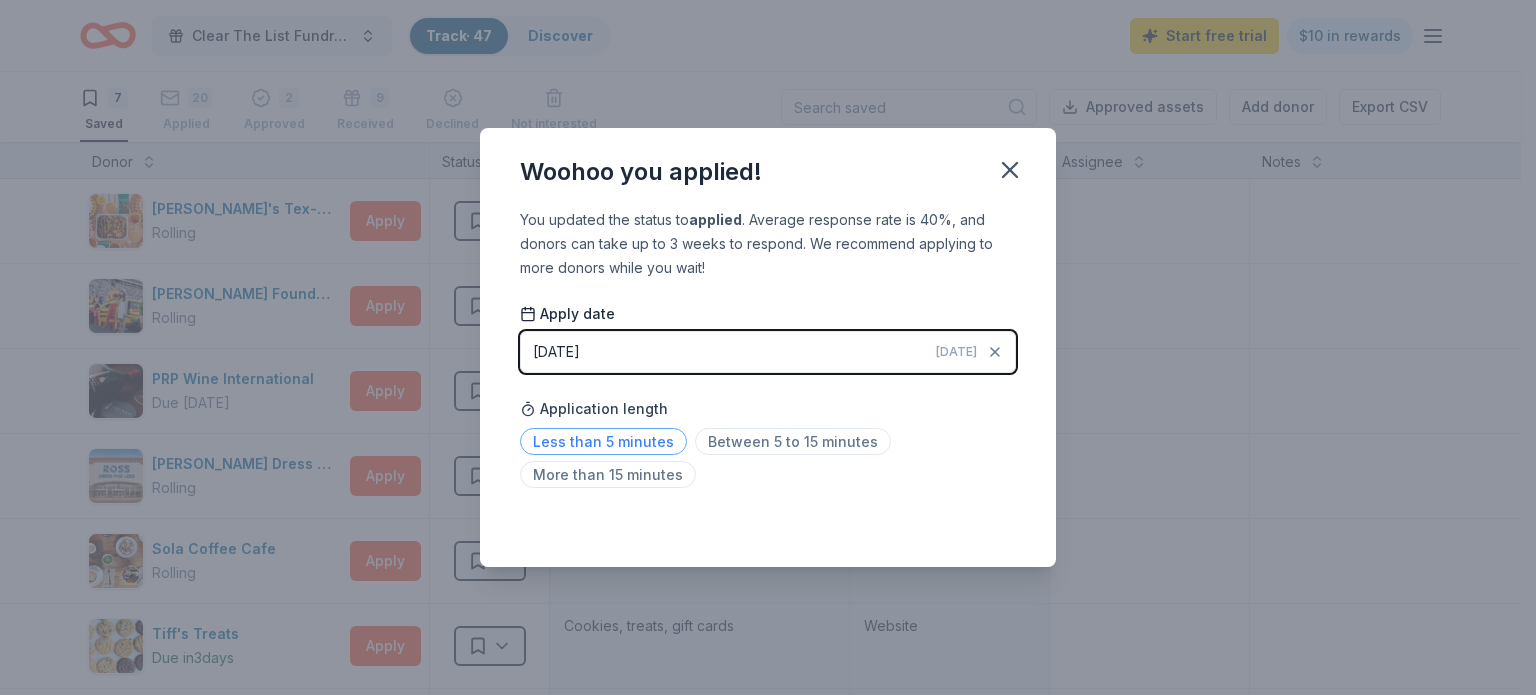 click on "Less than 5 minutes" at bounding box center [603, 441] 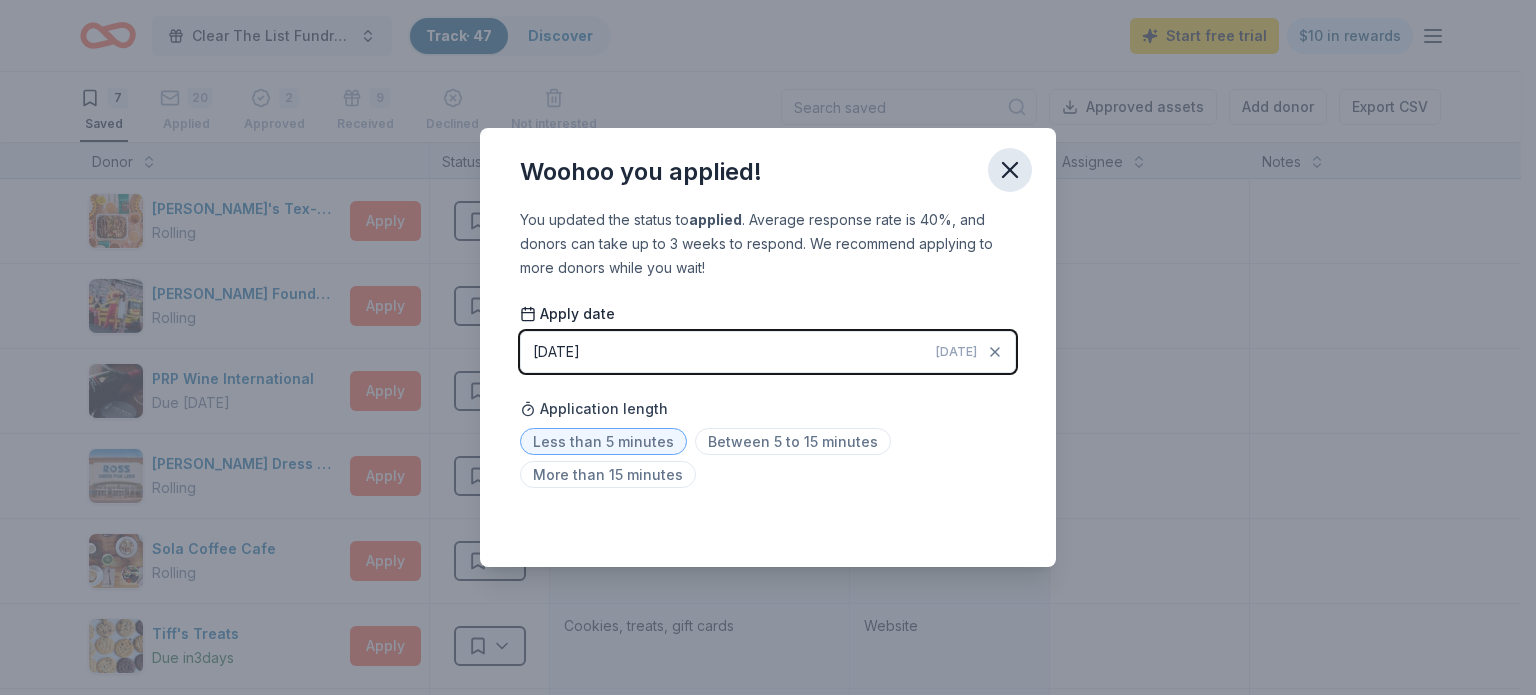 click 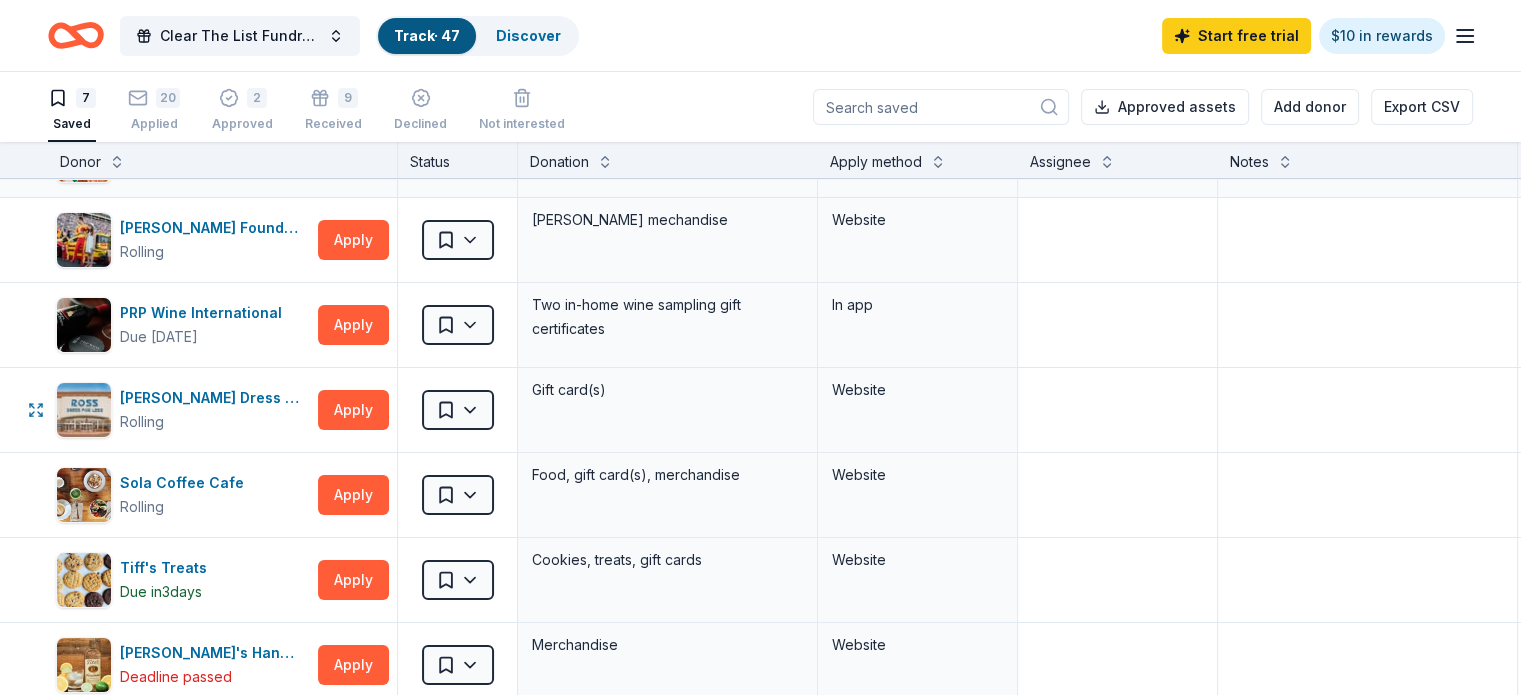 scroll, scrollTop: 0, scrollLeft: 0, axis: both 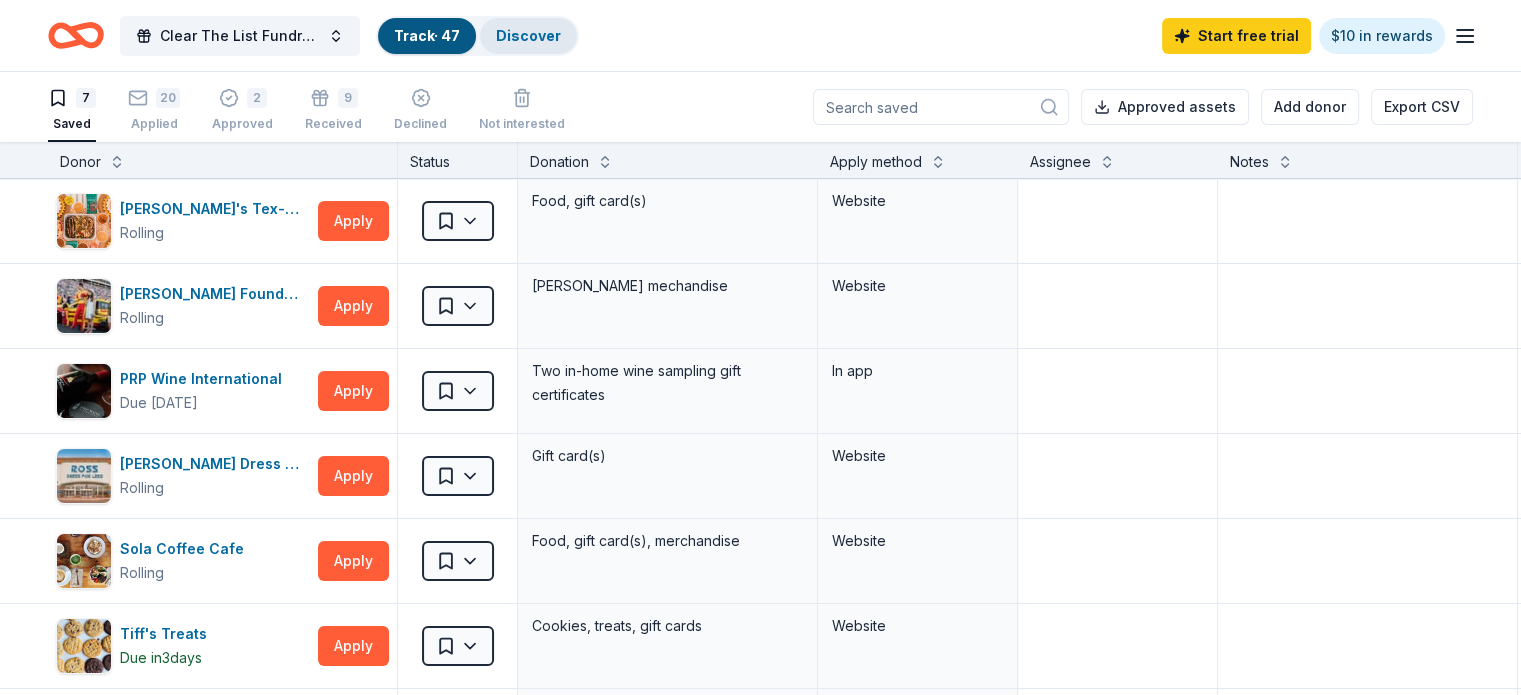 click on "Discover" at bounding box center (528, 35) 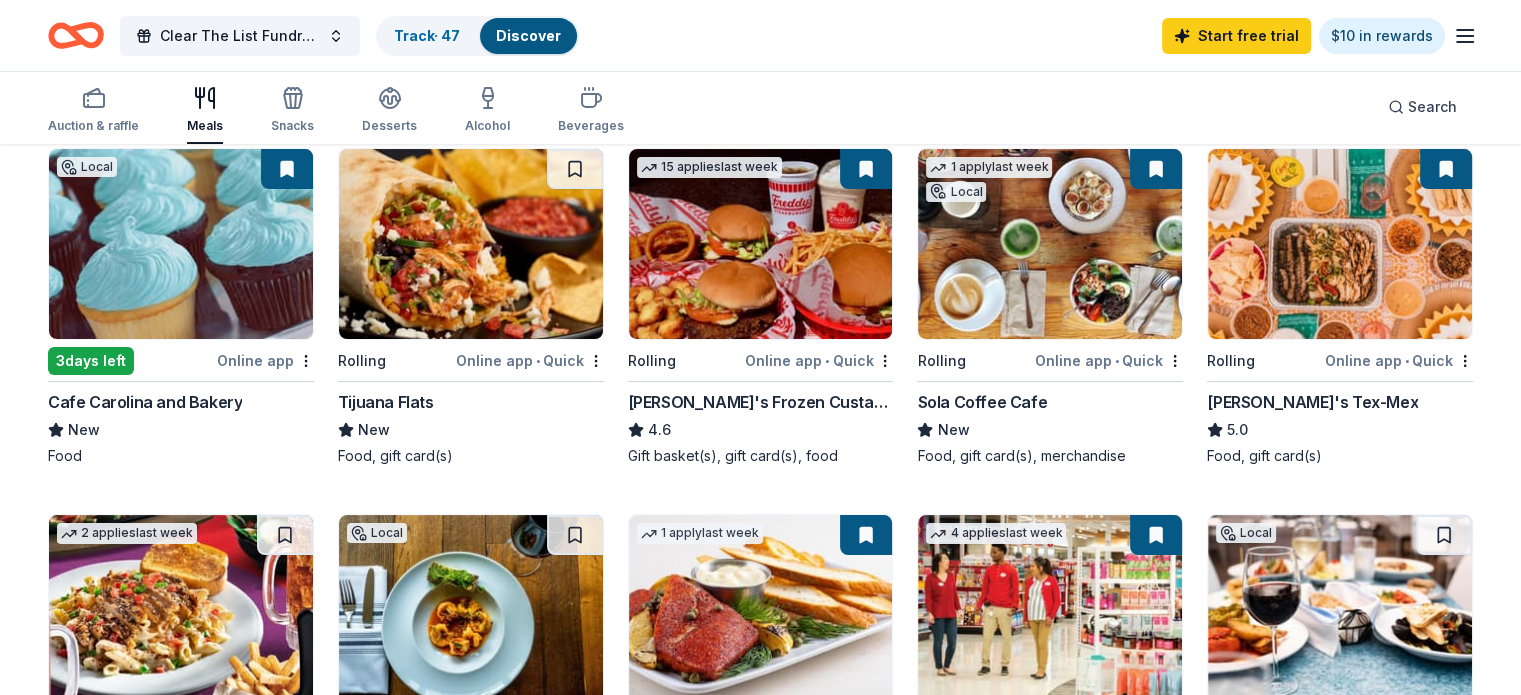 scroll, scrollTop: 100, scrollLeft: 0, axis: vertical 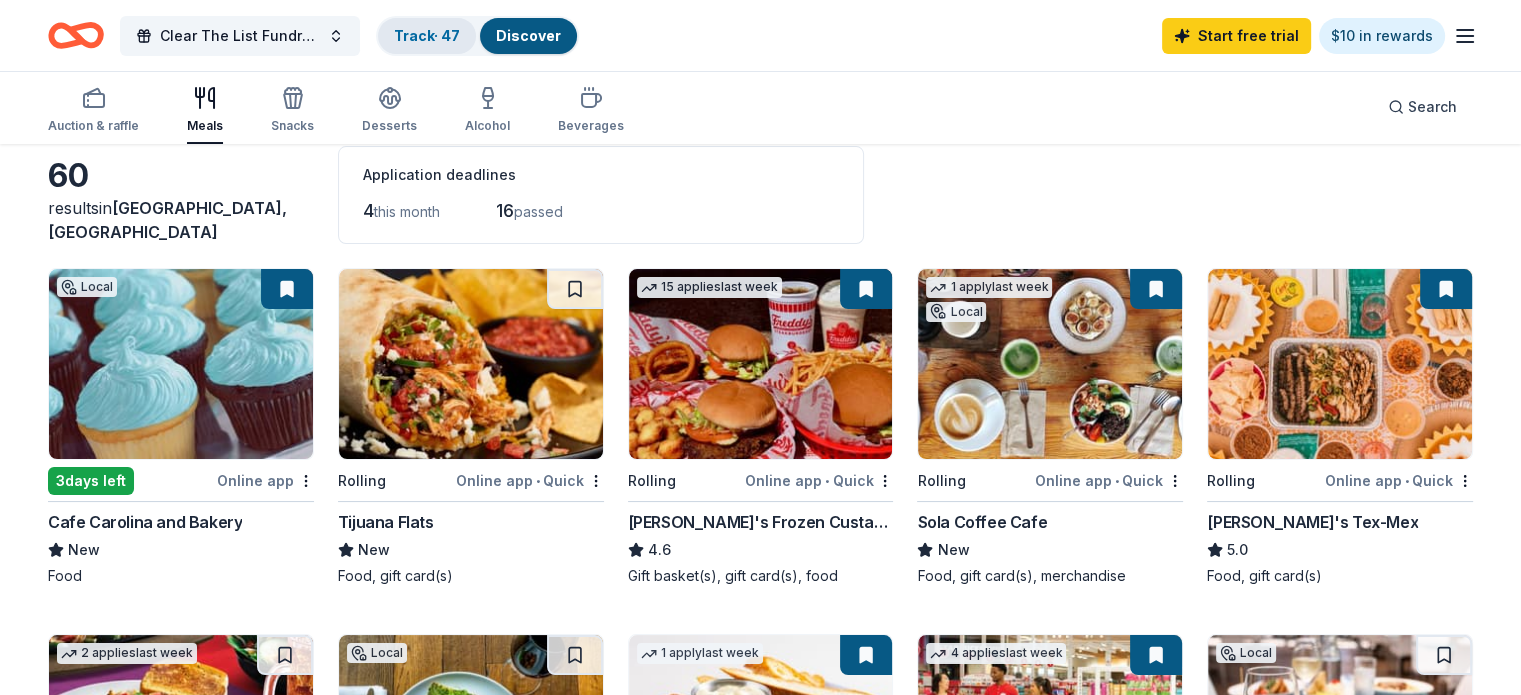 click on "Track  · 47" at bounding box center (427, 36) 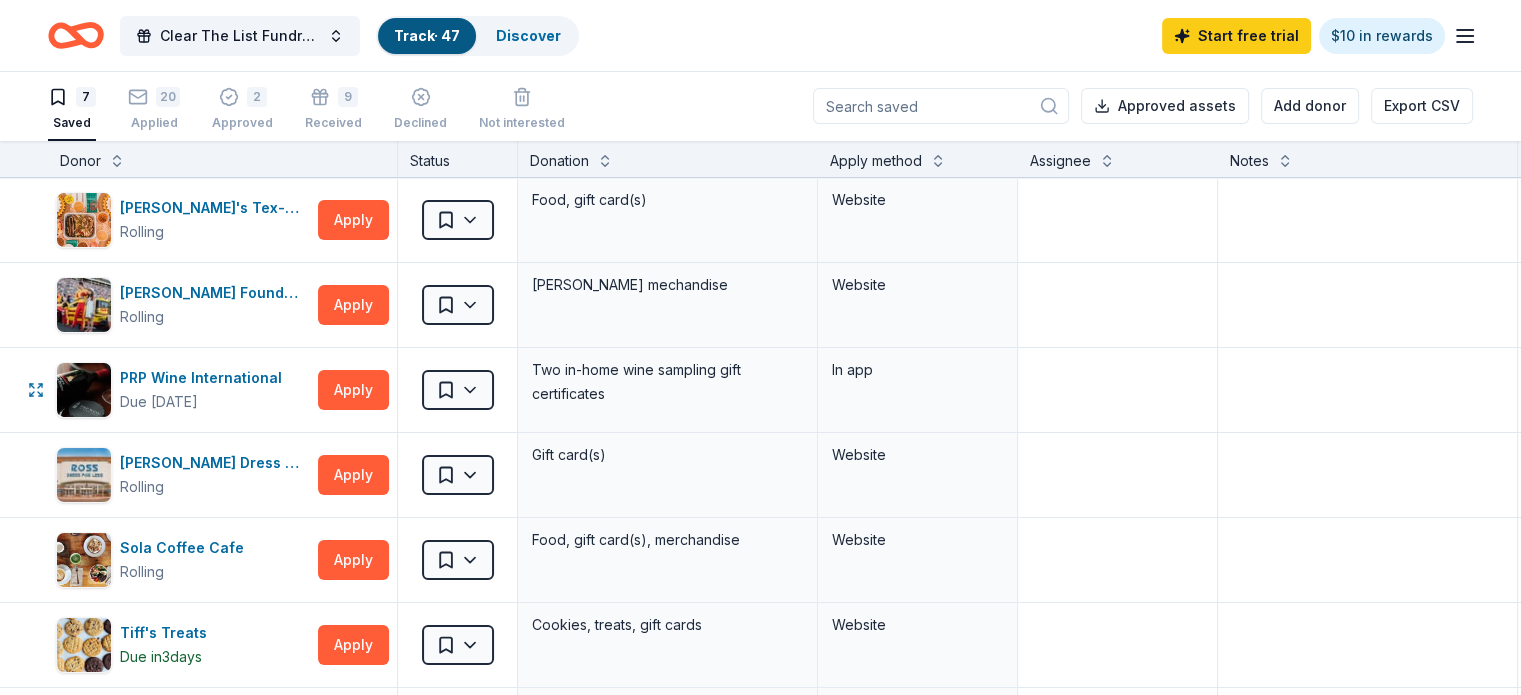 scroll, scrollTop: 0, scrollLeft: 0, axis: both 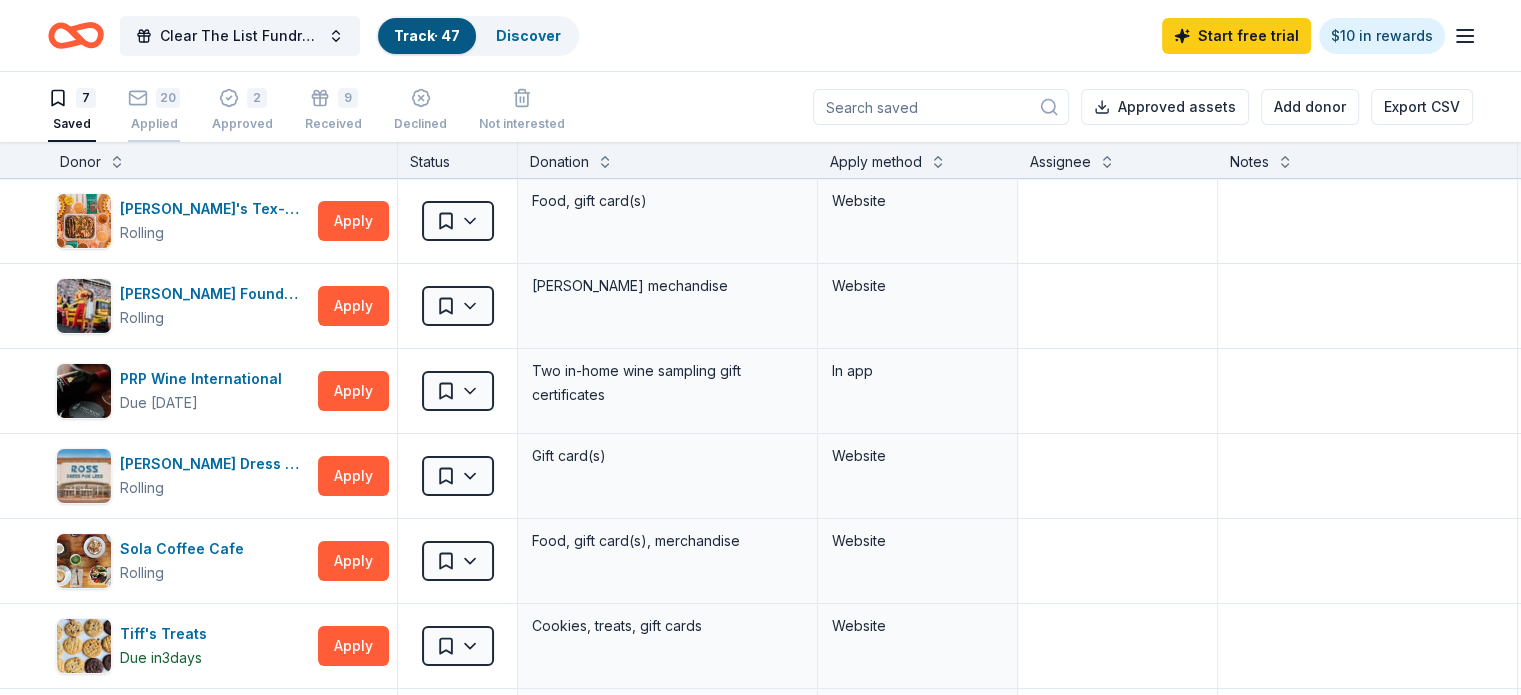 click on "Applied" at bounding box center [154, 124] 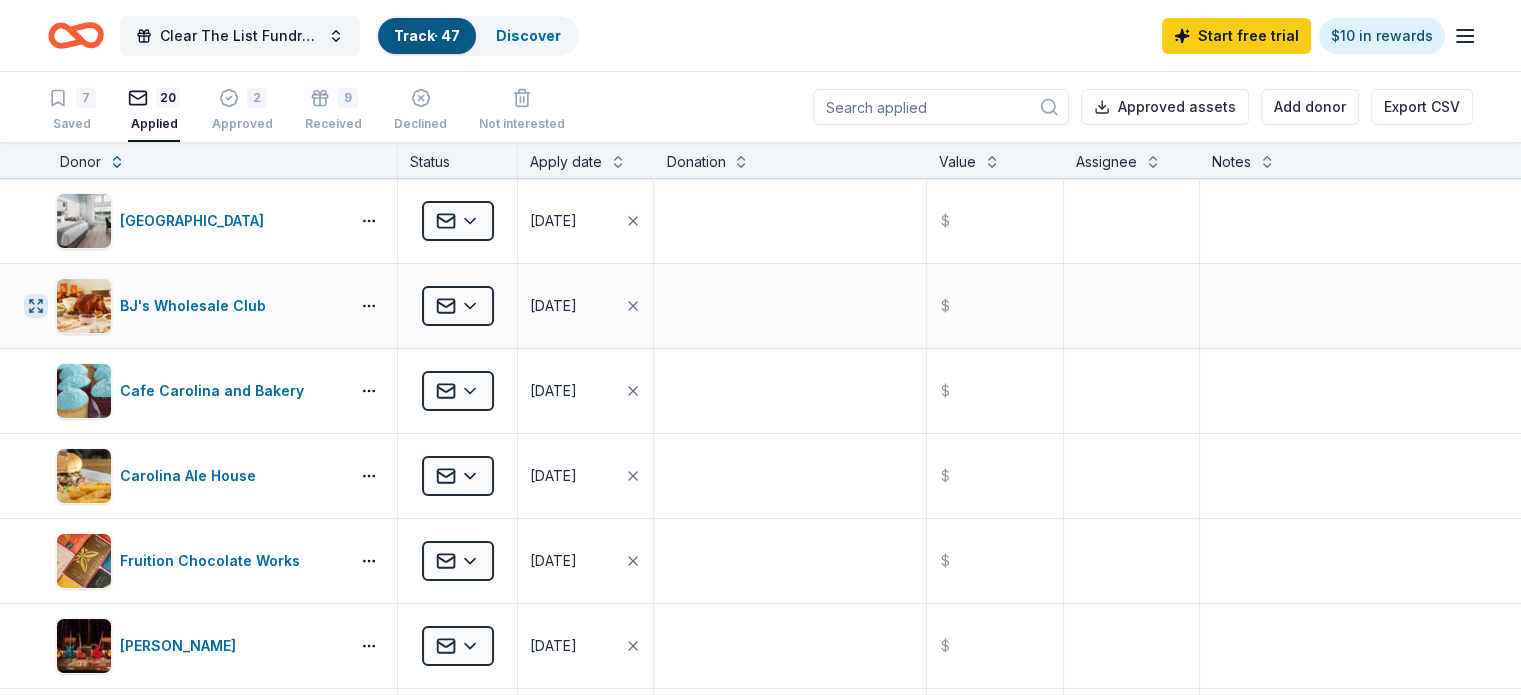 scroll, scrollTop: 0, scrollLeft: 0, axis: both 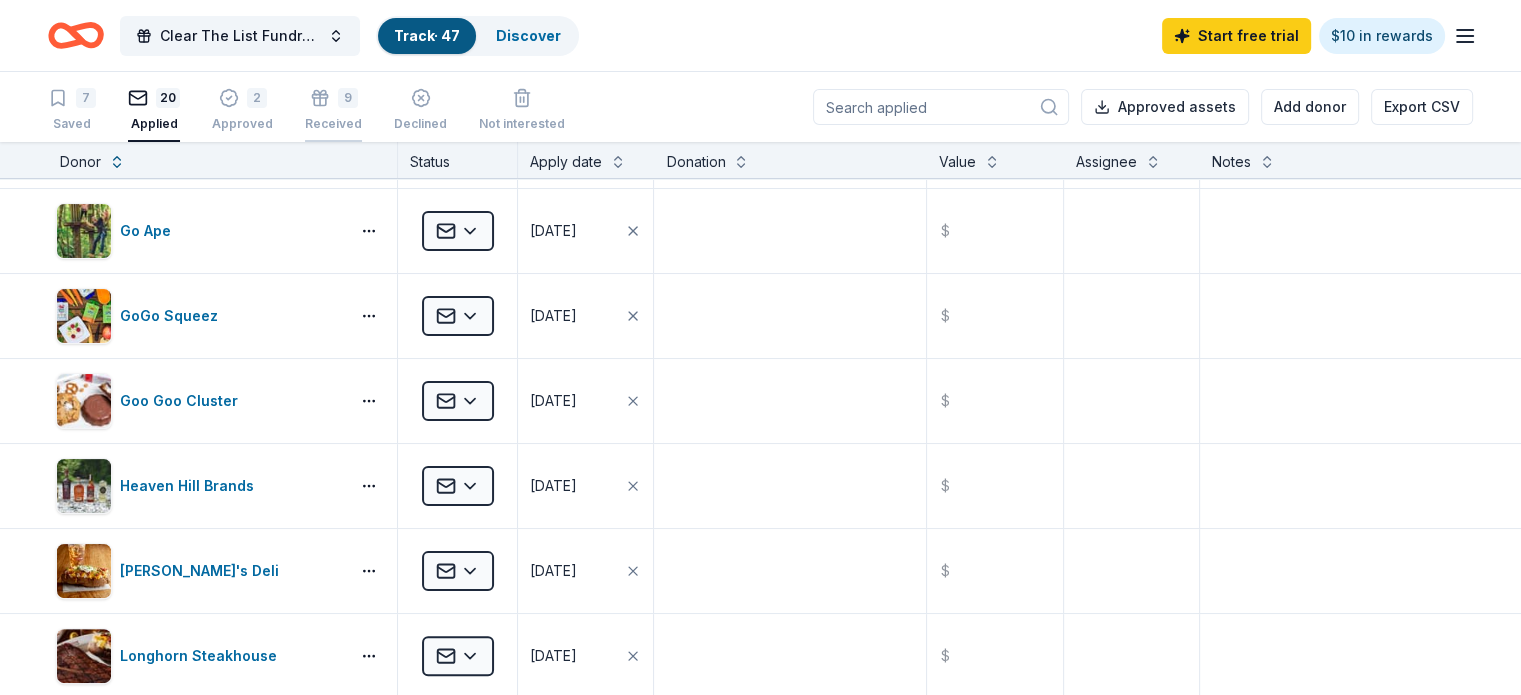 click on "9 Received" at bounding box center (333, 110) 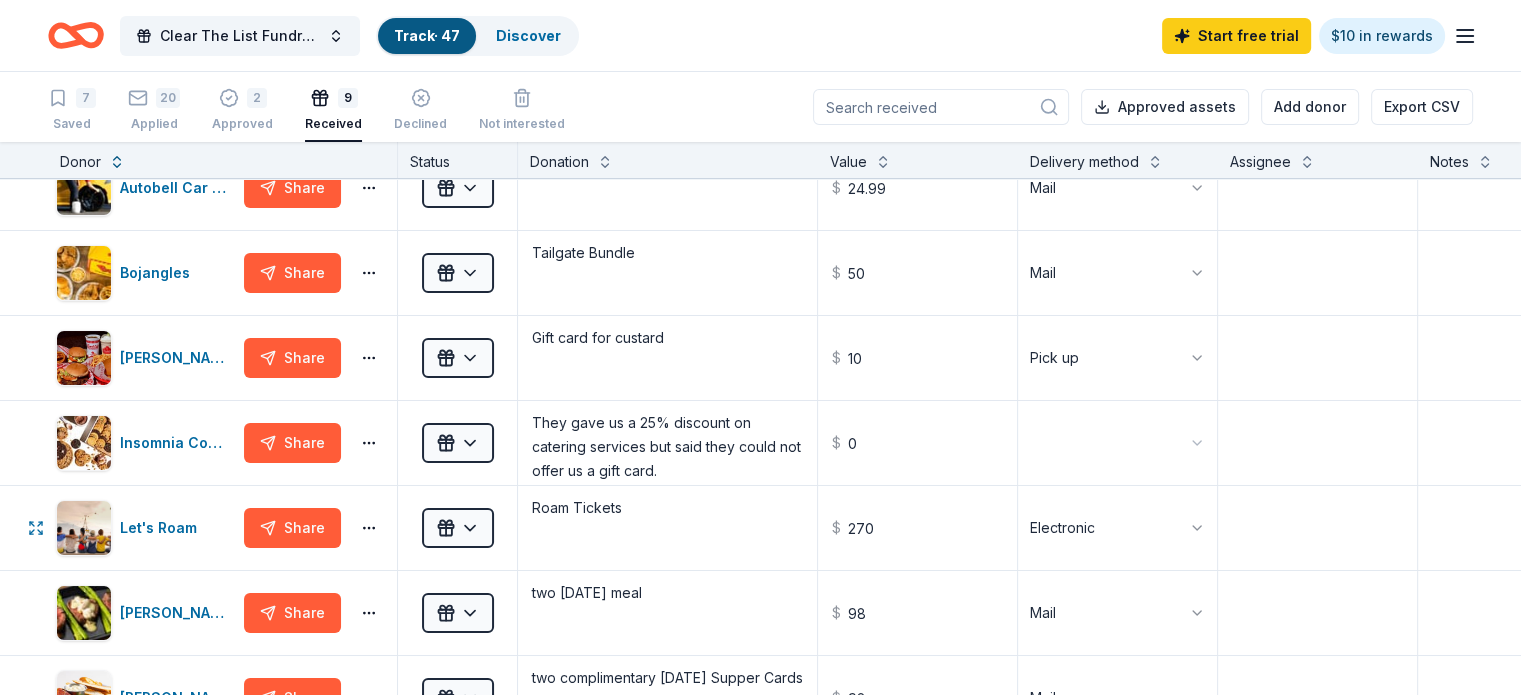 scroll, scrollTop: 0, scrollLeft: 0, axis: both 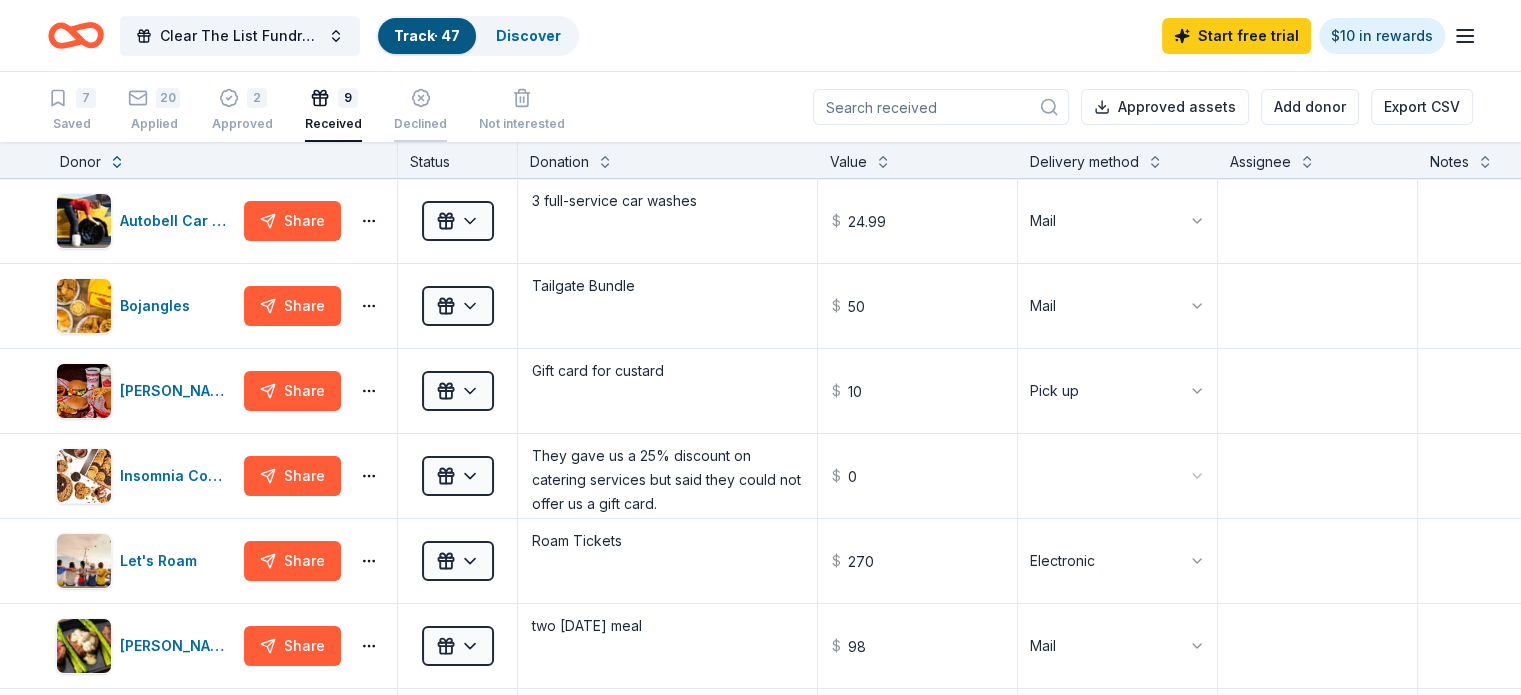click on "Declined" at bounding box center [420, 110] 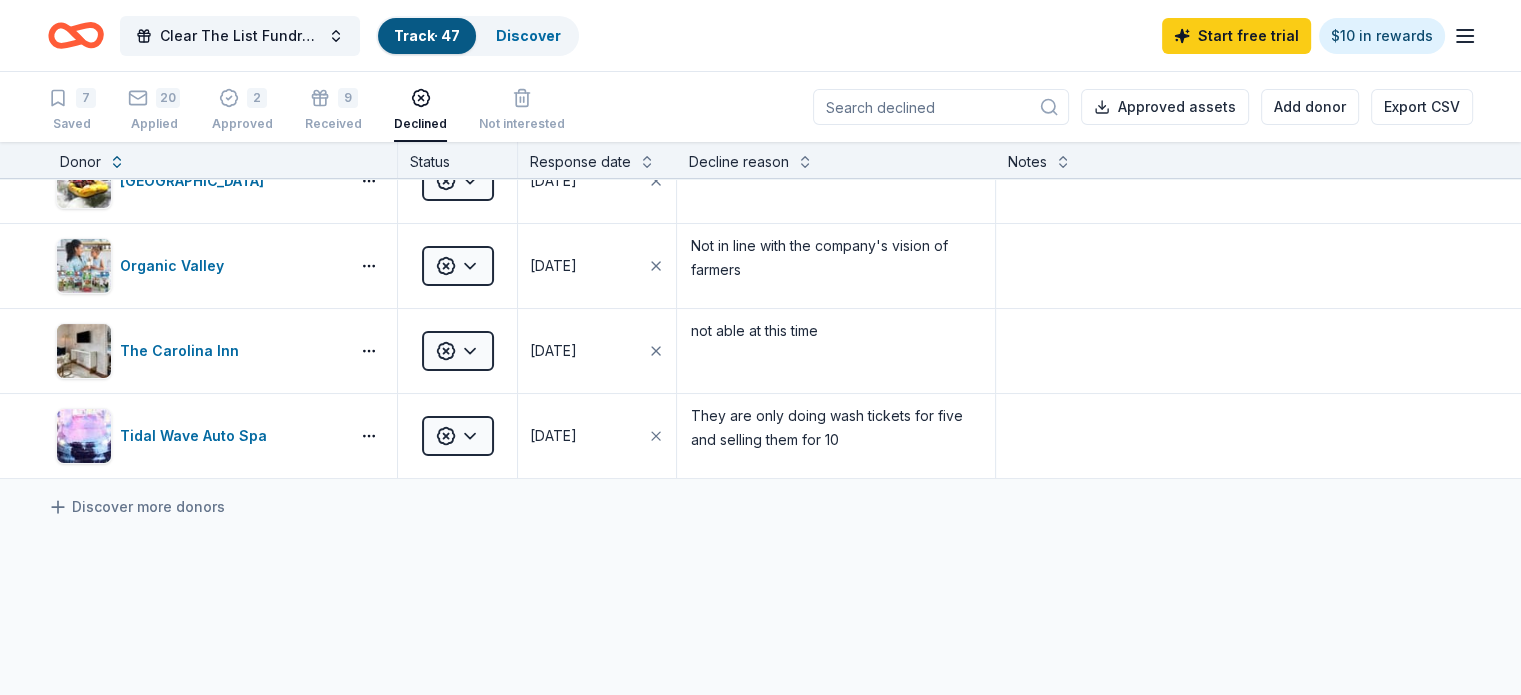 scroll, scrollTop: 500, scrollLeft: 0, axis: vertical 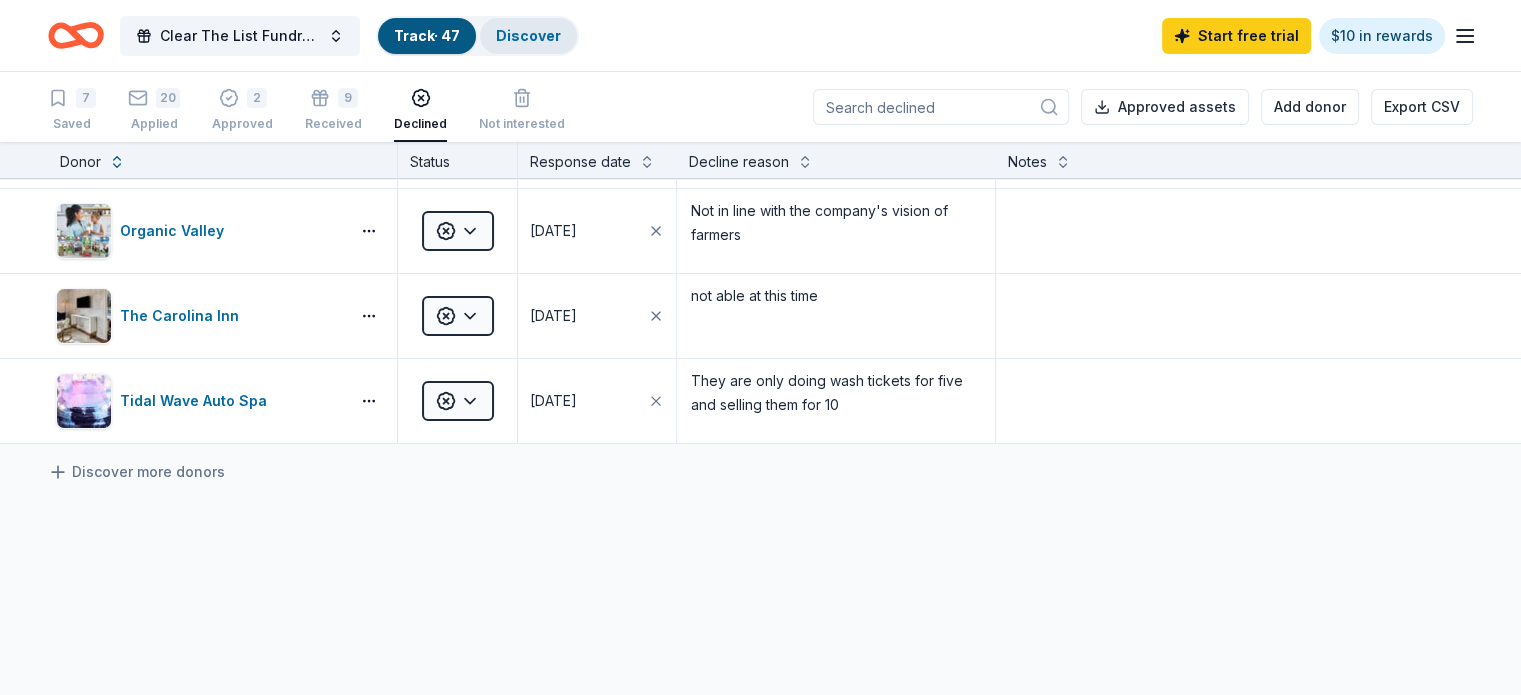 click on "Discover" at bounding box center [528, 35] 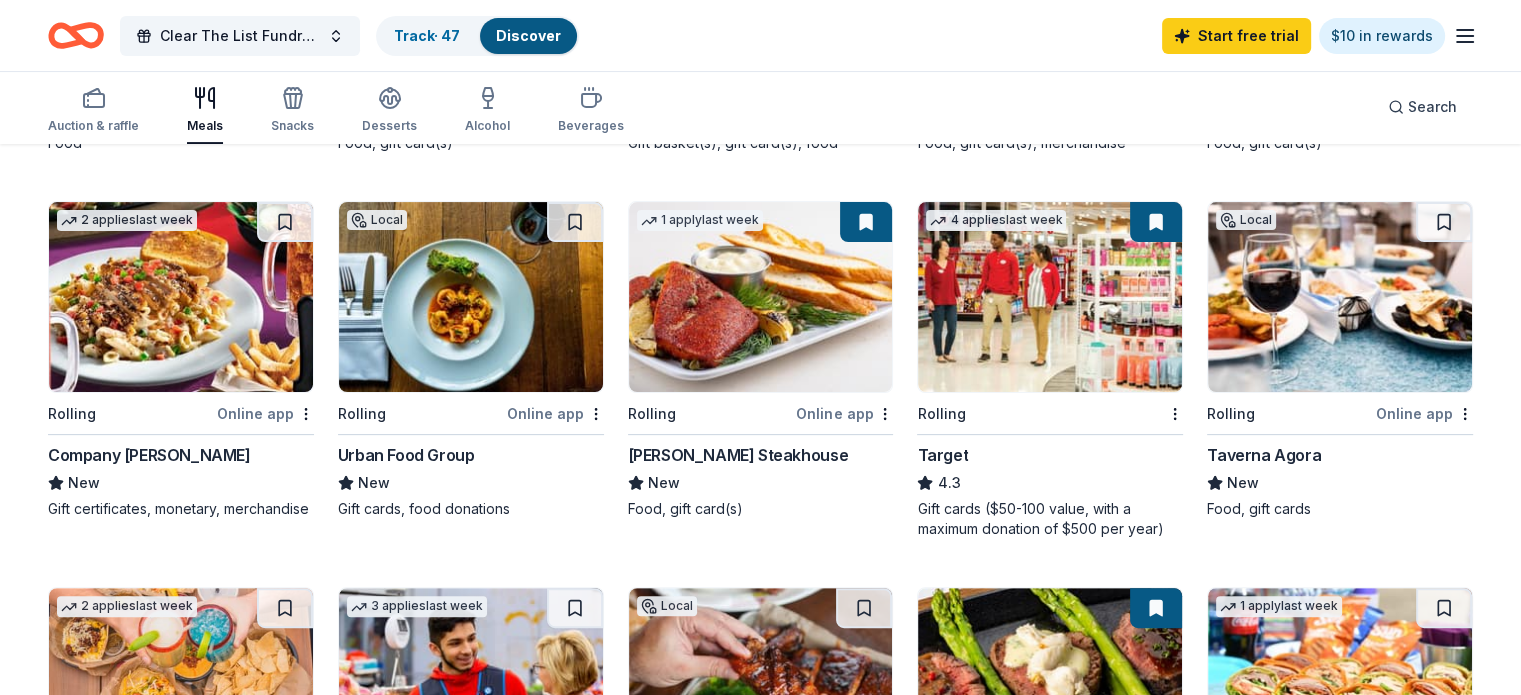 scroll, scrollTop: 500, scrollLeft: 0, axis: vertical 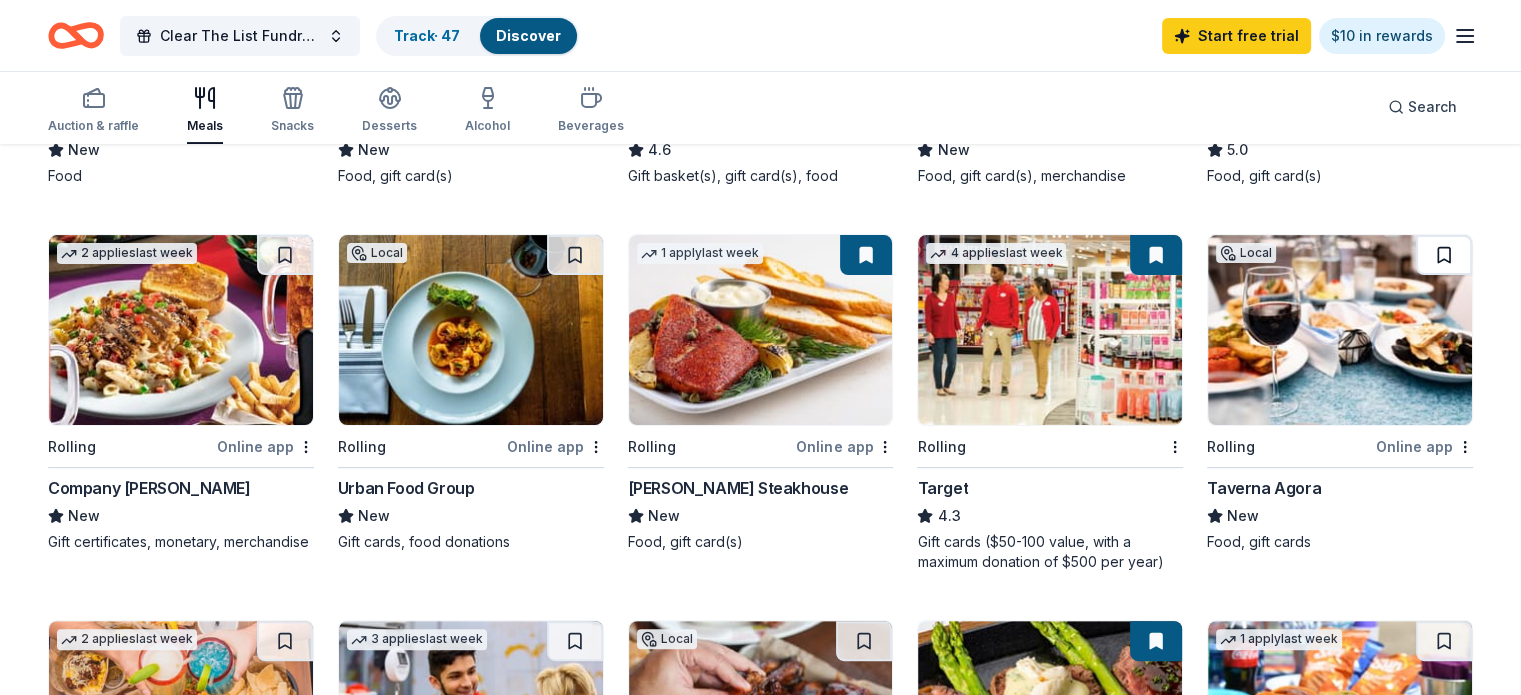 click at bounding box center [1444, 255] 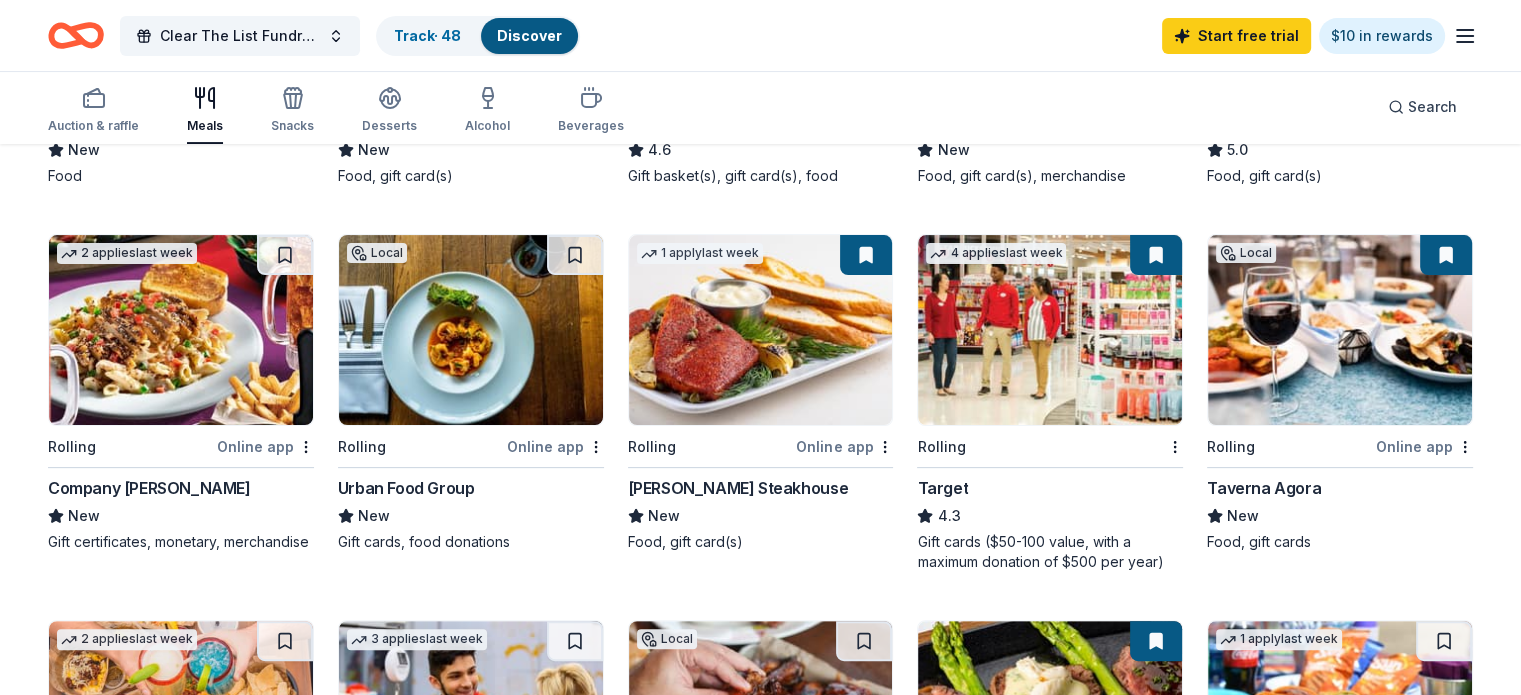 click at bounding box center (1446, 255) 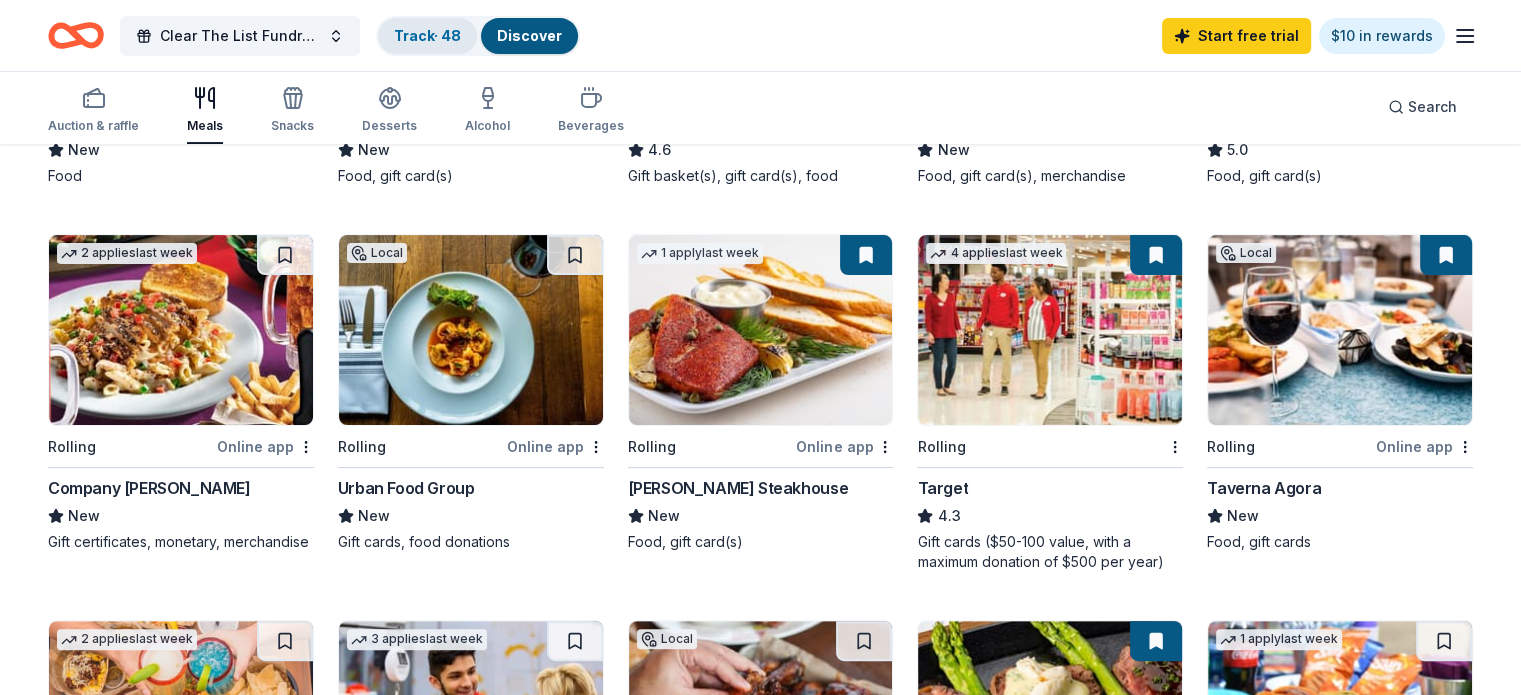 click on "Track  · 48" at bounding box center (427, 35) 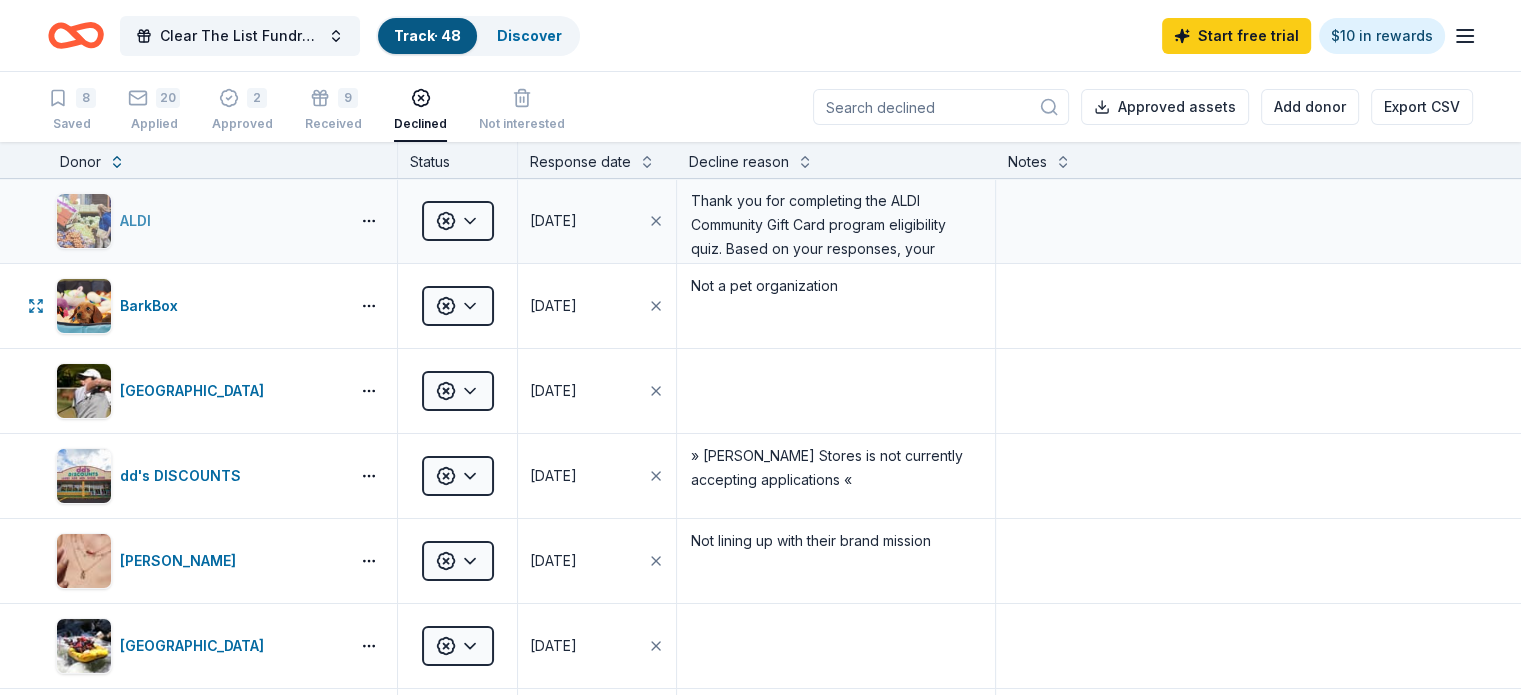 scroll, scrollTop: 0, scrollLeft: 0, axis: both 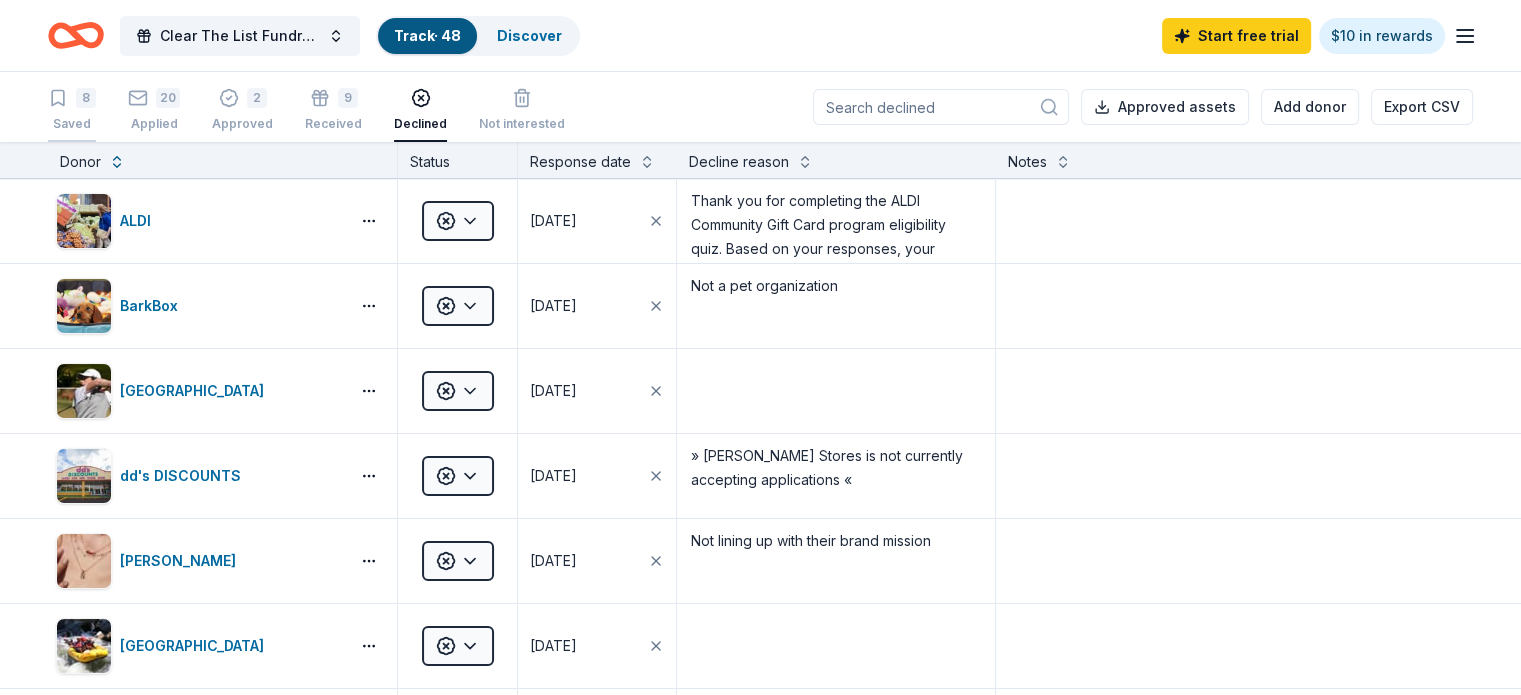 click on "8" at bounding box center (72, 98) 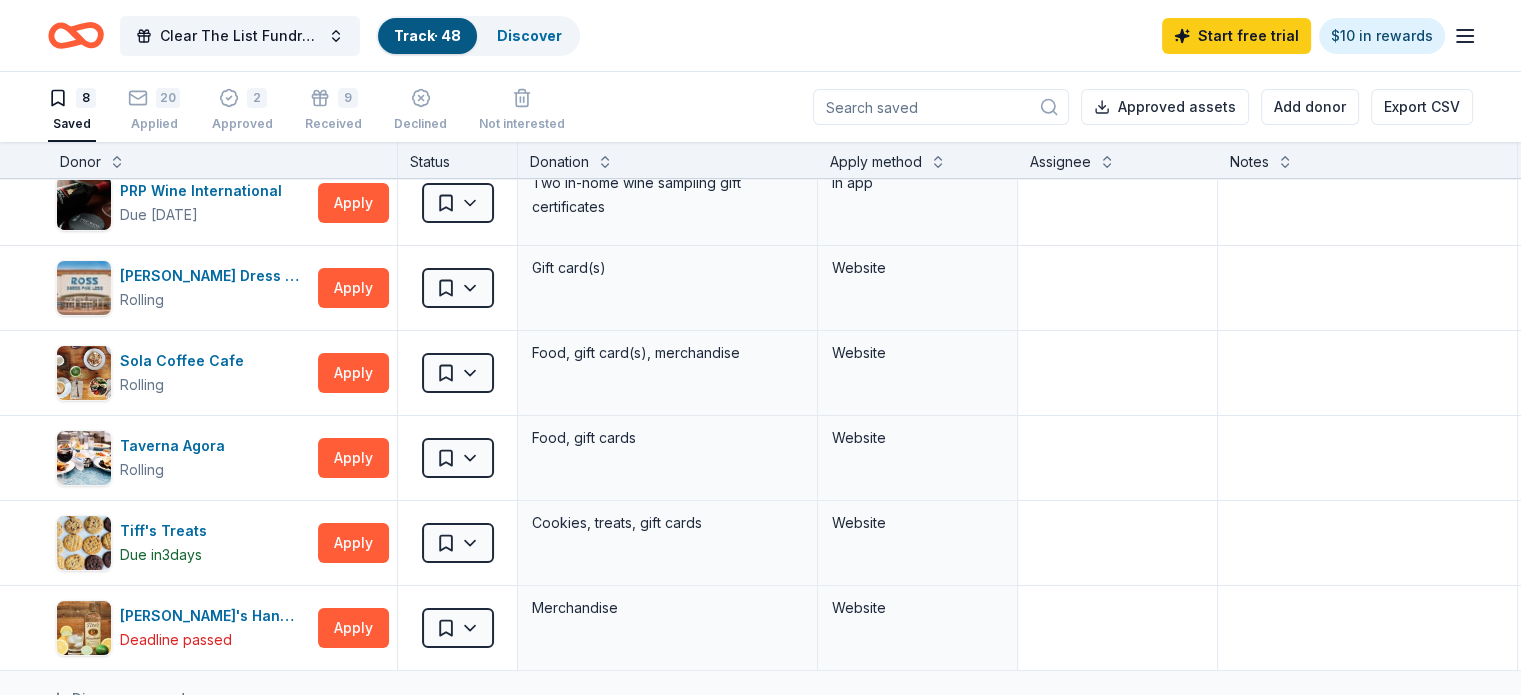 scroll, scrollTop: 200, scrollLeft: 0, axis: vertical 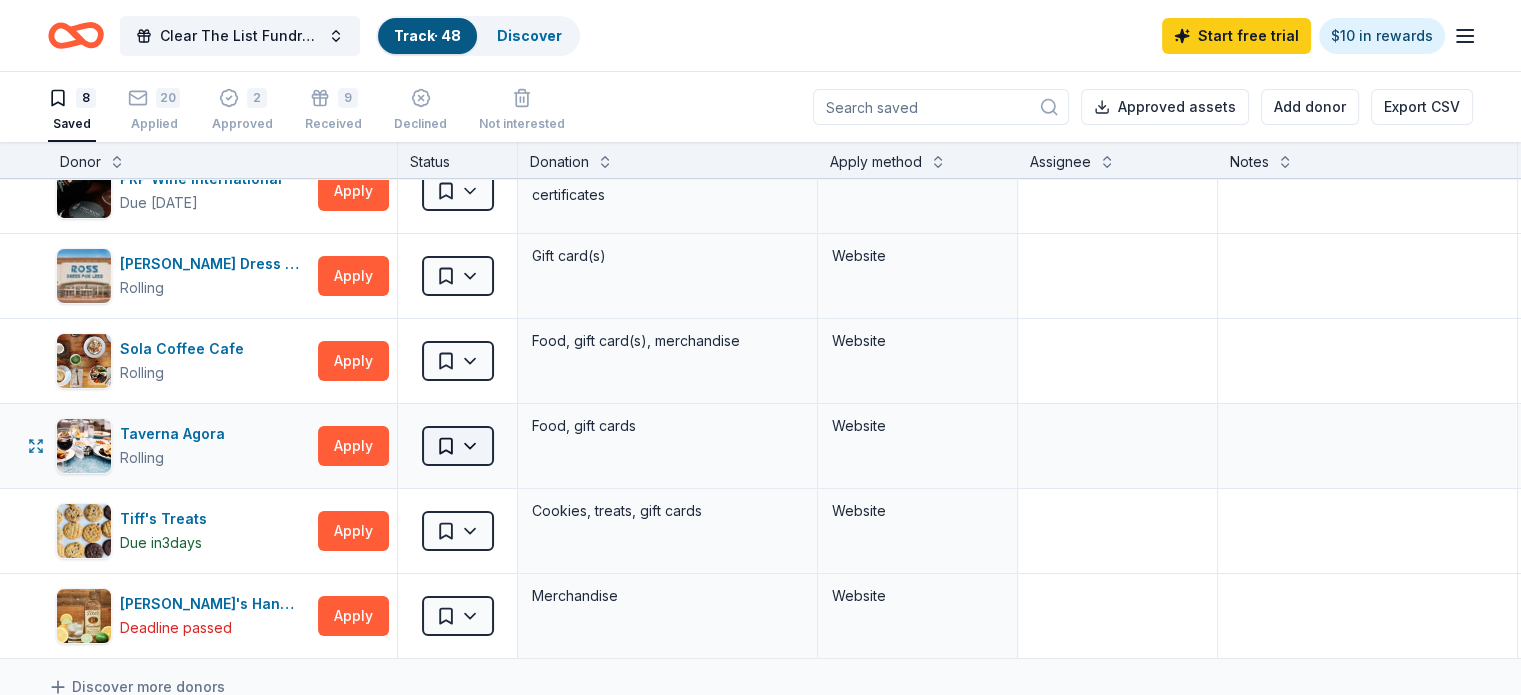 click on "Clear The List Fundraiser Track  · 48 Discover Start free  trial $10 in rewards 8 Saved 20 Applied 2 Approved 9 Received Declined Not interested  Approved assets Add donor Export CSV Donor Status Donation Apply method Assignee Notes Chuy's Tex-Mex Rolling Apply Saved Food, gift card(s) Website Joey Logano Foundation Rolling Apply Saved Joey Logano mechandise Website PRP Wine International Due in 17 days Apply Saved Two in-home wine sampling gift certificates In app Ross Dress for Less Rolling Apply Saved Gift card(s) Website Sola Coffee Cafe Rolling Apply Saved Food, gift card(s), merchandise Website Taverna Agora Rolling Apply Saved Food, gift cards Website Tiff's Treats Due in  3  days Apply Saved Cookies, treats, gift cards Website Tito's Handmade Vodka Deadline passed Apply Saved Merchandise Website   Discover more donors Saved" at bounding box center [760, 347] 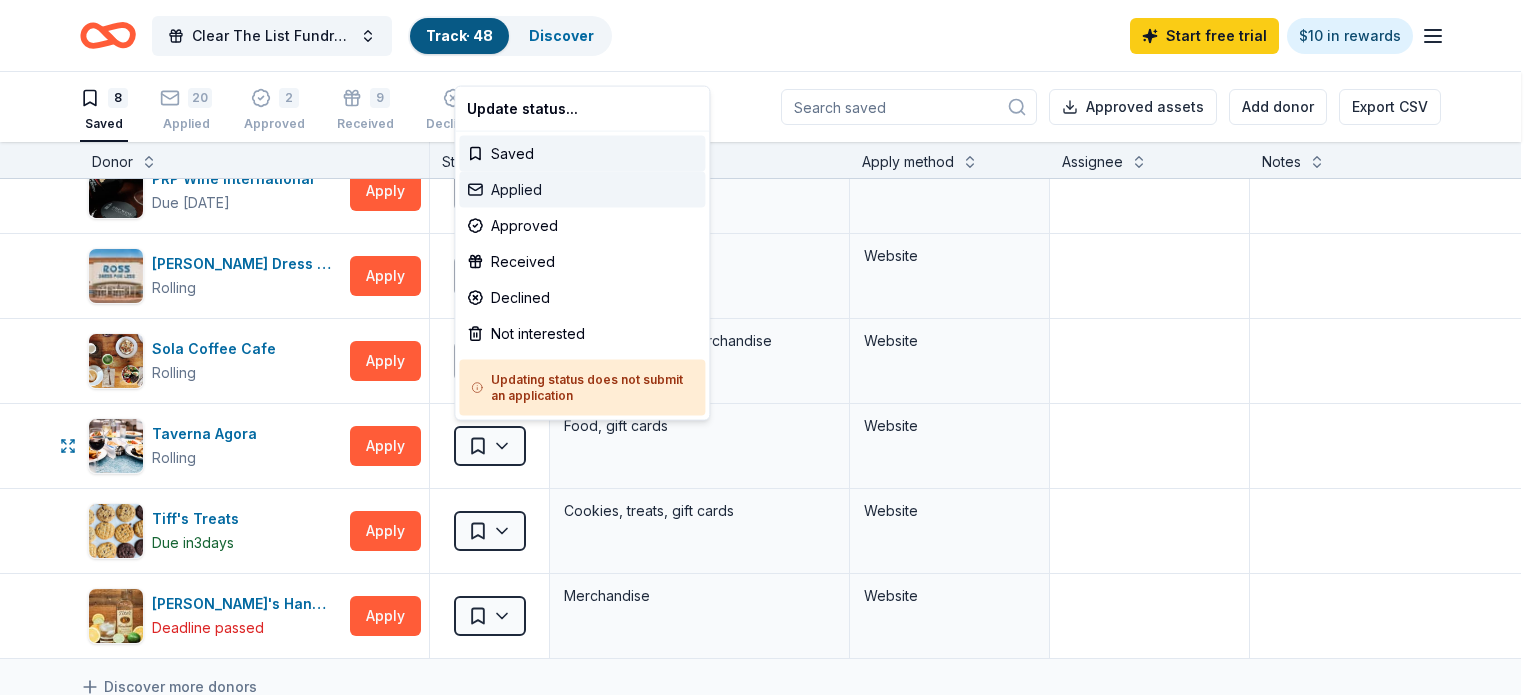 click on "Applied" at bounding box center [582, 190] 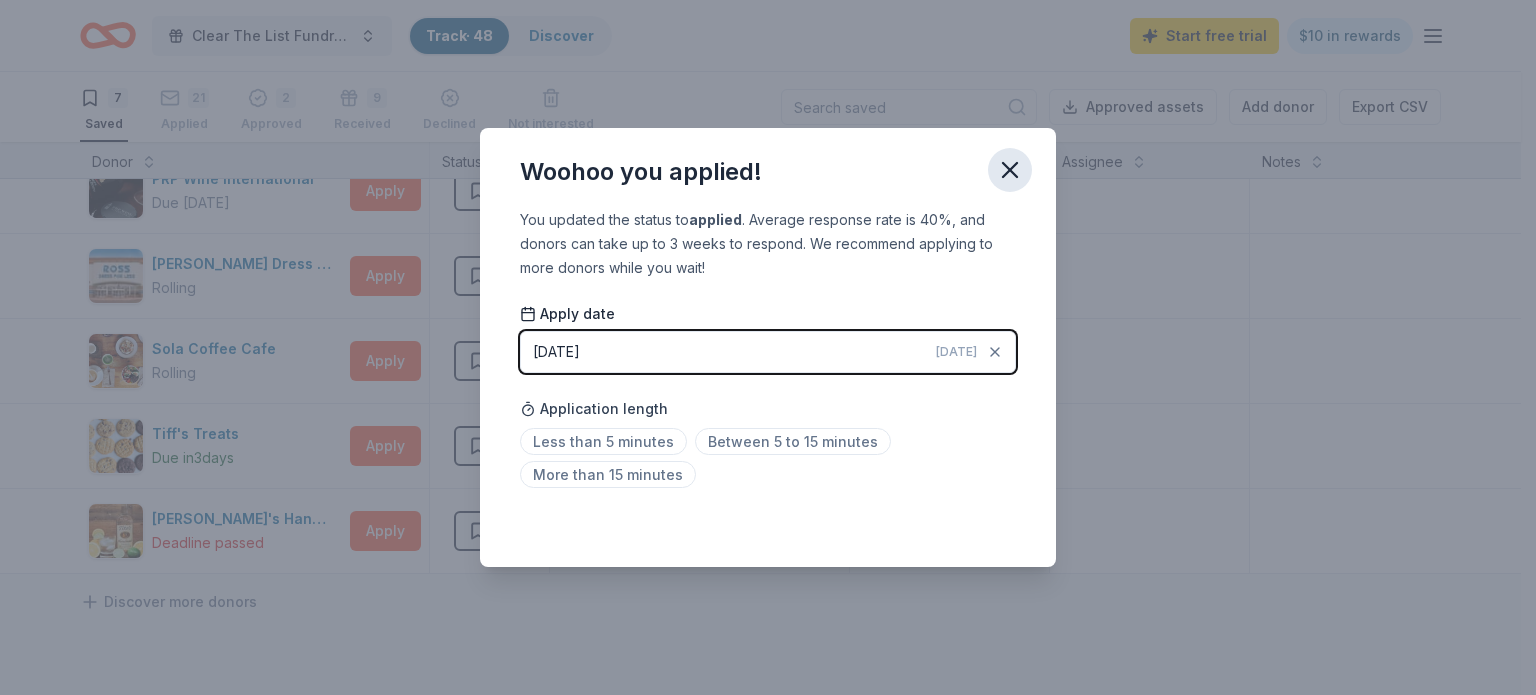 click 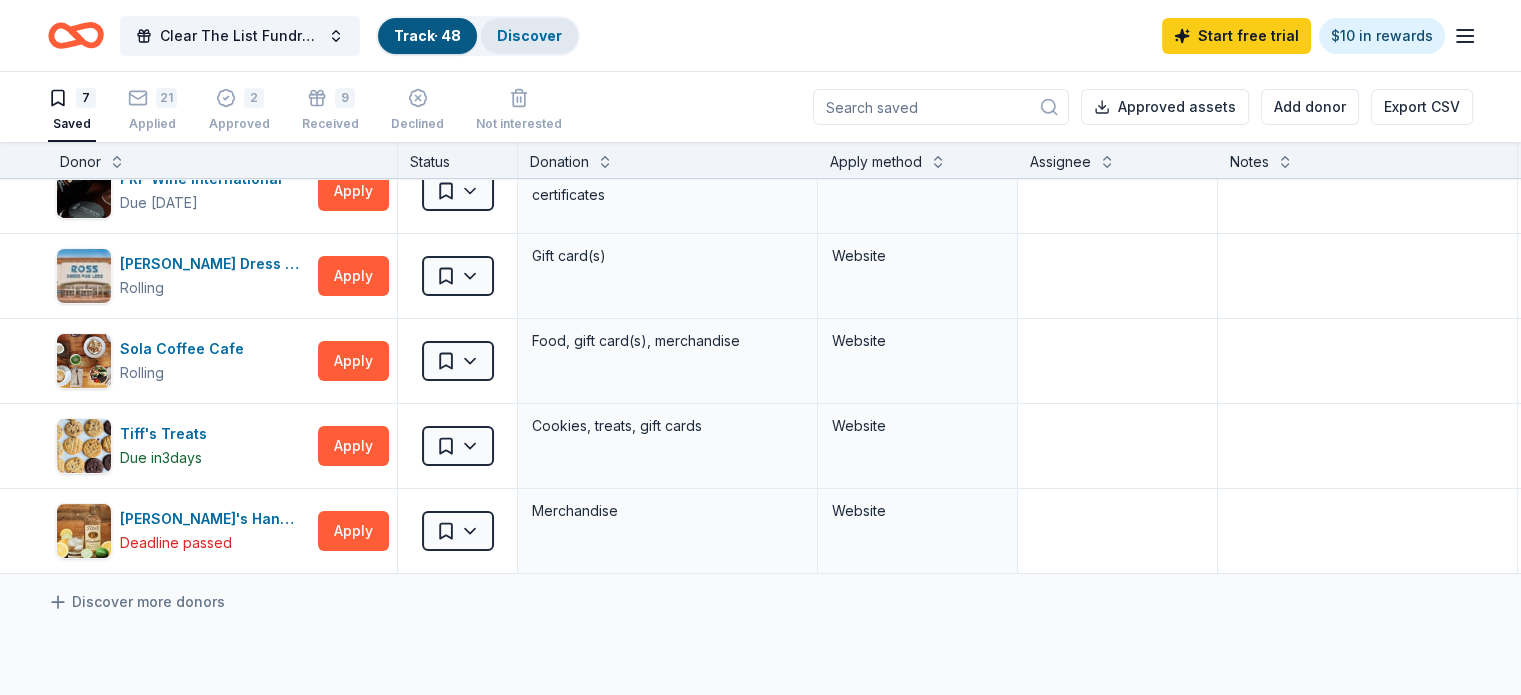click on "Discover" at bounding box center [529, 35] 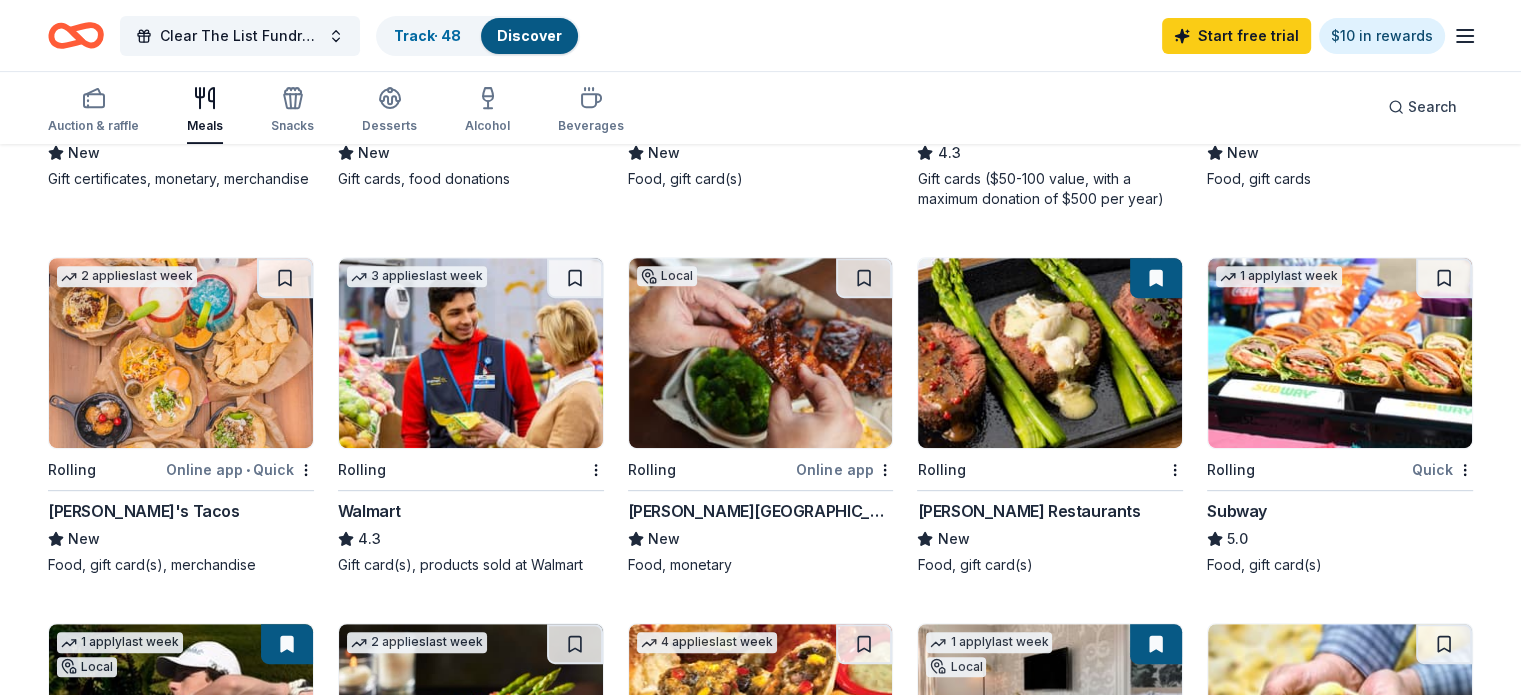 scroll, scrollTop: 900, scrollLeft: 0, axis: vertical 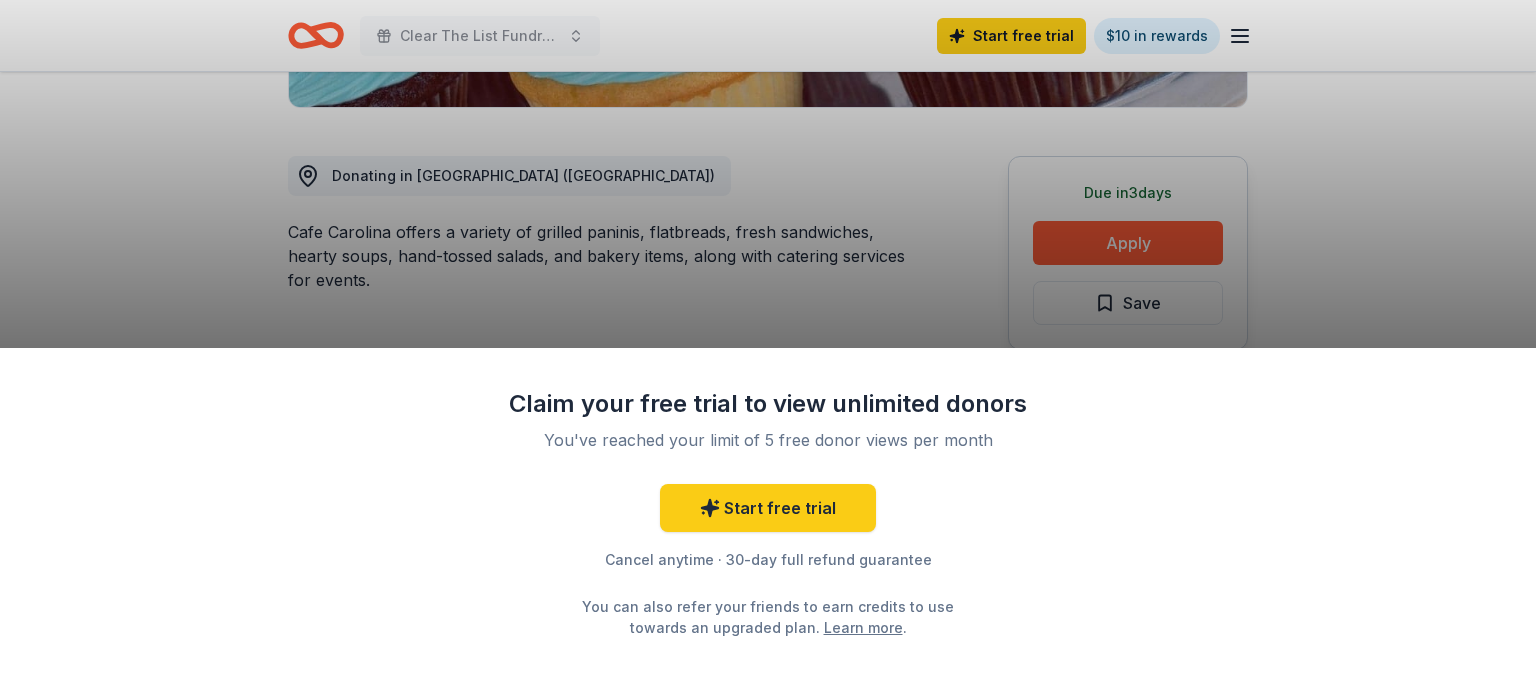 click on "Claim your free trial to view unlimited donors You've reached your limit of 5 free donor views per month Start free  trial Cancel anytime · 30-day full refund guarantee You can also refer your friends to earn credits to use towards an upgraded plan.   Learn more ." at bounding box center (768, 347) 